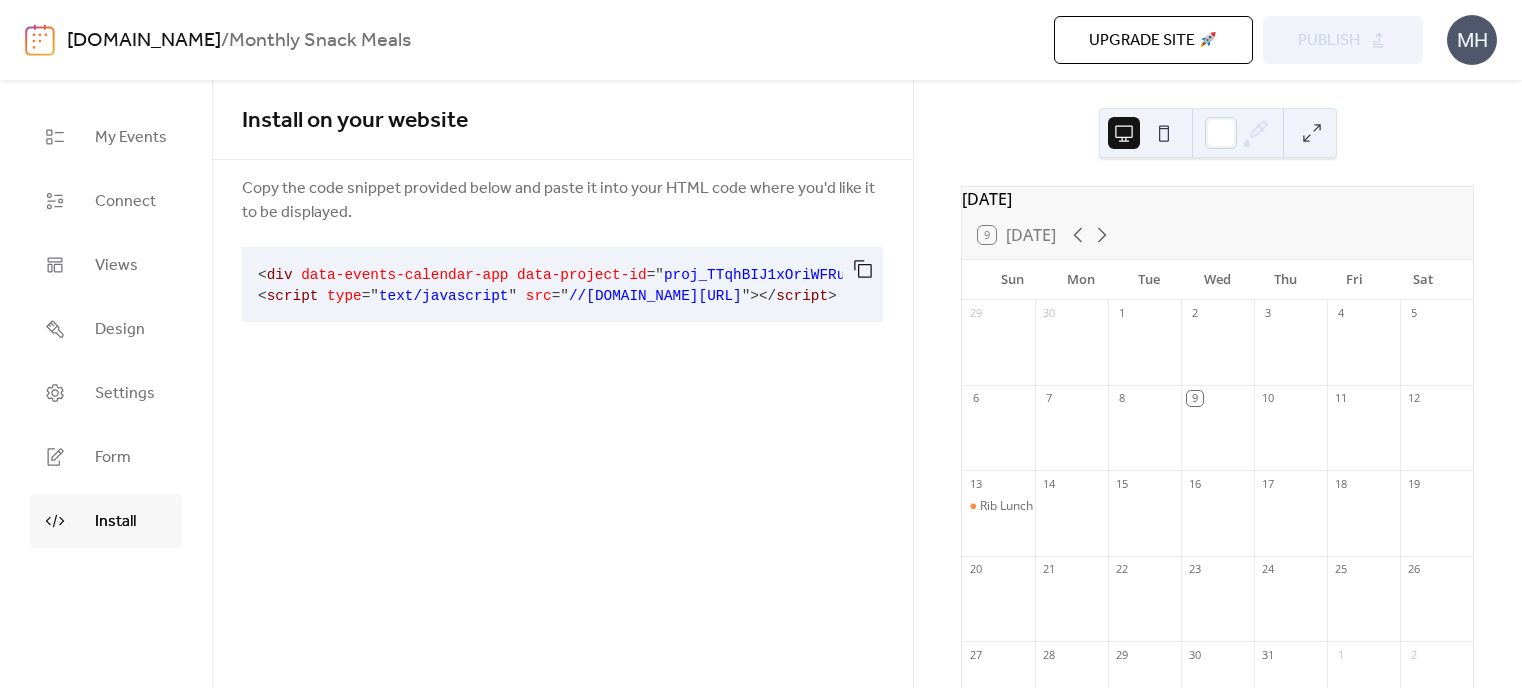 scroll, scrollTop: 0, scrollLeft: 0, axis: both 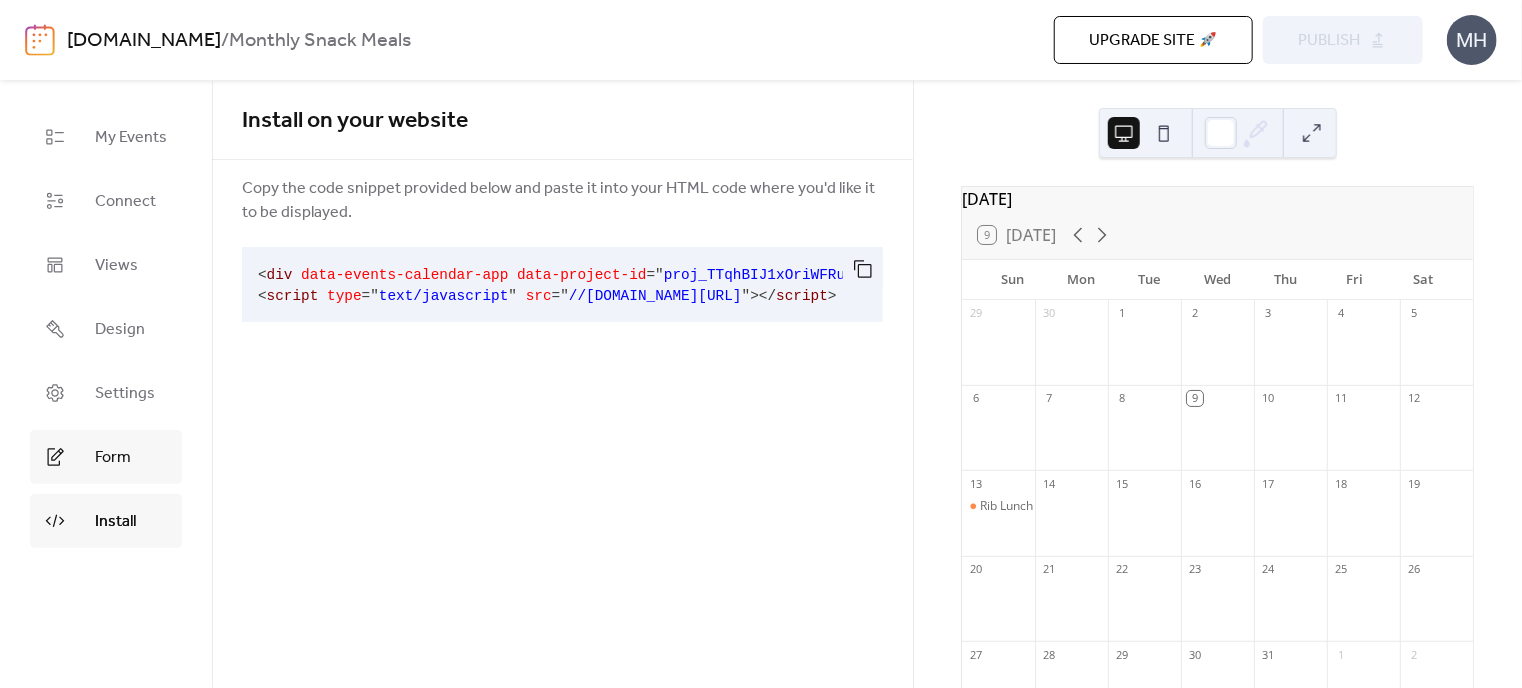 click on "Form" at bounding box center (113, 458) 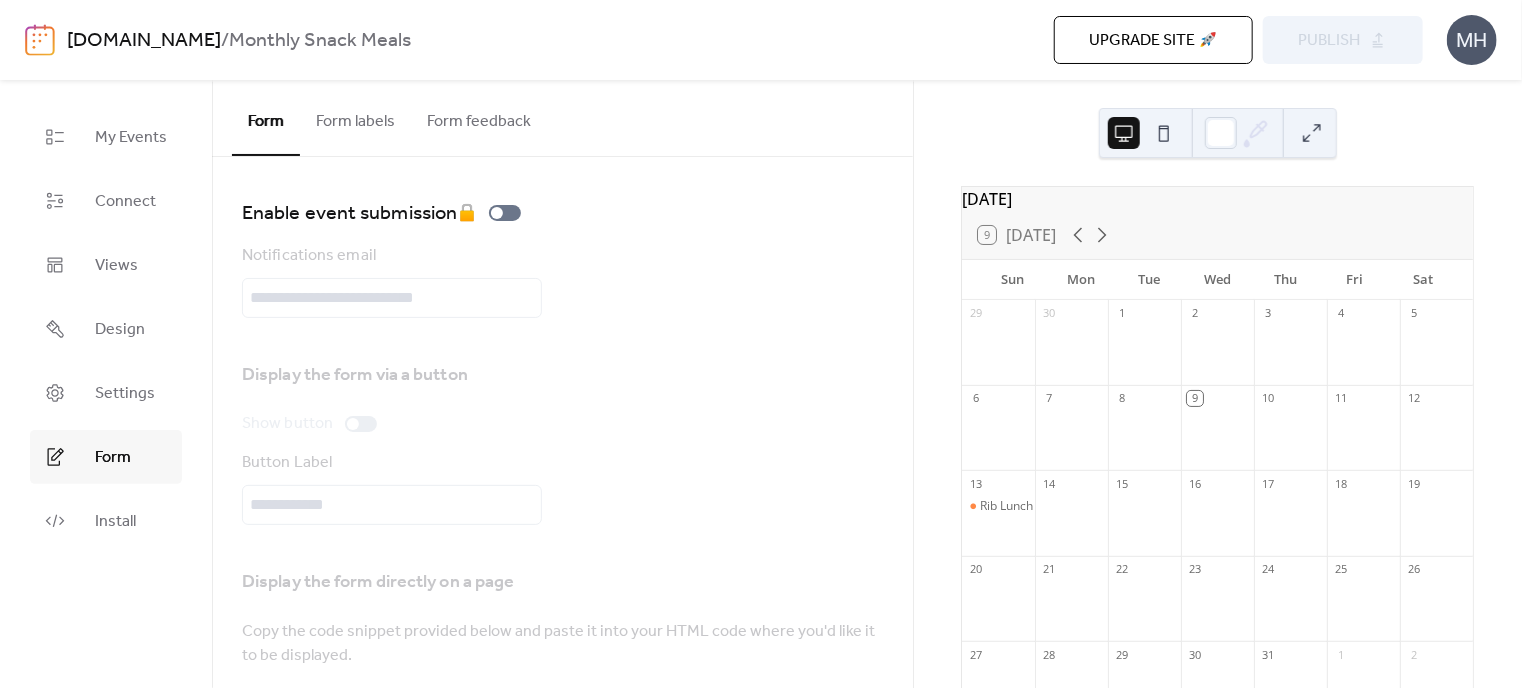 scroll, scrollTop: 0, scrollLeft: 0, axis: both 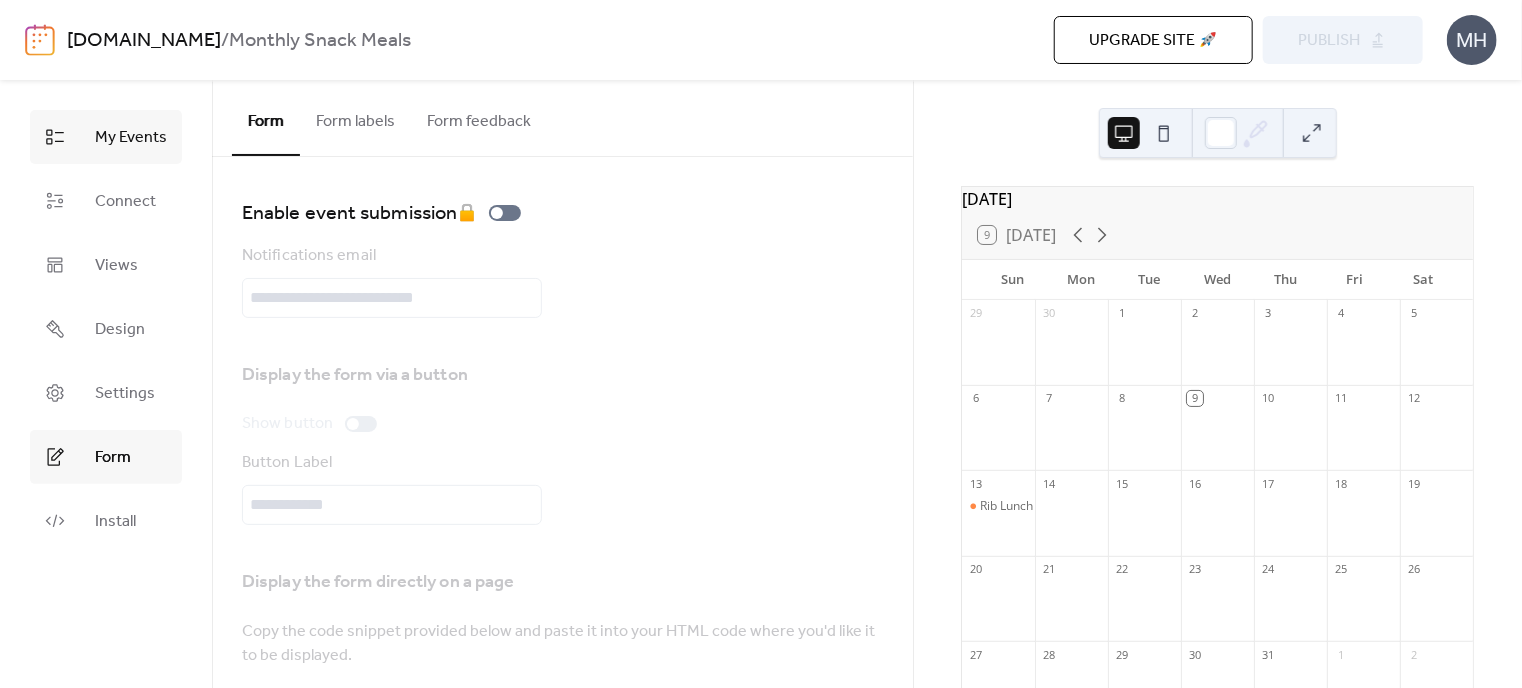 click on "My Events" at bounding box center [131, 138] 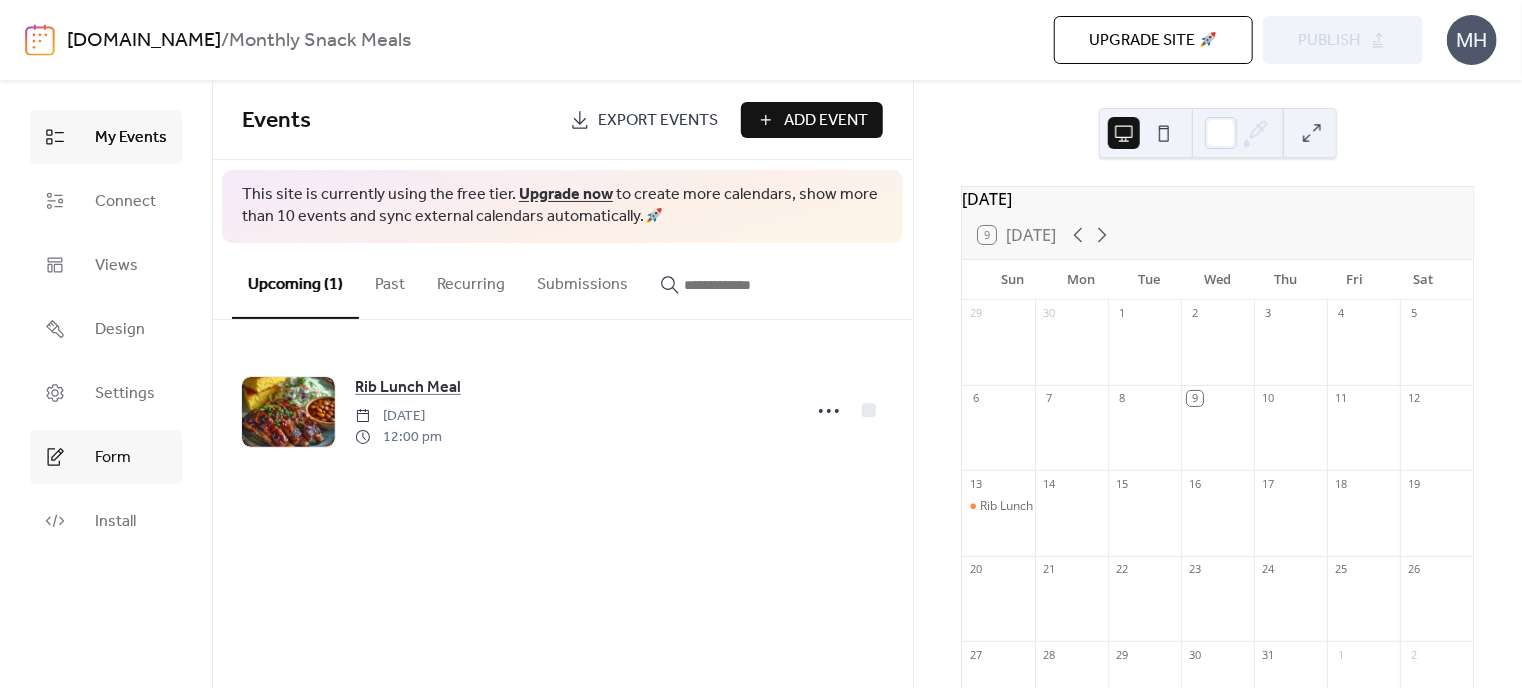 click on "Form" at bounding box center (113, 458) 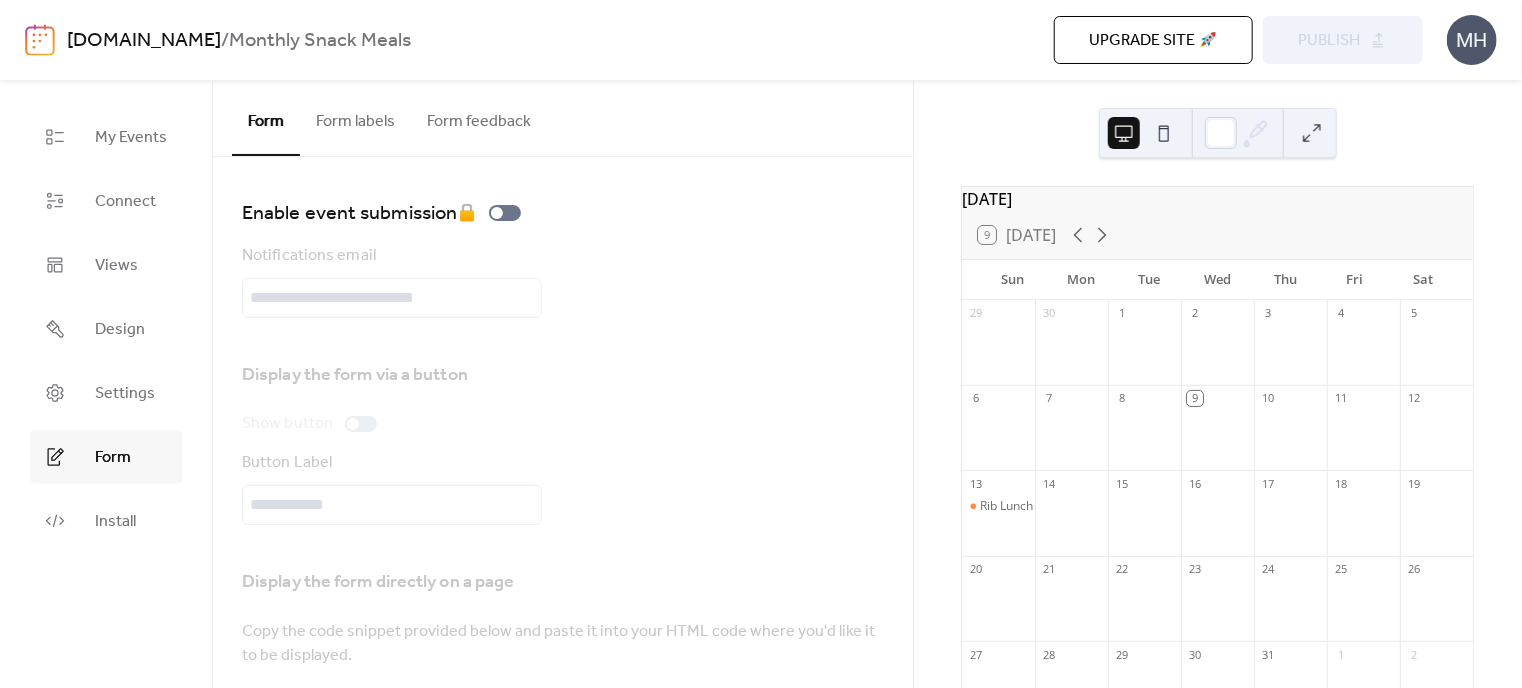 click at bounding box center [40, 40] 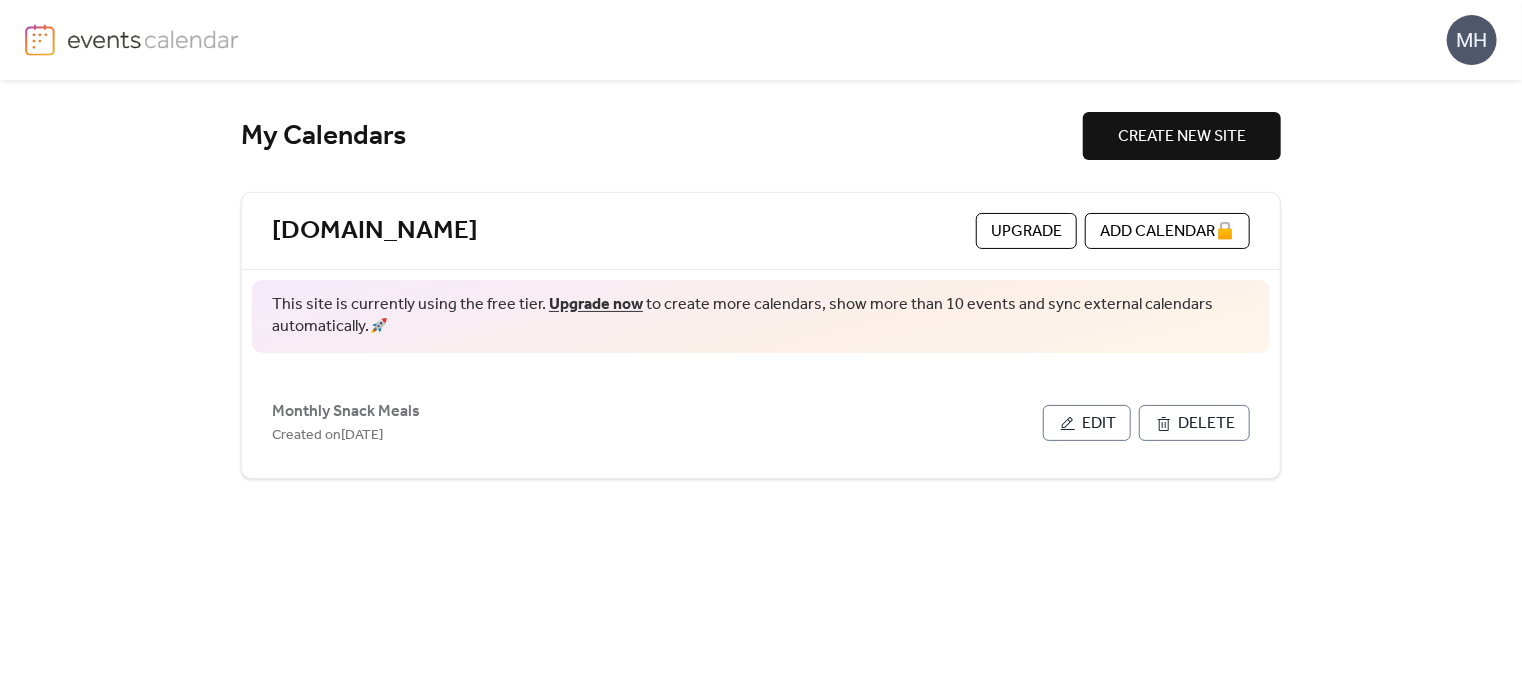 click on "Create new site" at bounding box center (1182, 137) 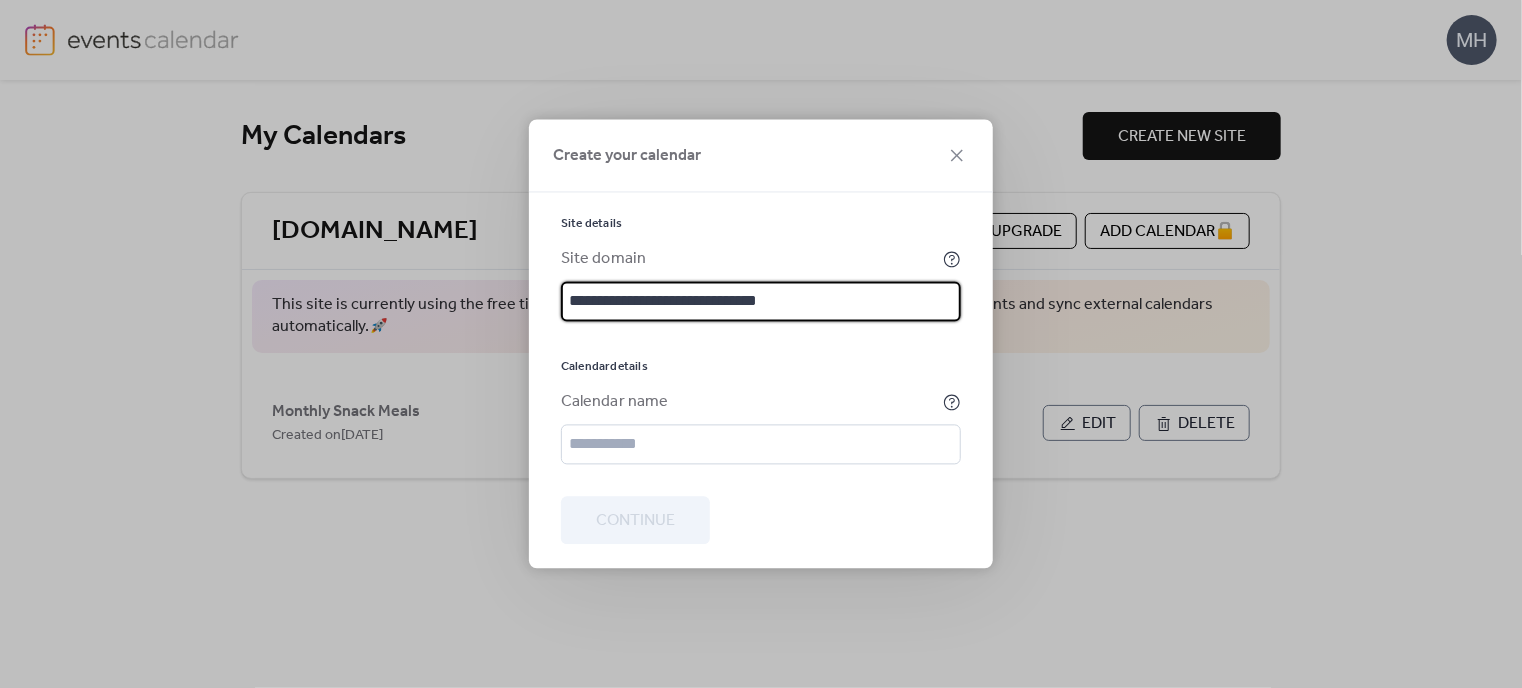 scroll, scrollTop: 3, scrollLeft: 0, axis: vertical 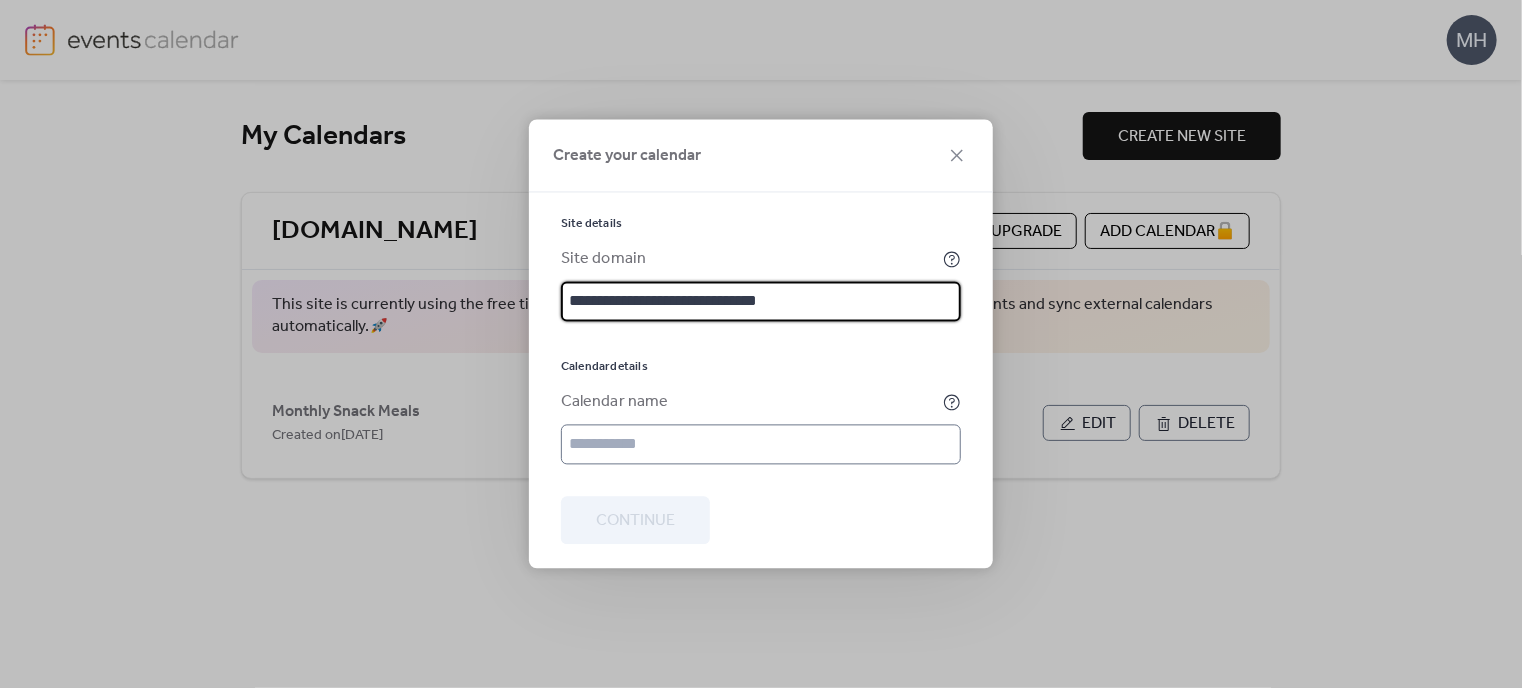 type on "**********" 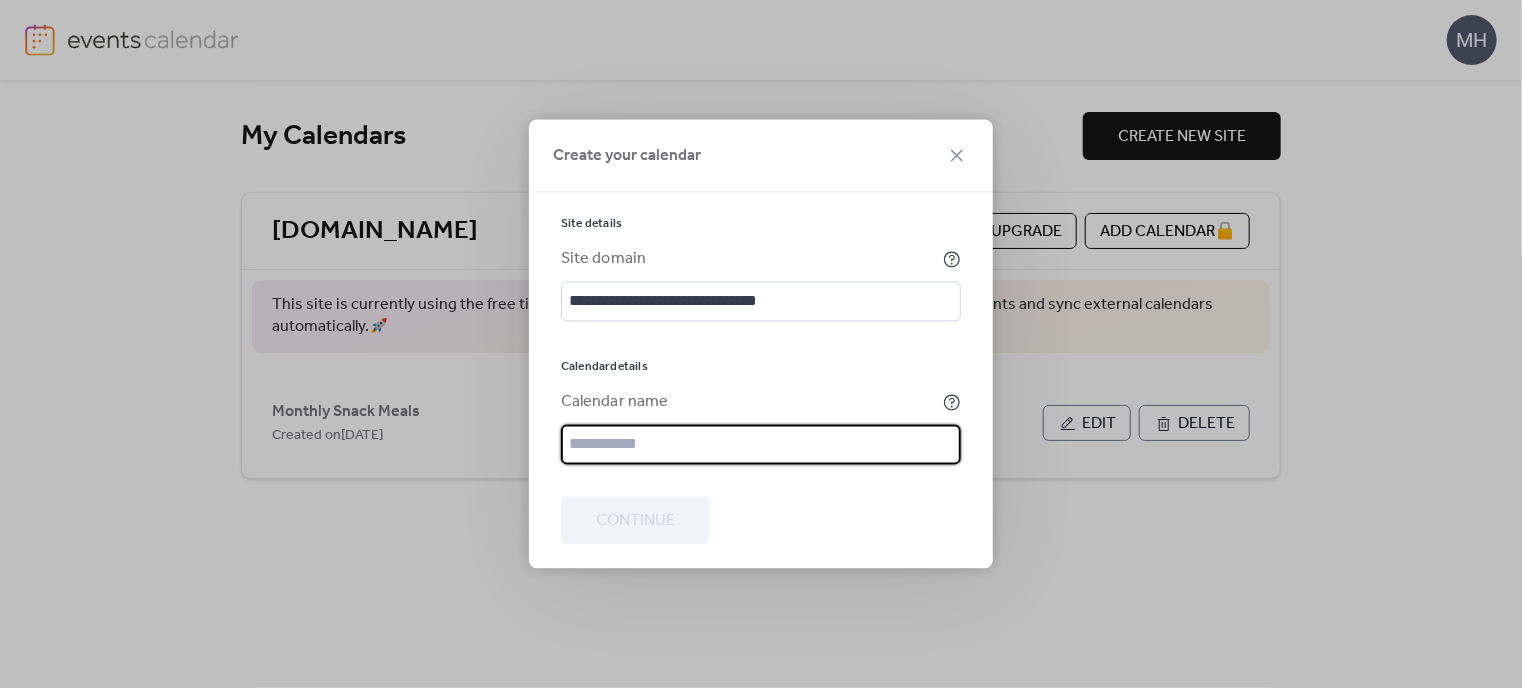 scroll, scrollTop: 0, scrollLeft: 0, axis: both 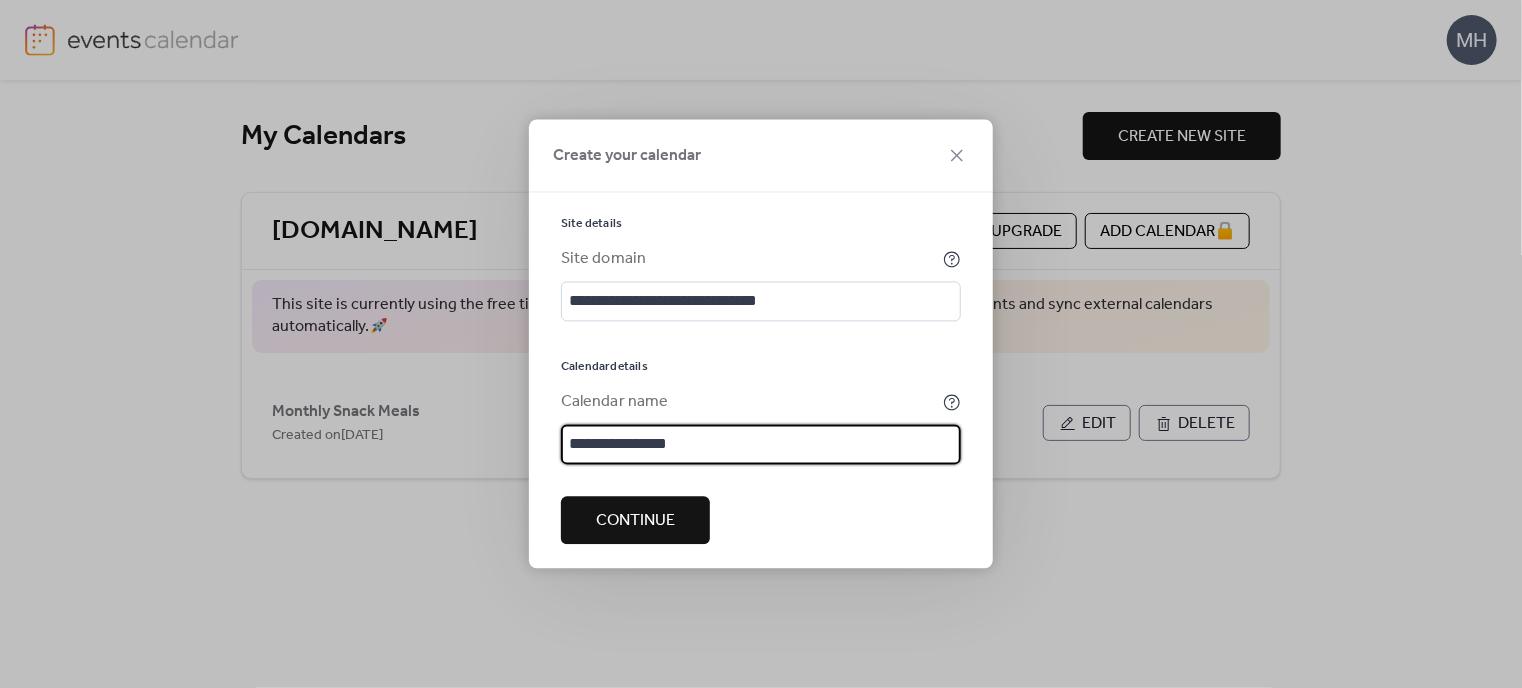 type on "**********" 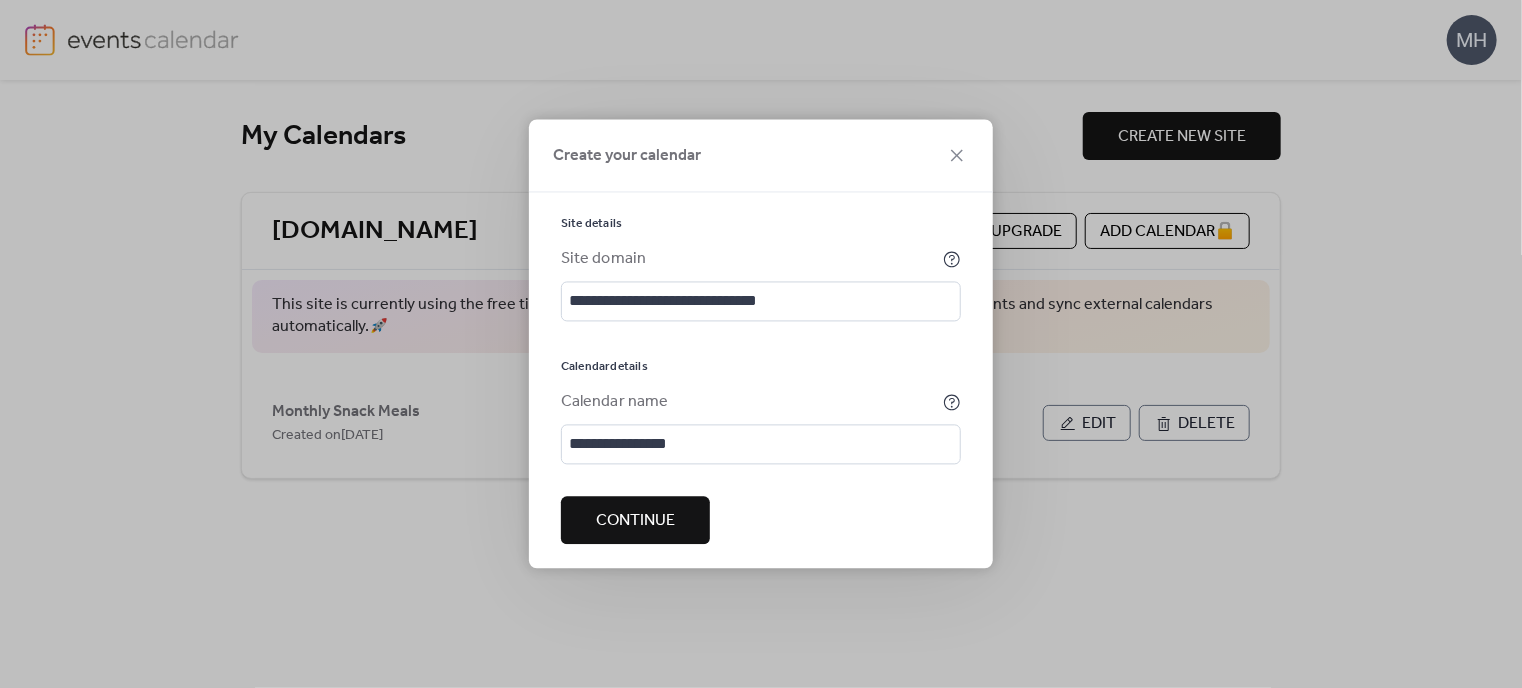 click on "Continue" at bounding box center (635, 522) 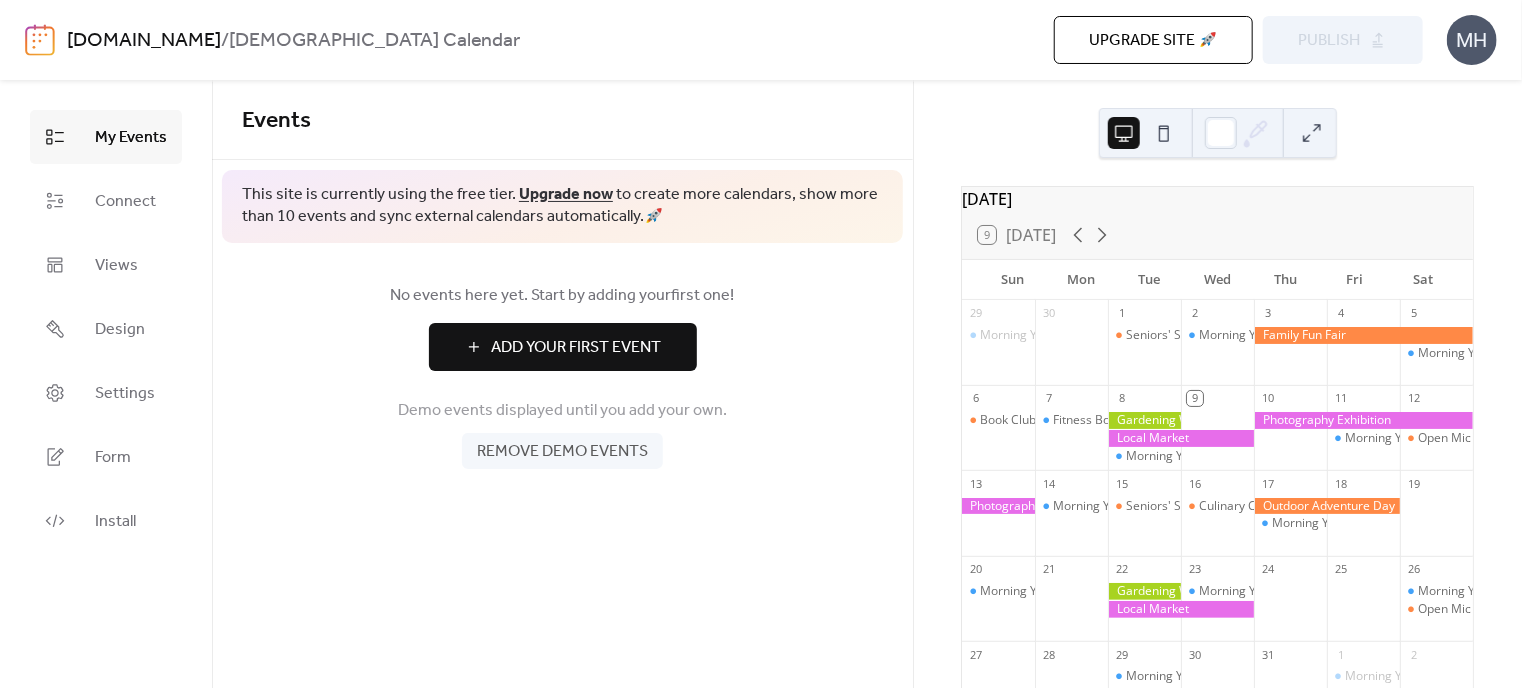click on "Add Your First Event" at bounding box center (577, 348) 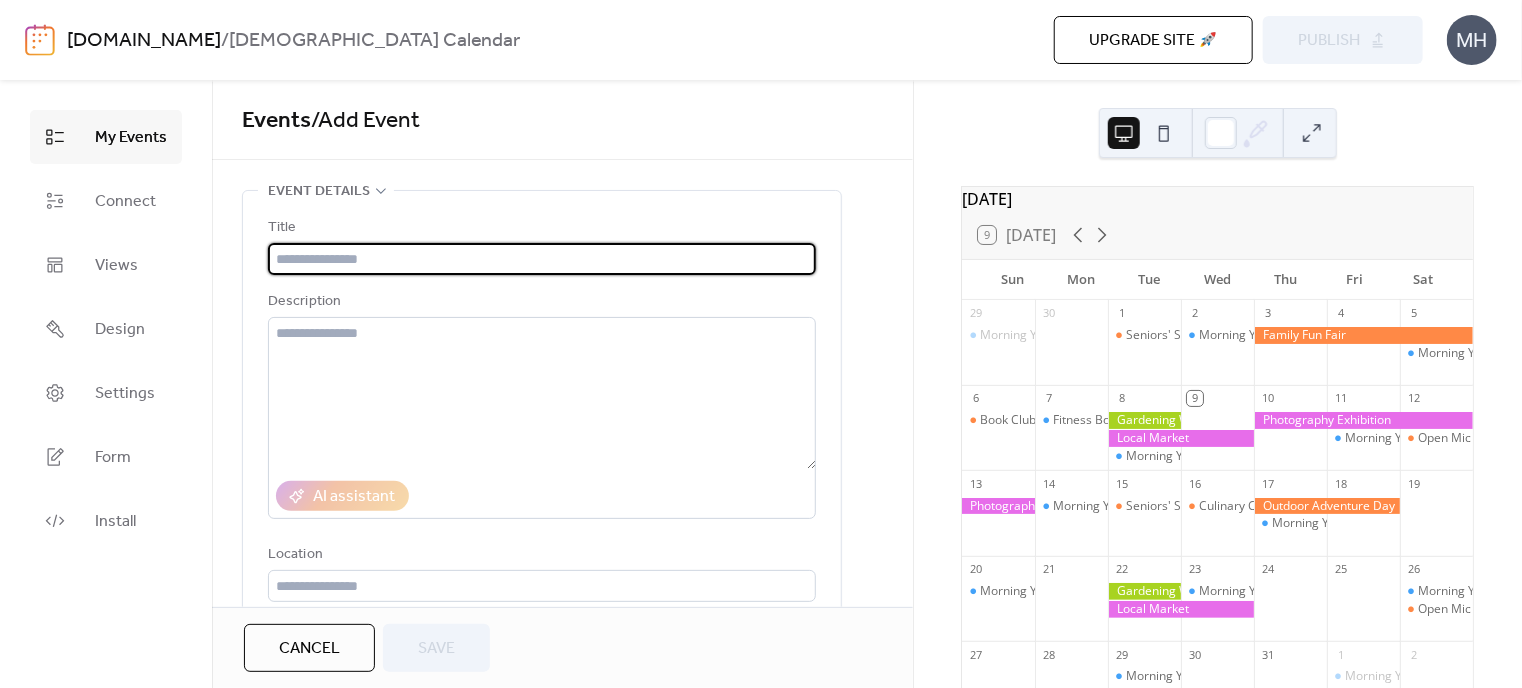 click at bounding box center (1363, 335) 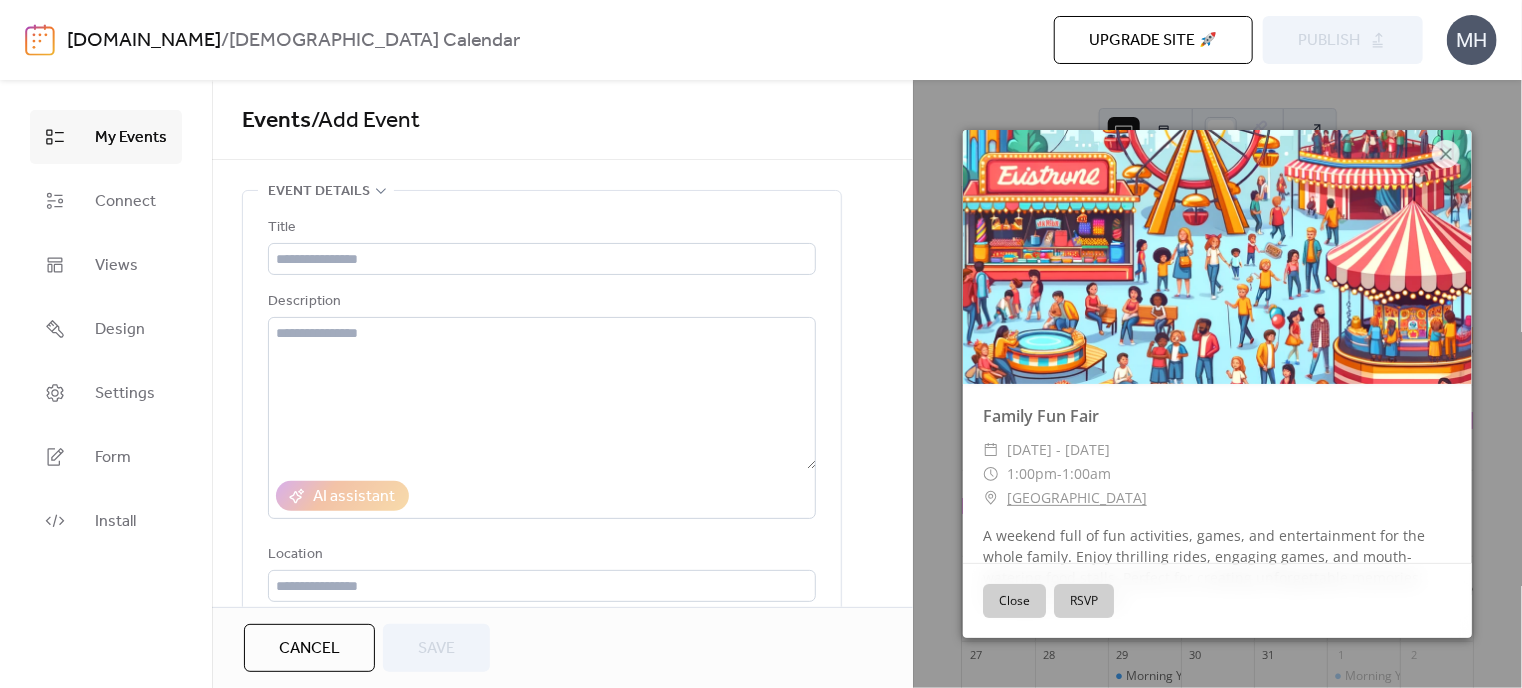 click on "Close" at bounding box center (1014, 601) 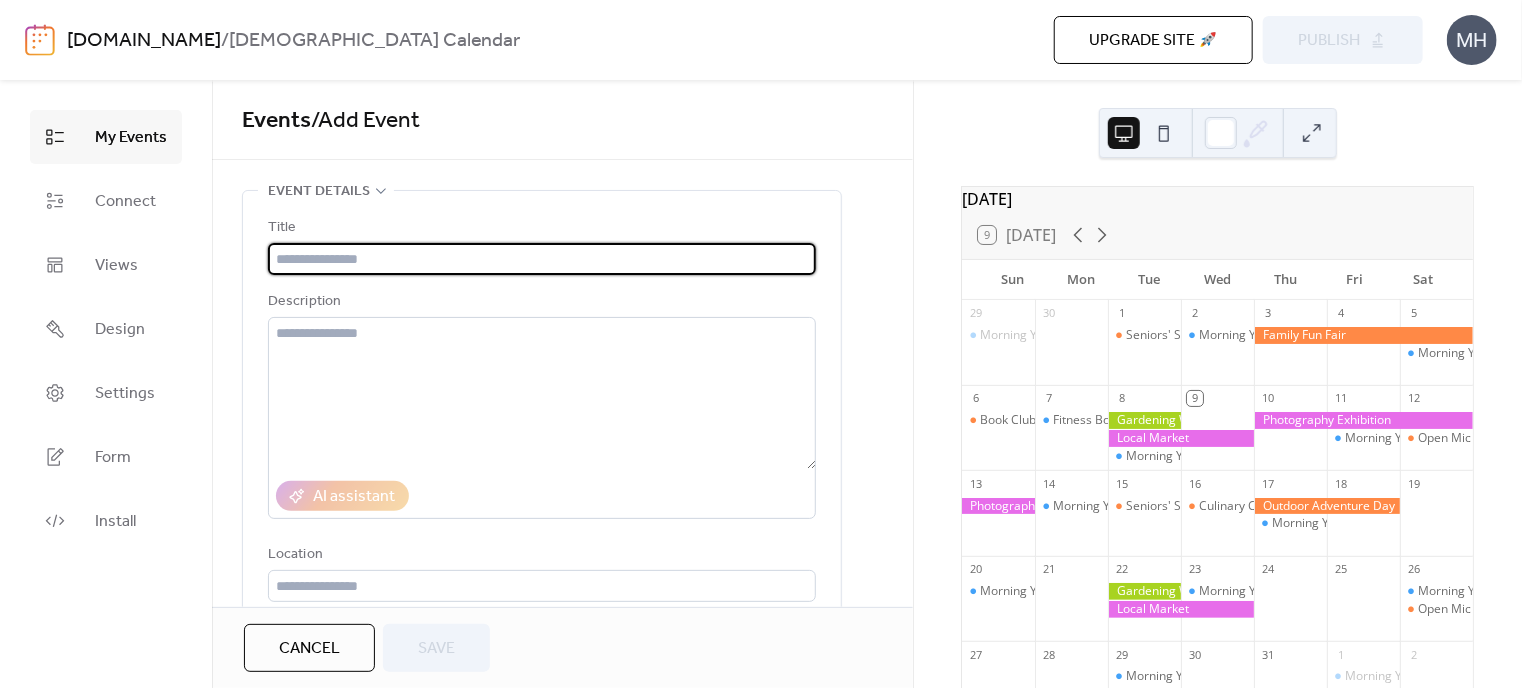 click at bounding box center (542, 259) 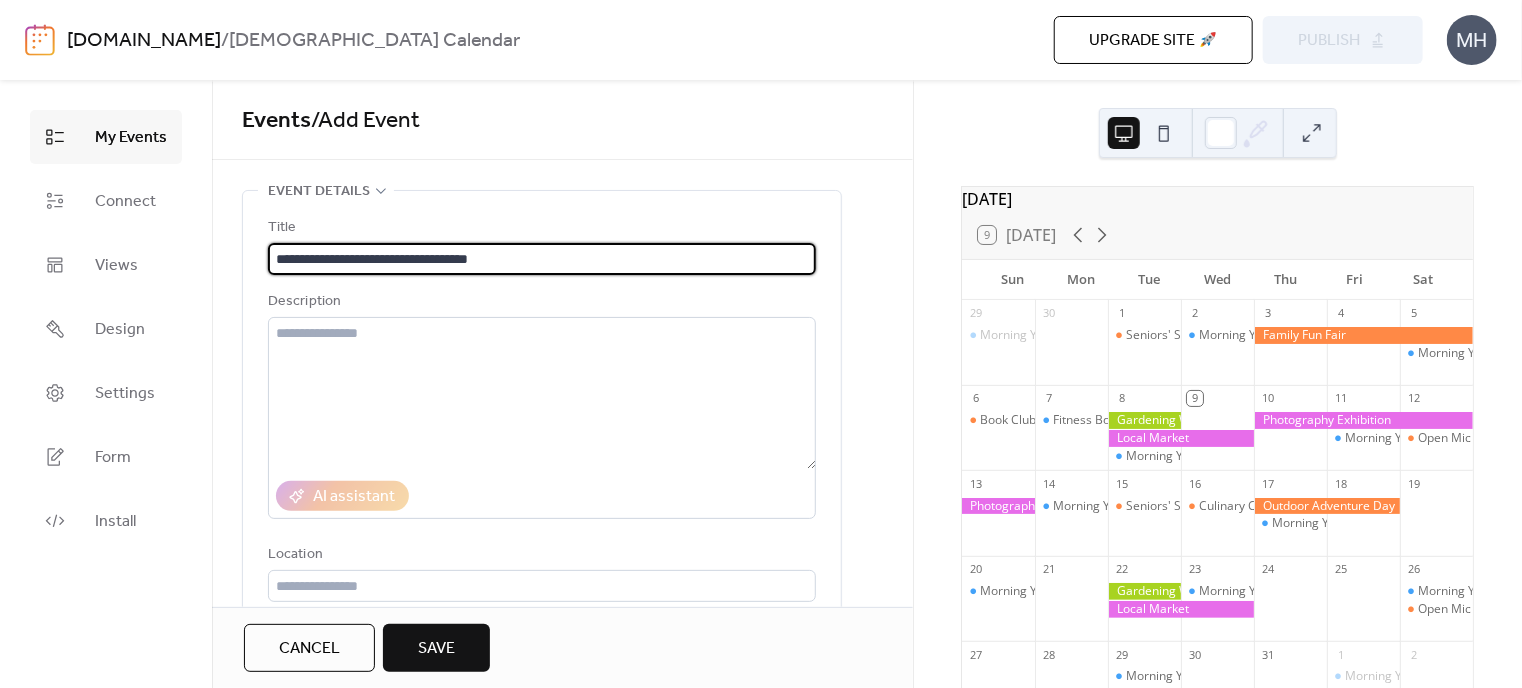 click on "**********" at bounding box center (542, 259) 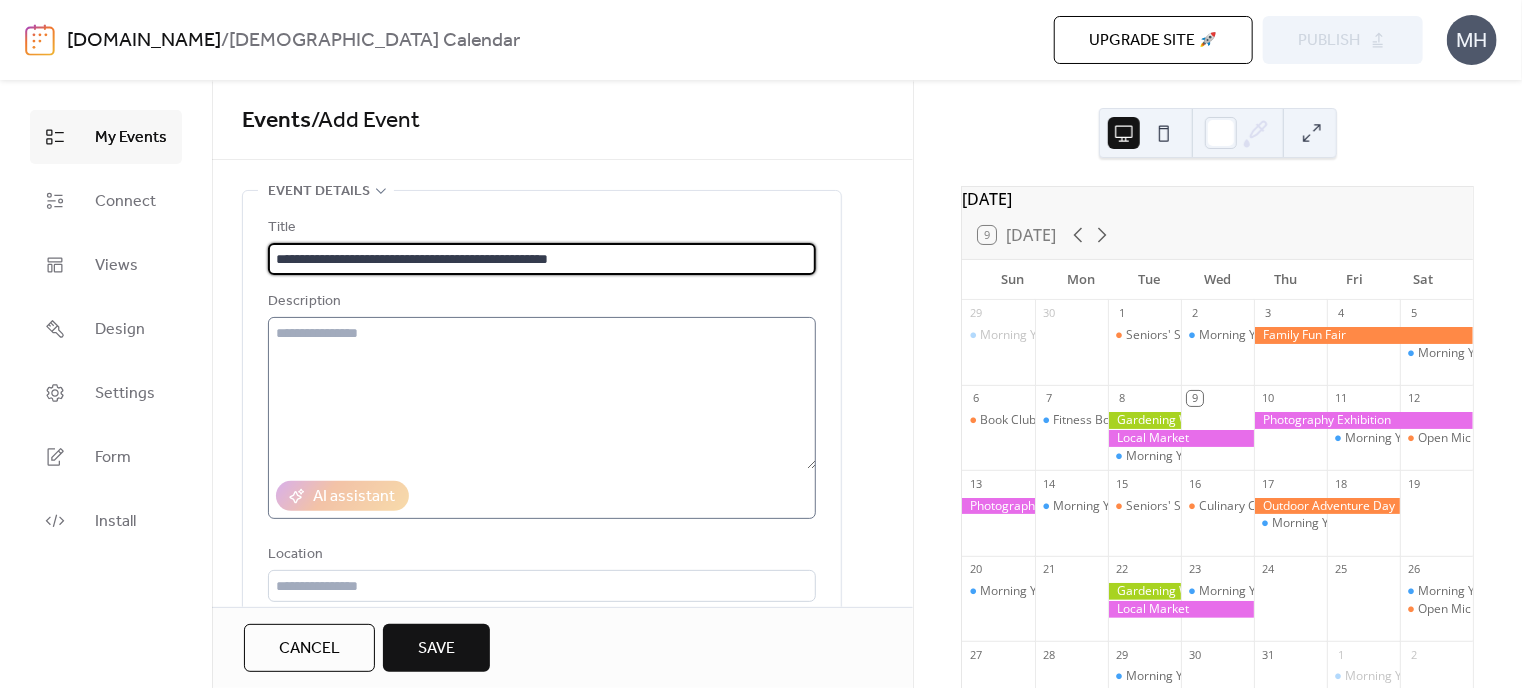 type on "**********" 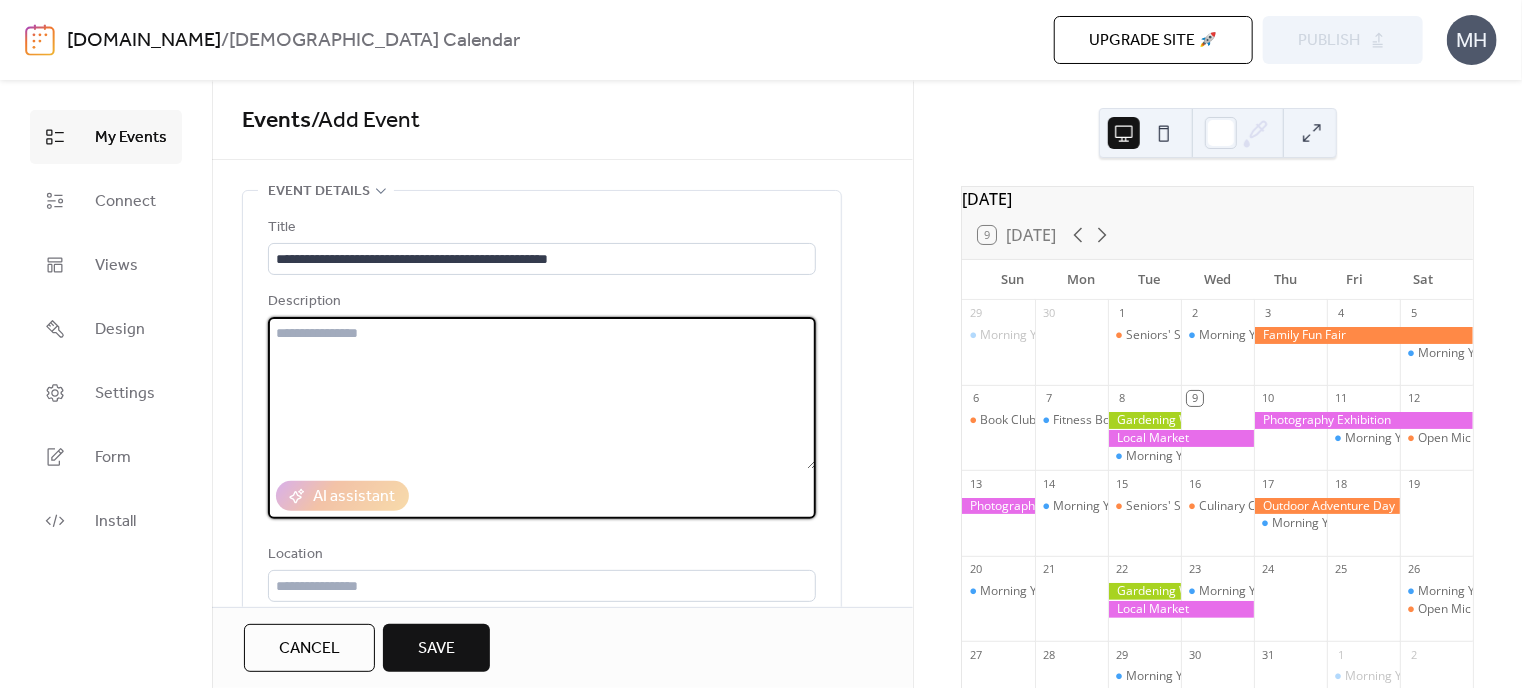 click at bounding box center (542, 393) 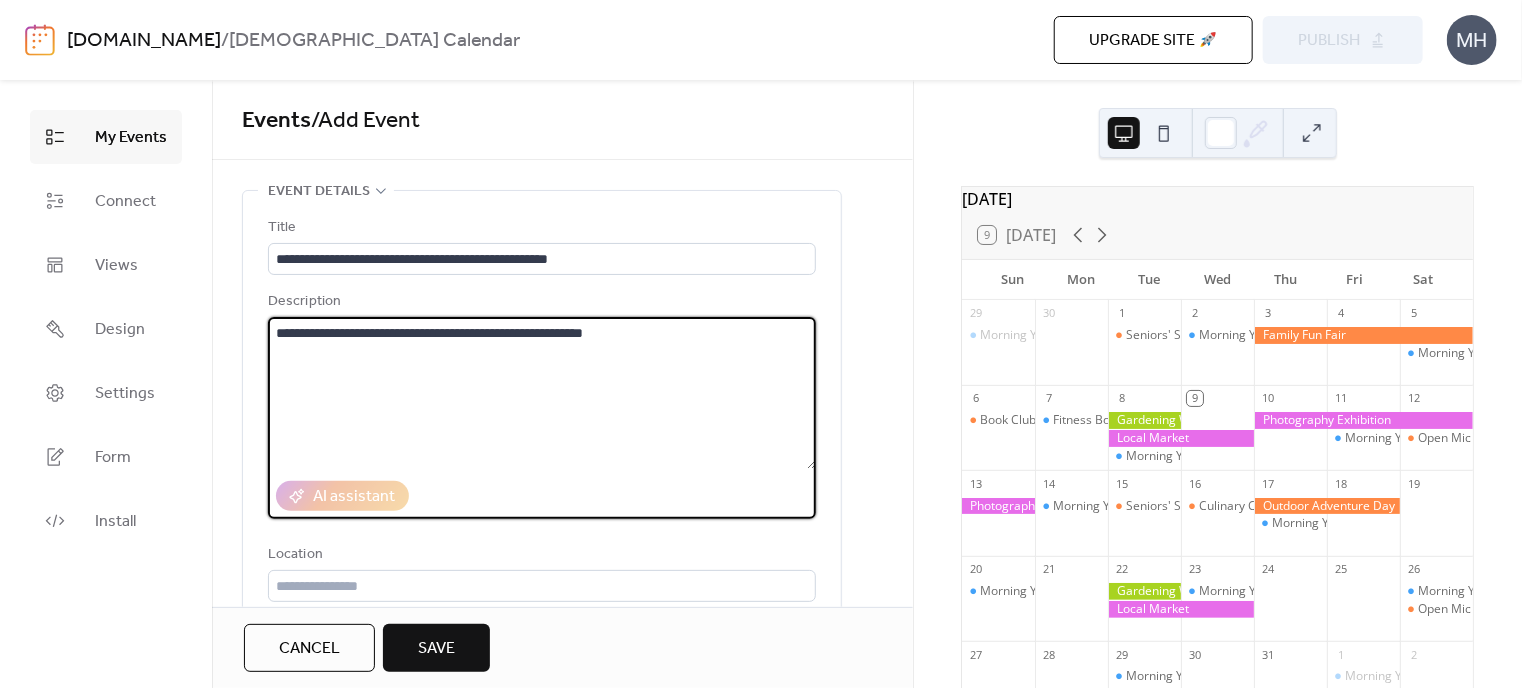click on "**********" at bounding box center (542, 393) 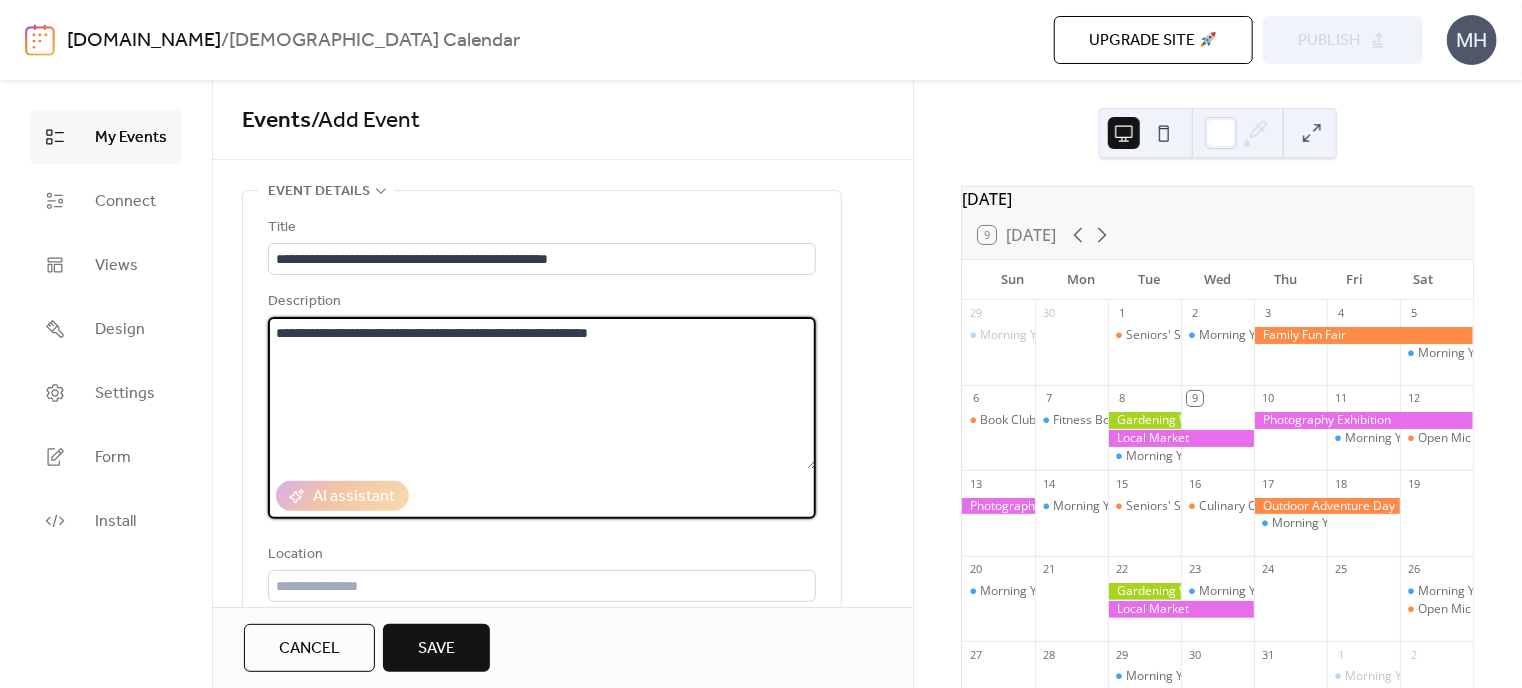 drag, startPoint x: 703, startPoint y: 332, endPoint x: 261, endPoint y: 313, distance: 442.40817 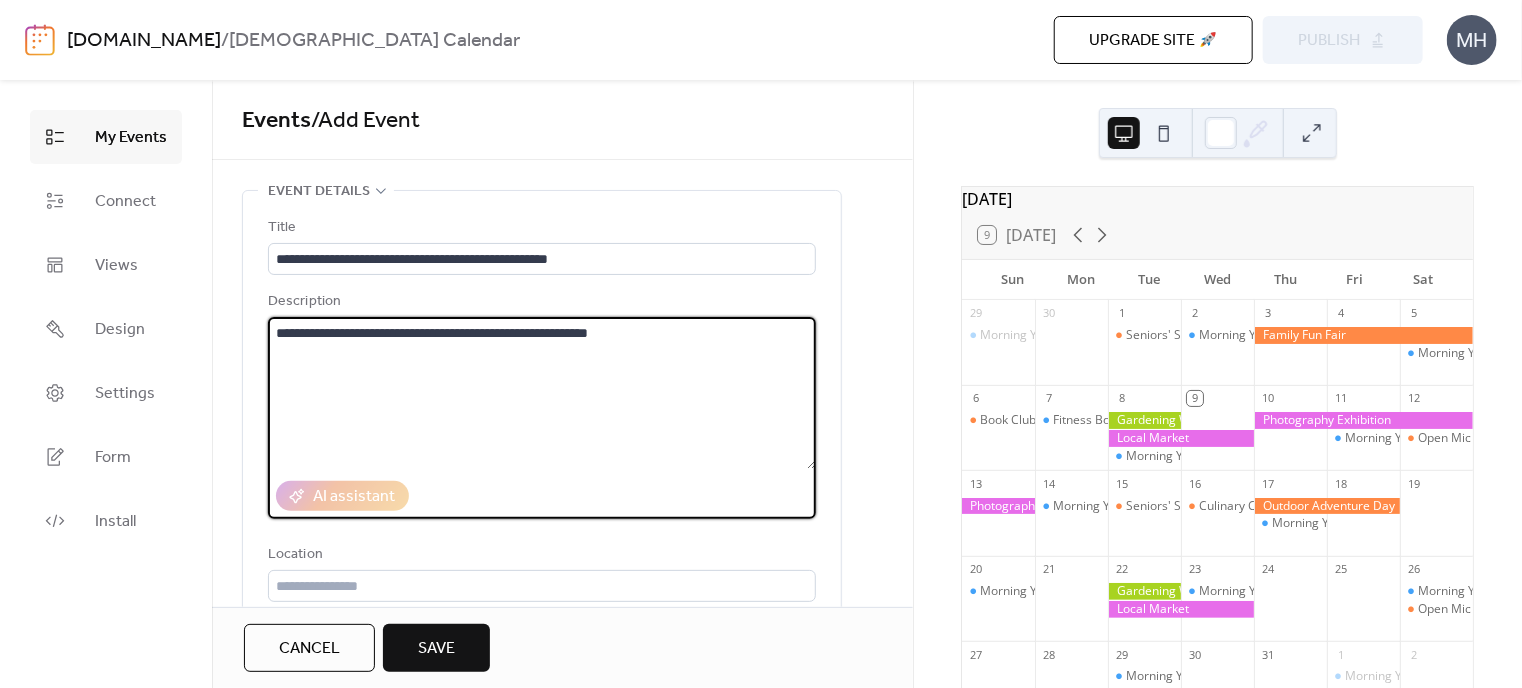 click on "**********" at bounding box center (542, 465) 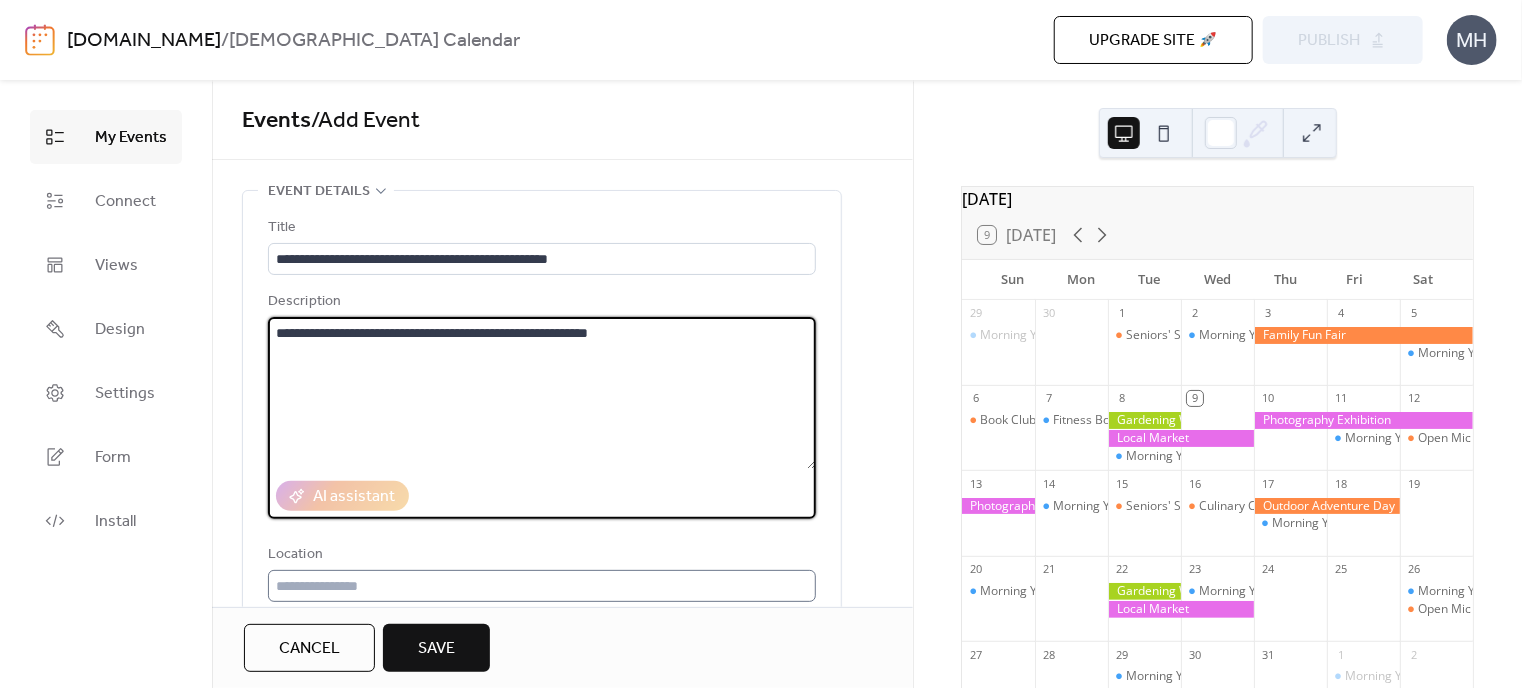 type on "**********" 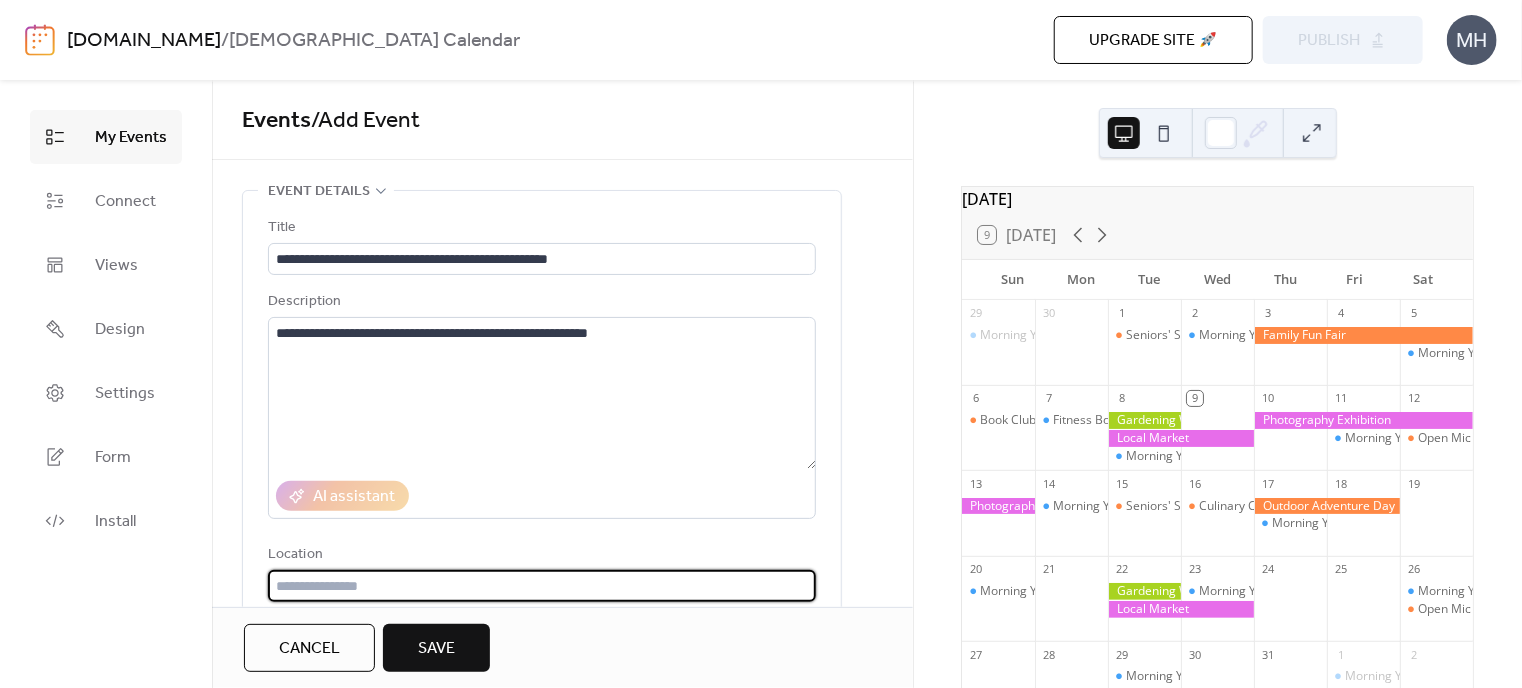 click at bounding box center [542, 586] 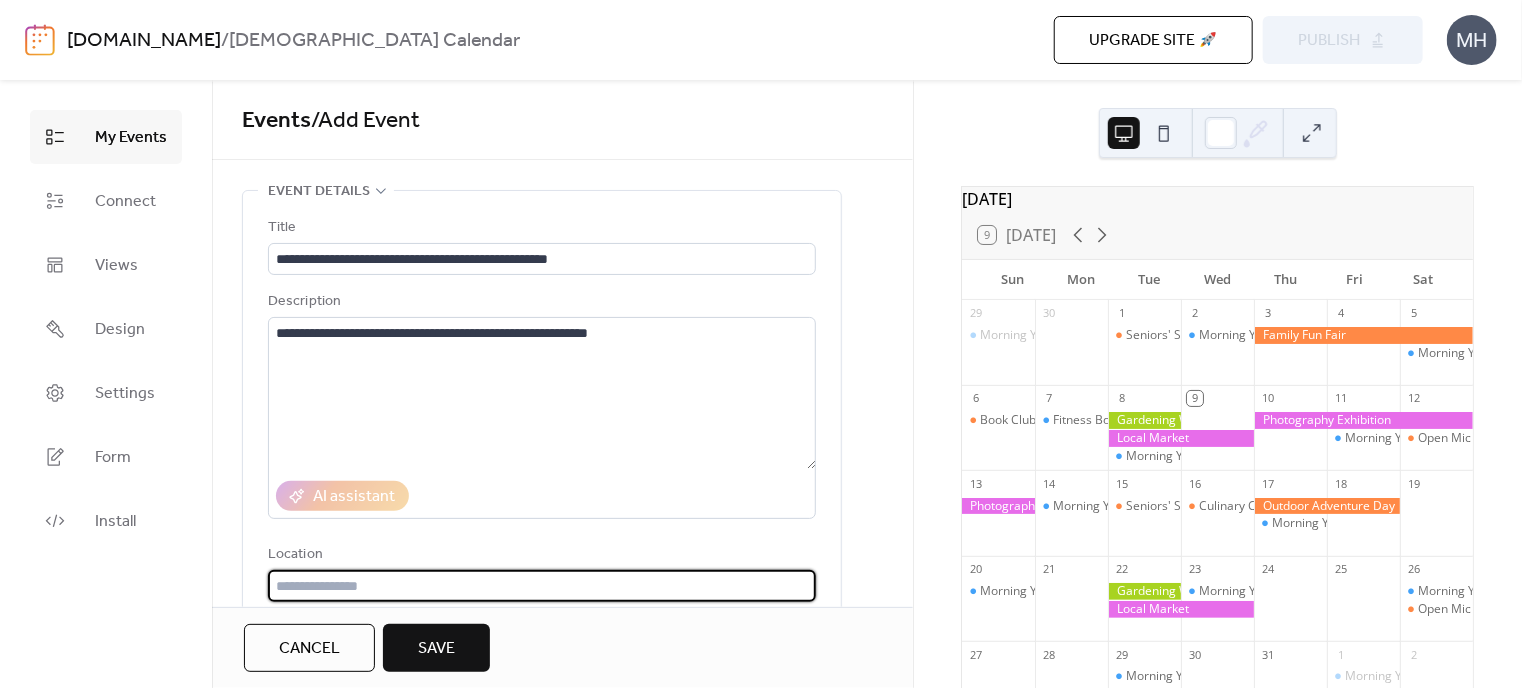paste on "**********" 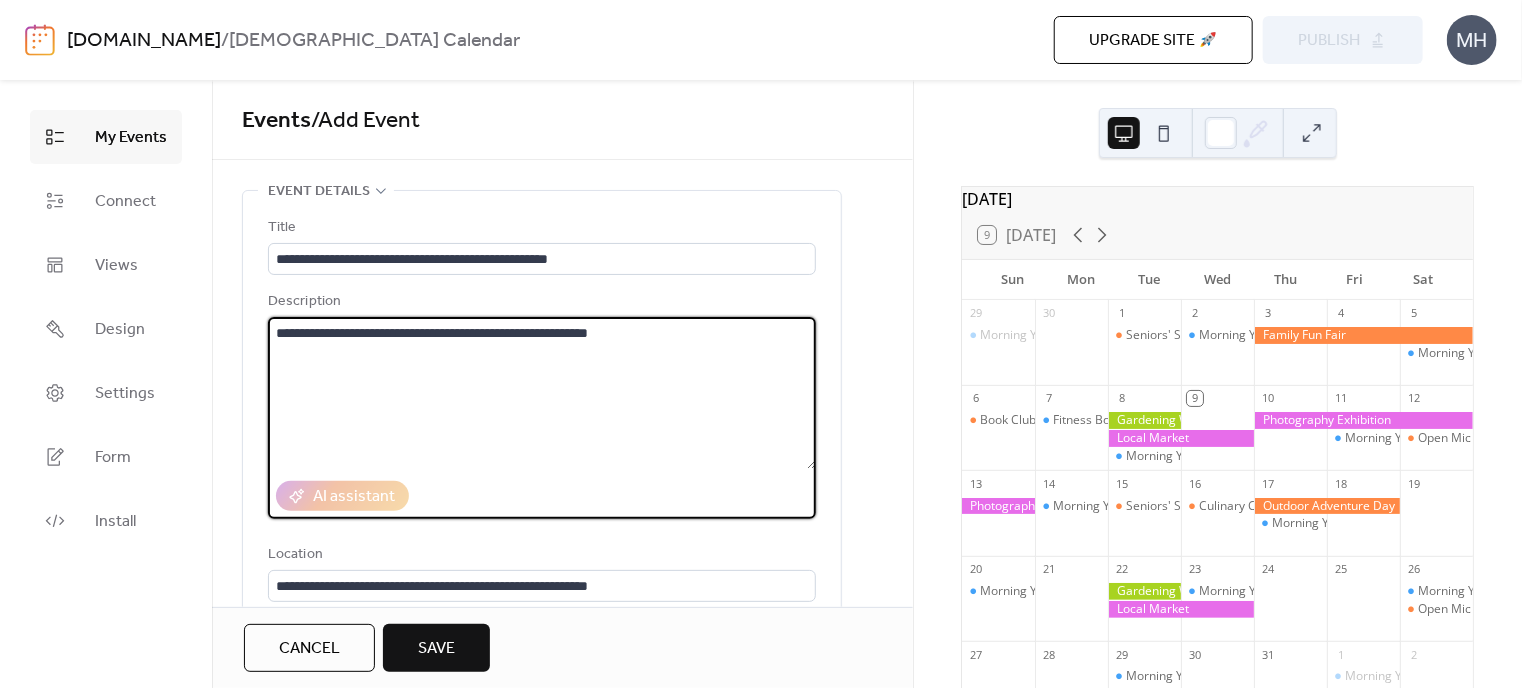 click on "**********" at bounding box center (542, 393) 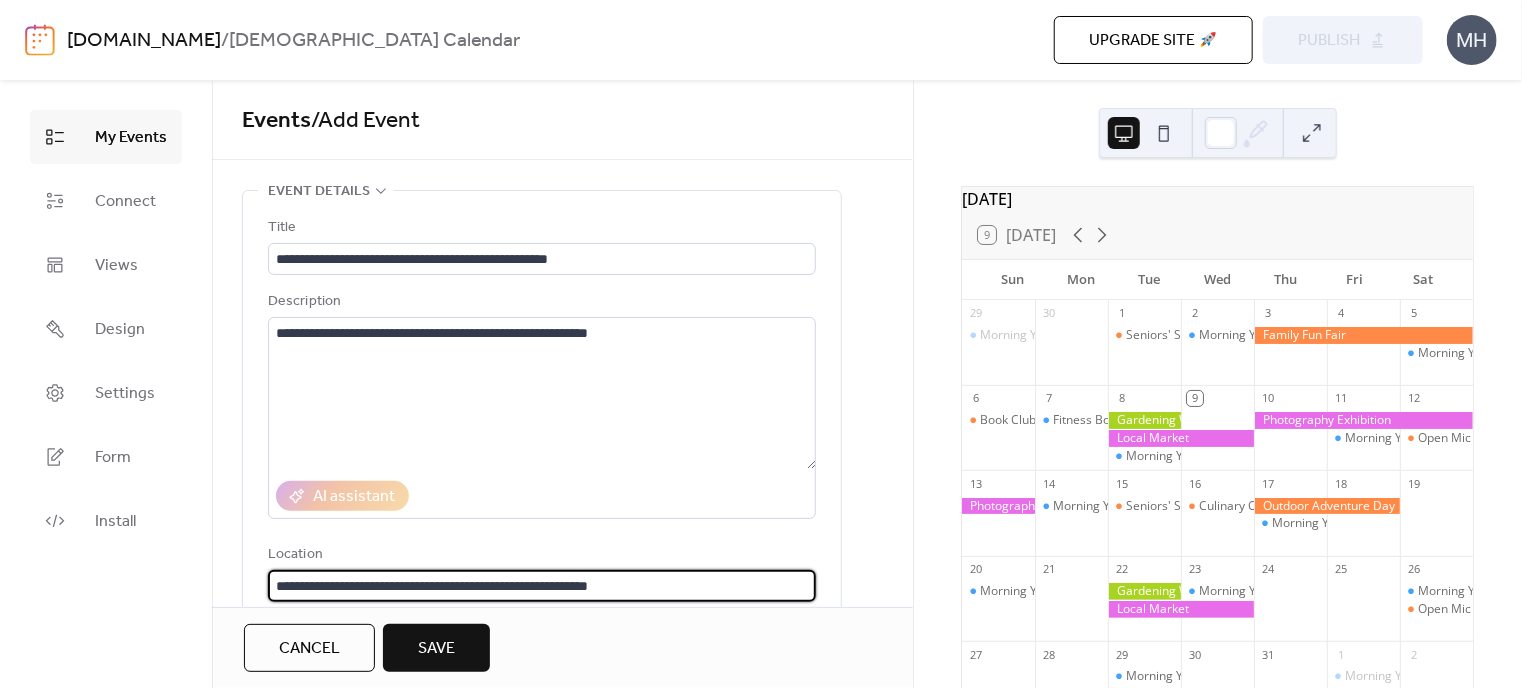click on "**********" at bounding box center [542, 586] 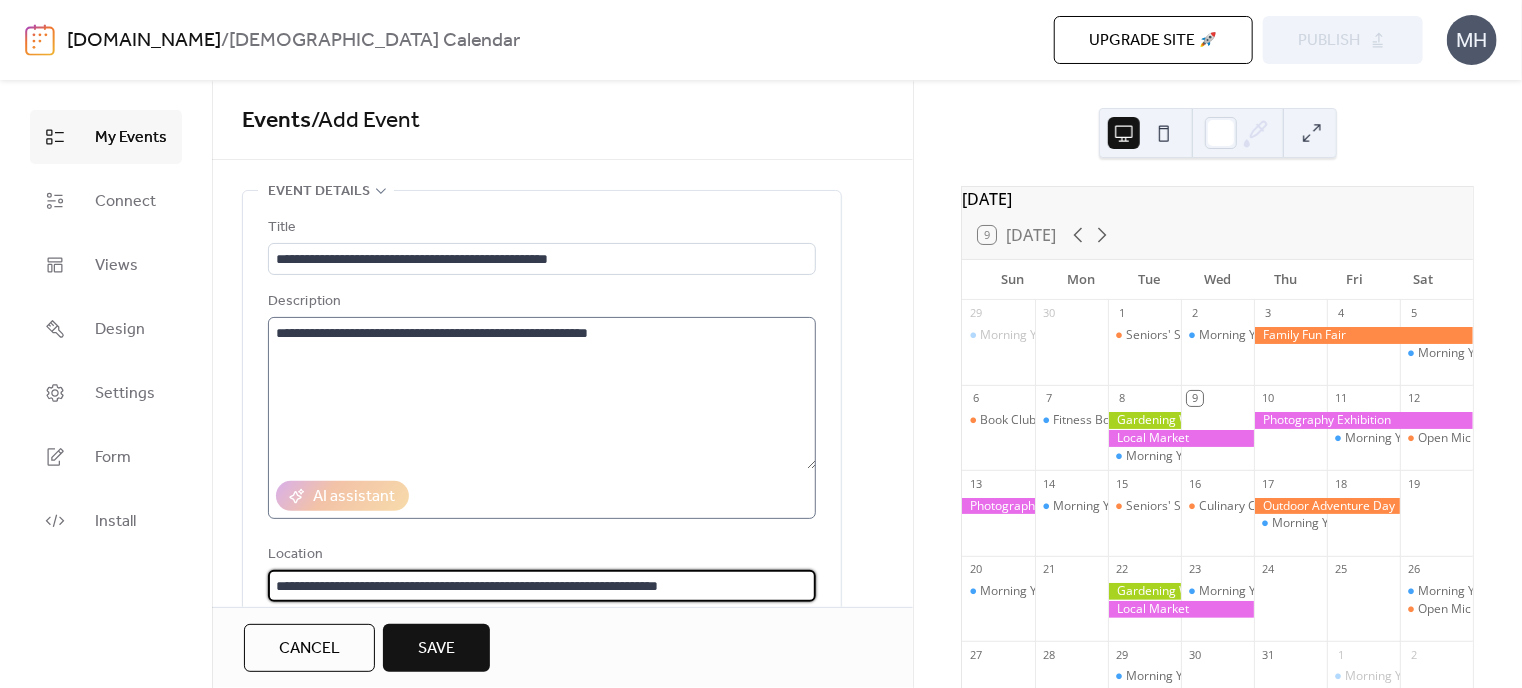 type on "**********" 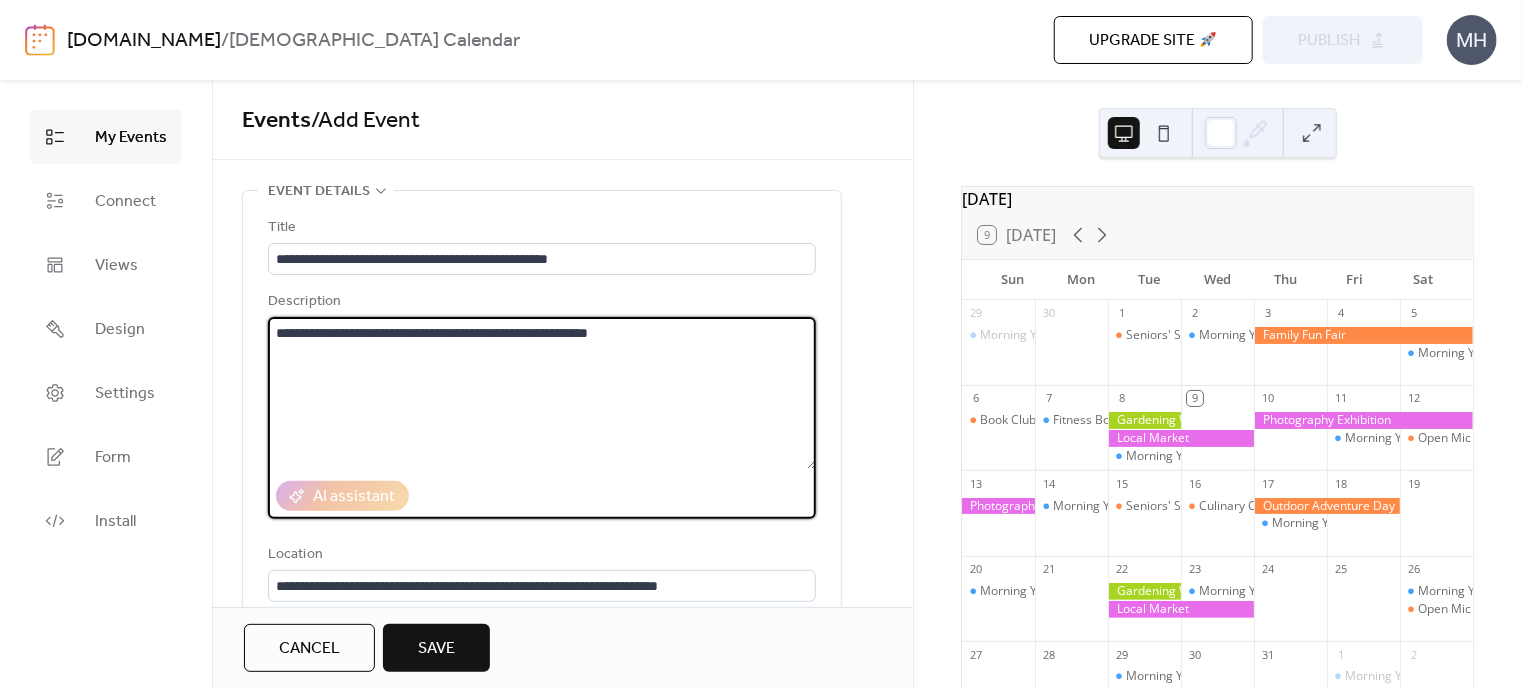 drag, startPoint x: 681, startPoint y: 336, endPoint x: 252, endPoint y: 352, distance: 429.29828 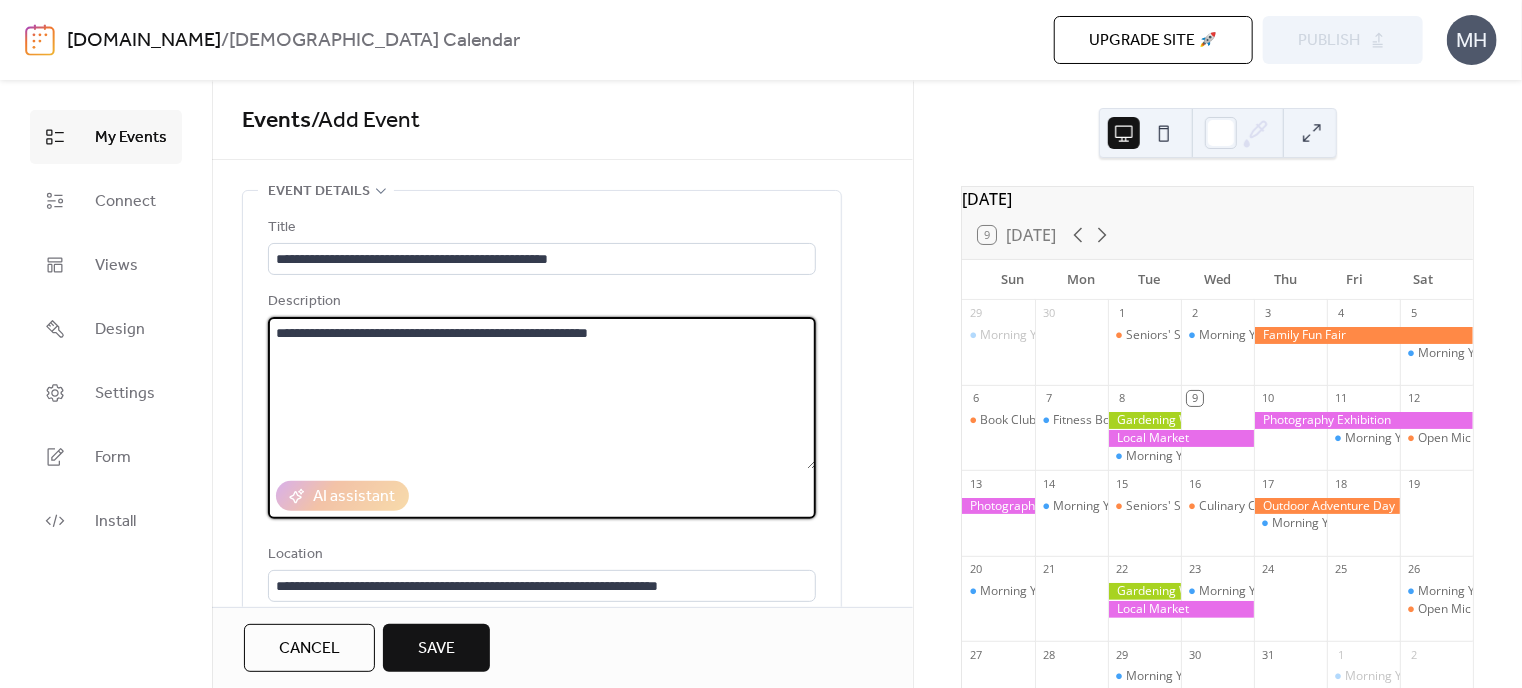 click on "**********" at bounding box center (542, 465) 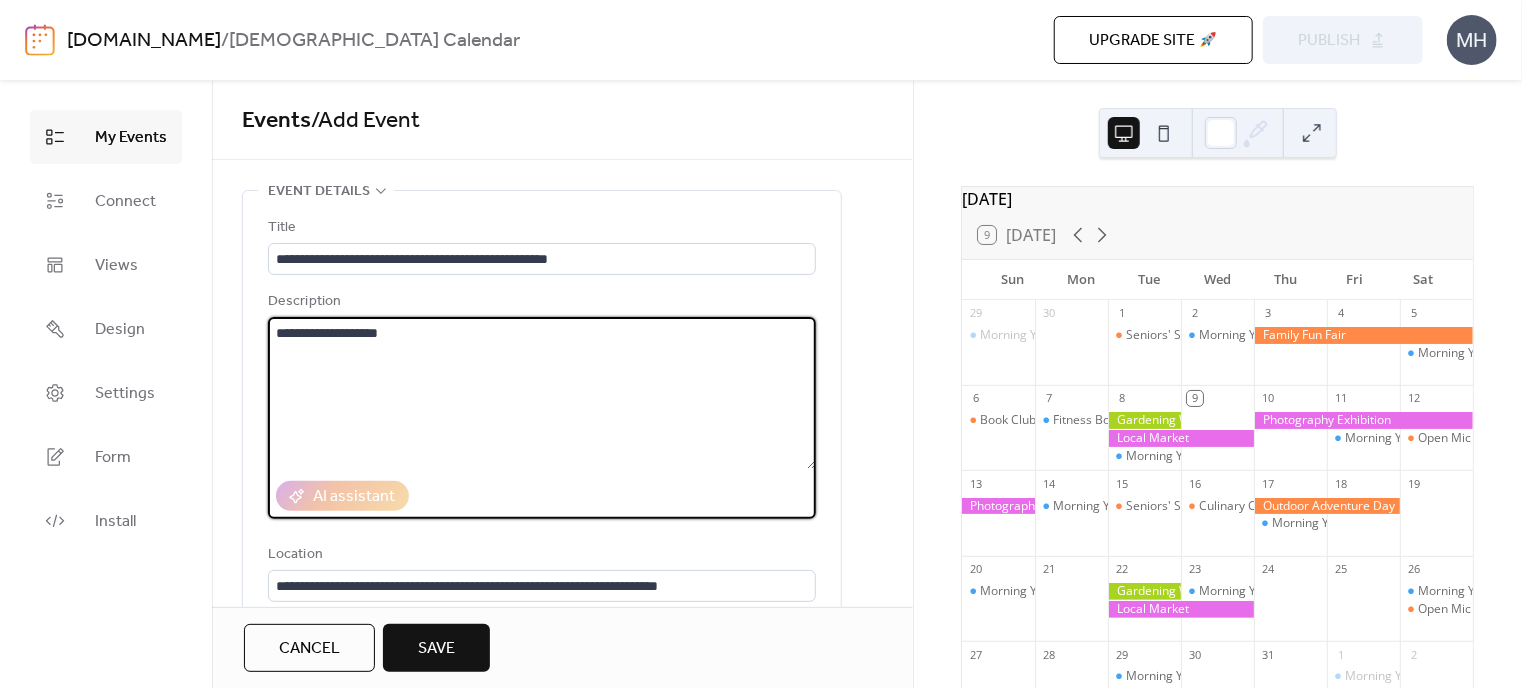 click on "**********" at bounding box center [542, 393] 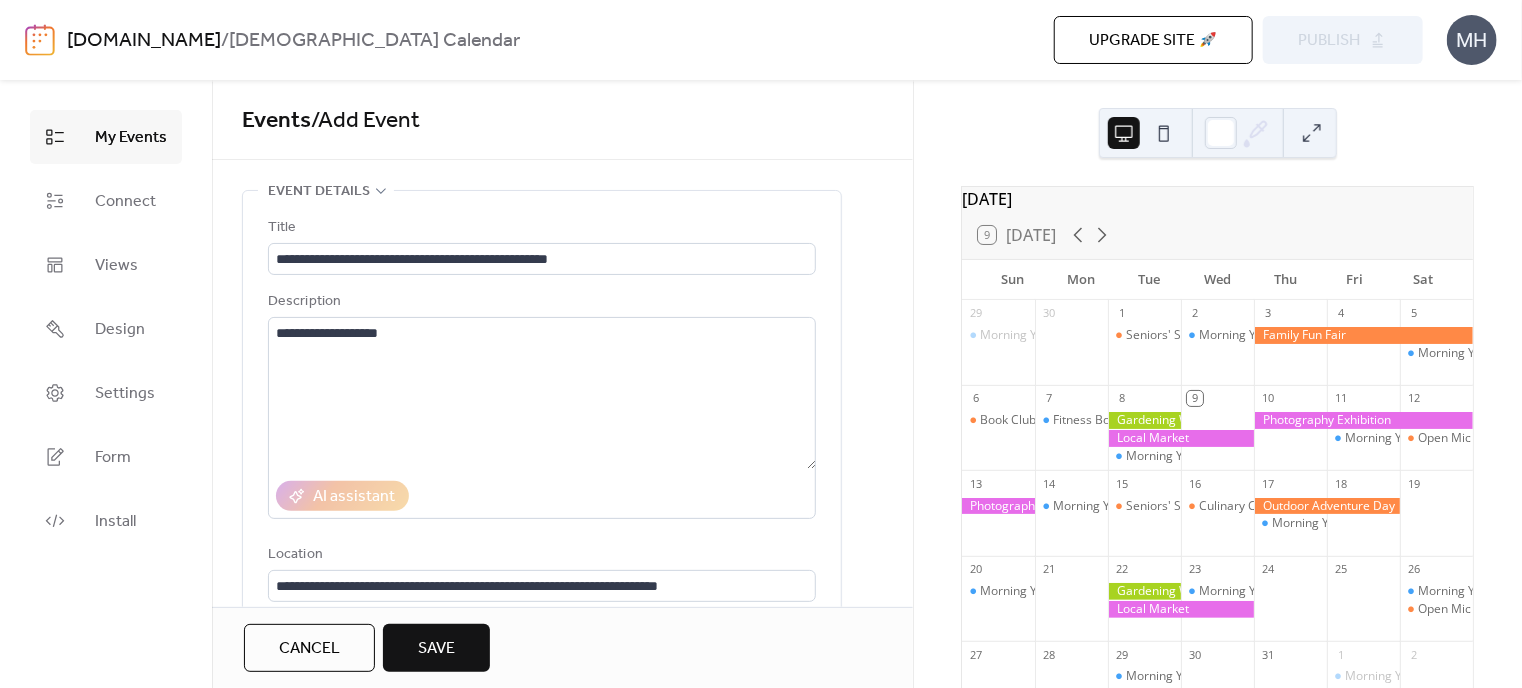 click on "Save" at bounding box center [436, 649] 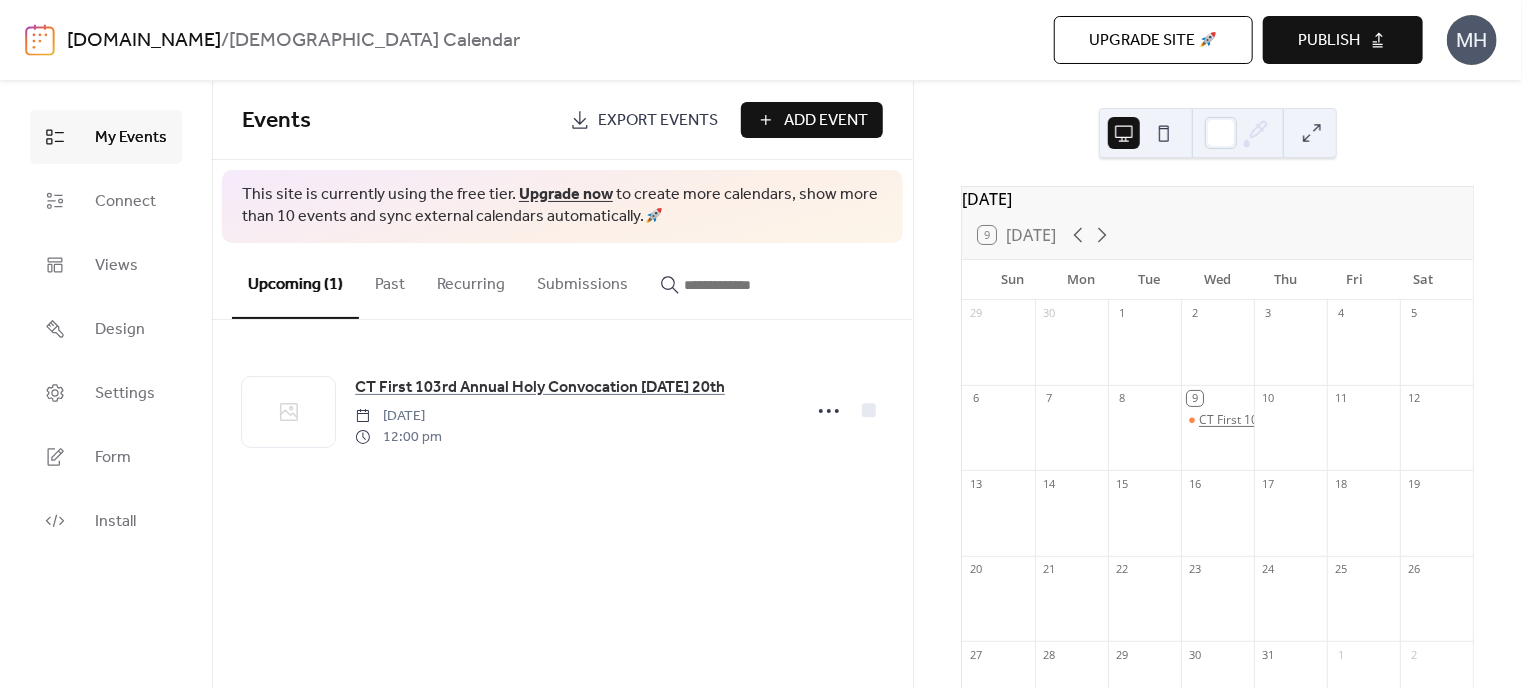 click on "CT First 103rd Annual Holy Convocation [DATE] 20th" at bounding box center (1344, 420) 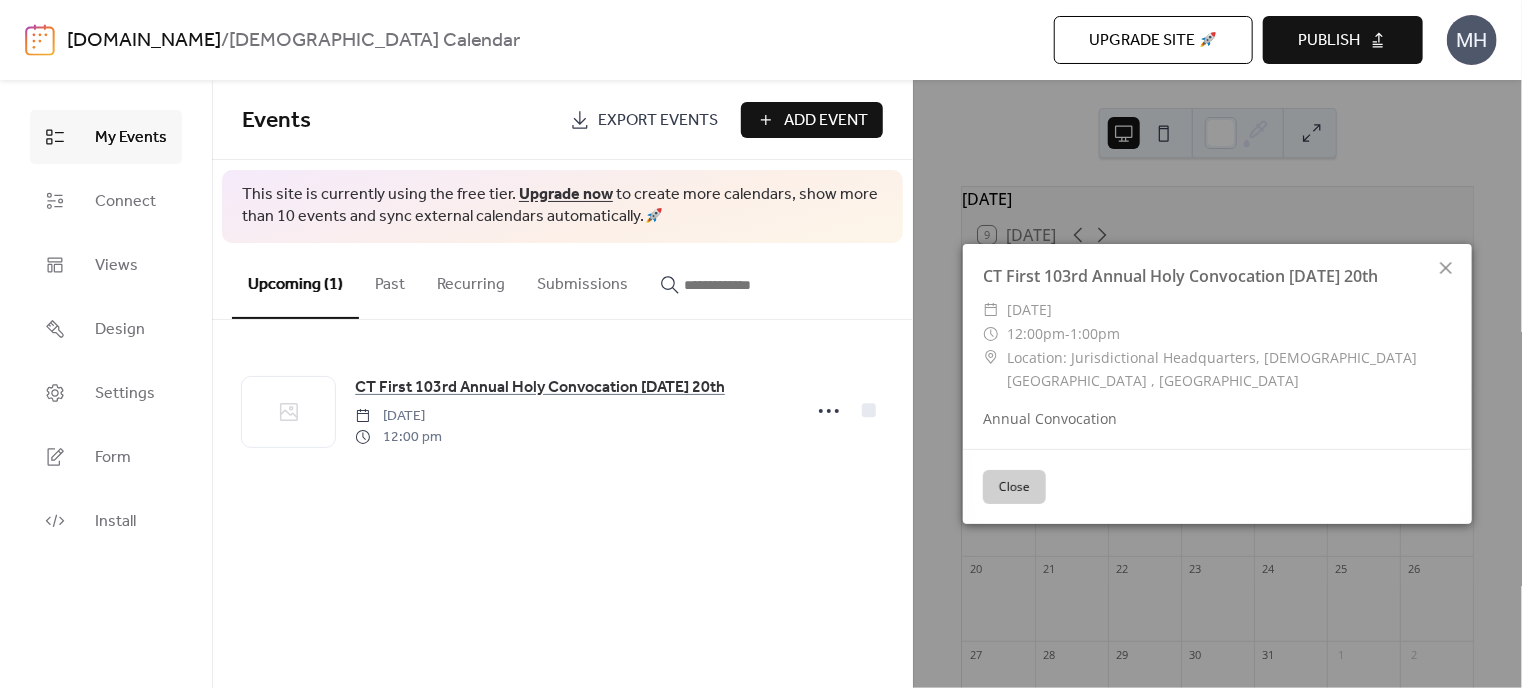 click on "Close" at bounding box center (1014, 487) 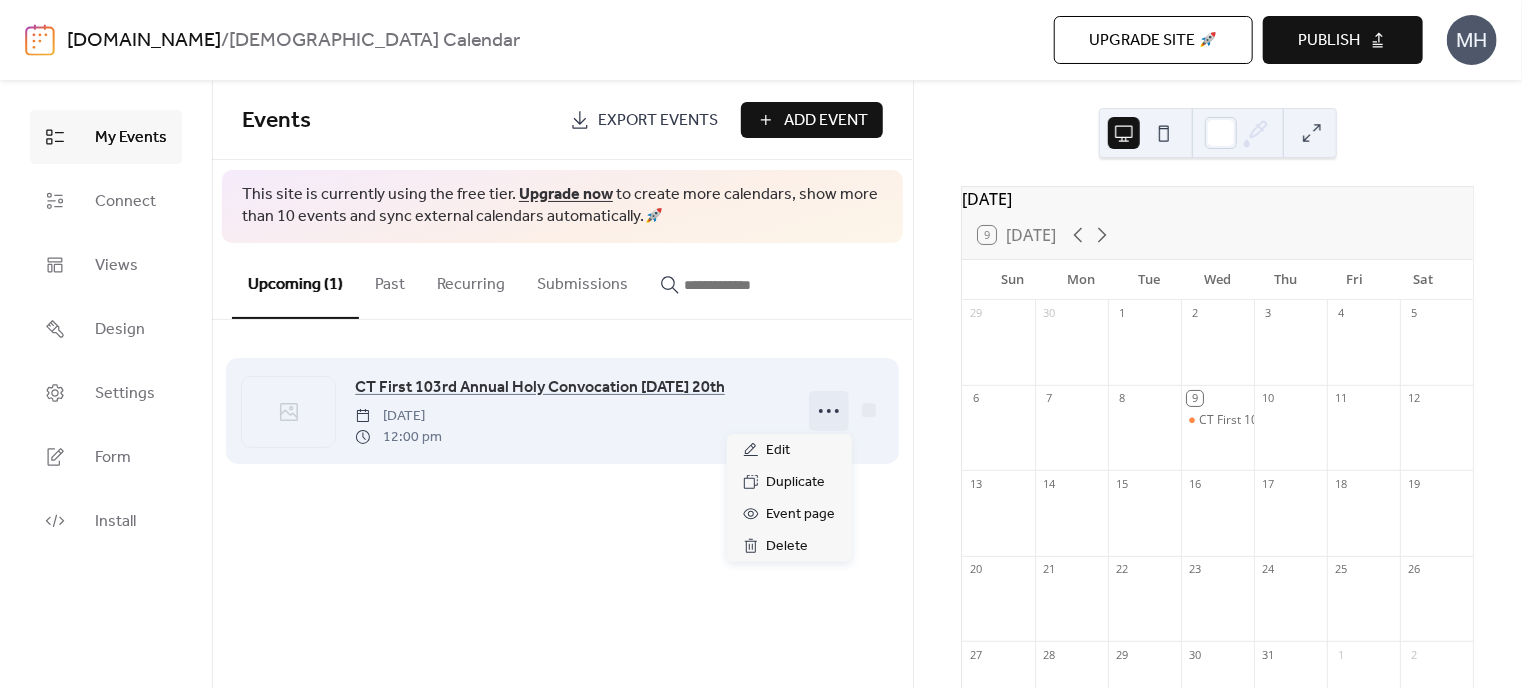 click 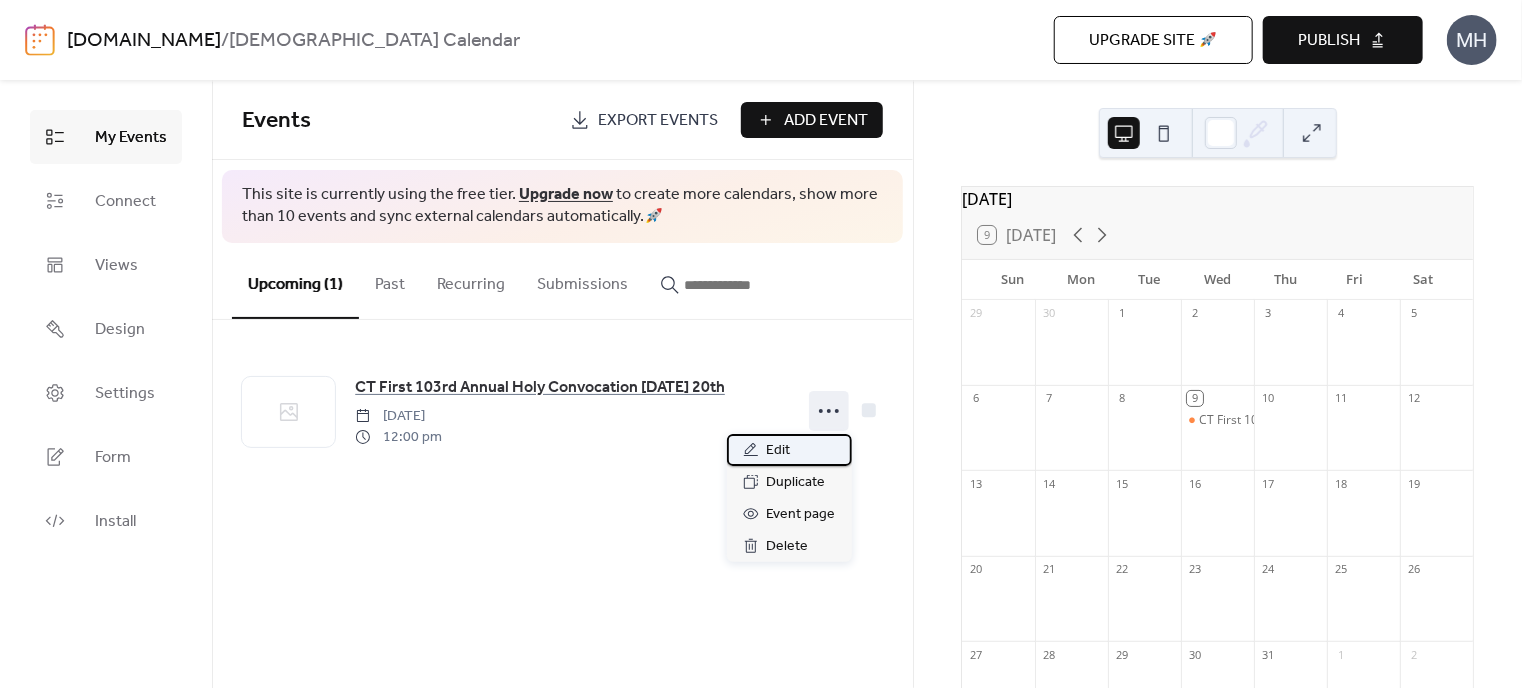 click on "Edit" at bounding box center (789, 450) 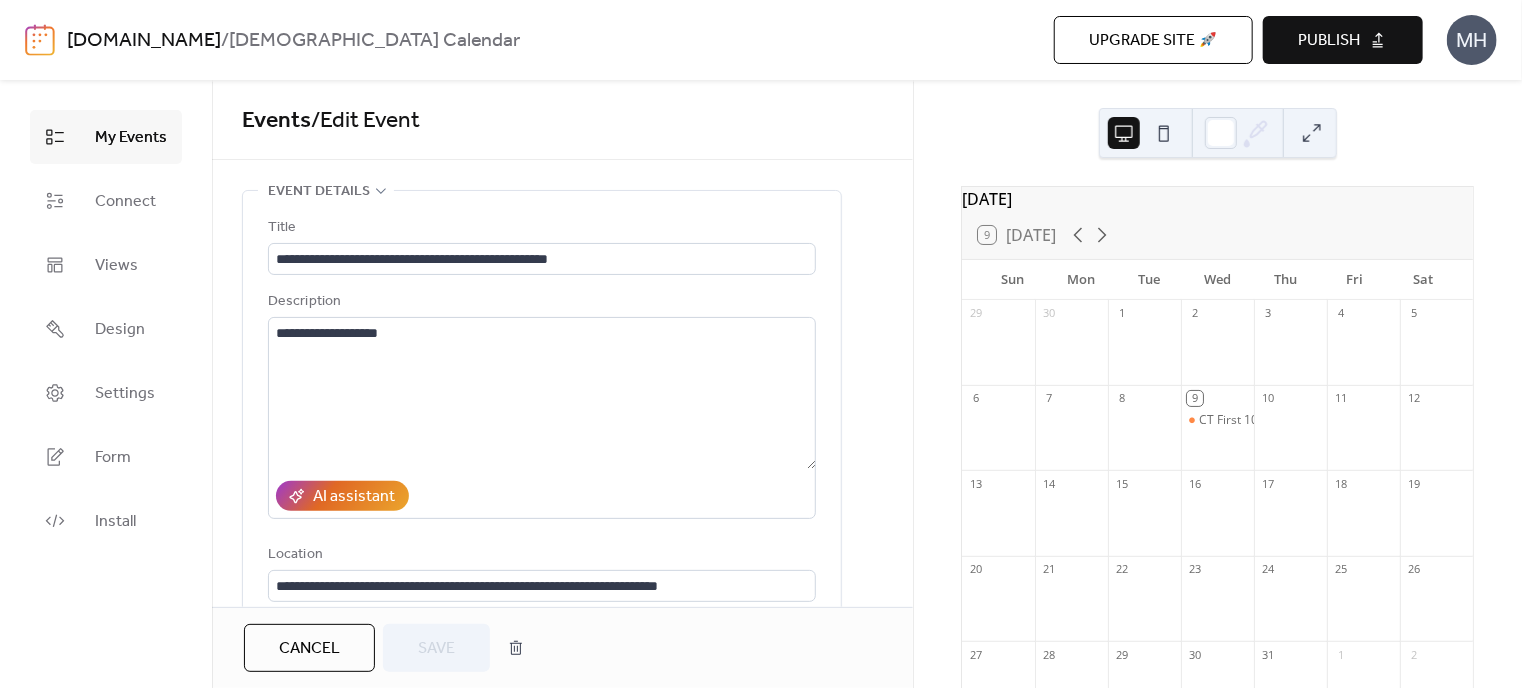 click on "14" at bounding box center [1071, 483] 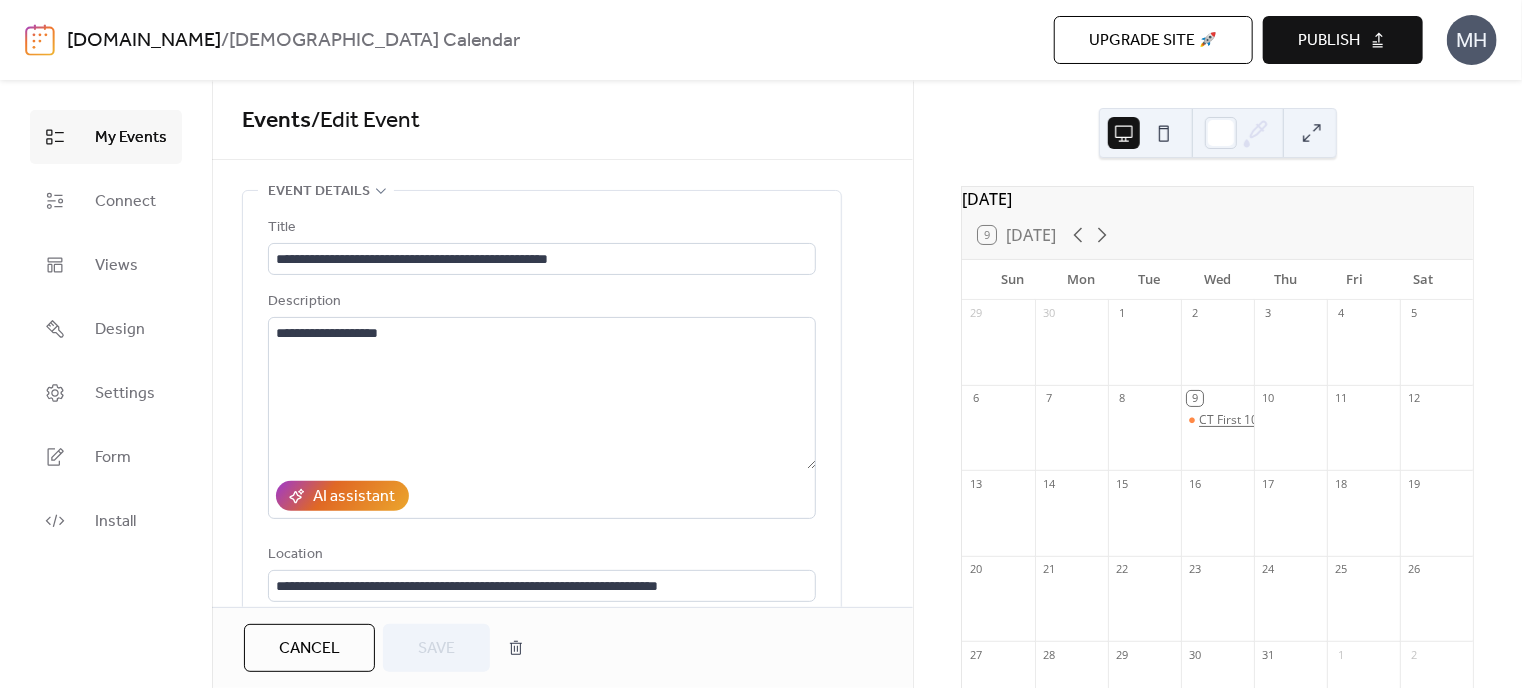 click on "CT First 103rd Annual Holy Convocation [DATE] 20th" at bounding box center [1344, 420] 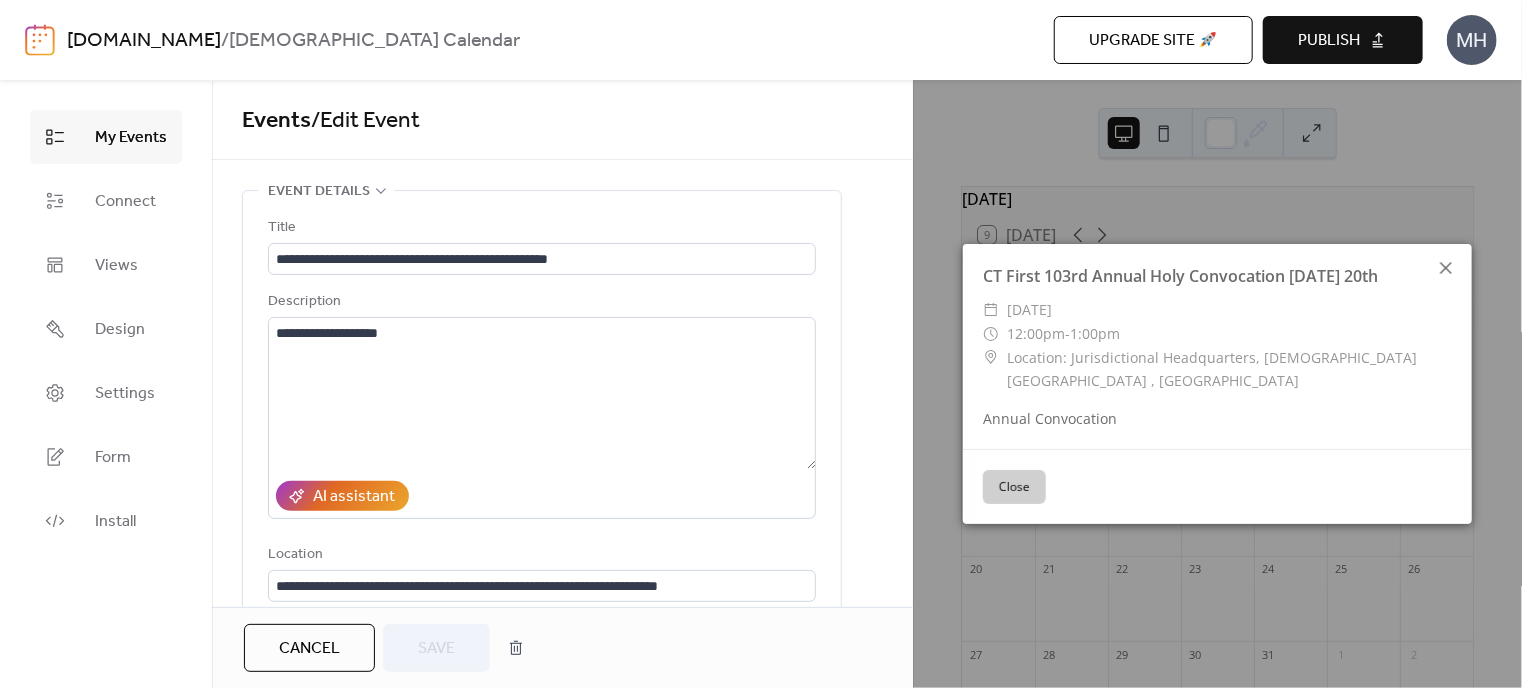 click 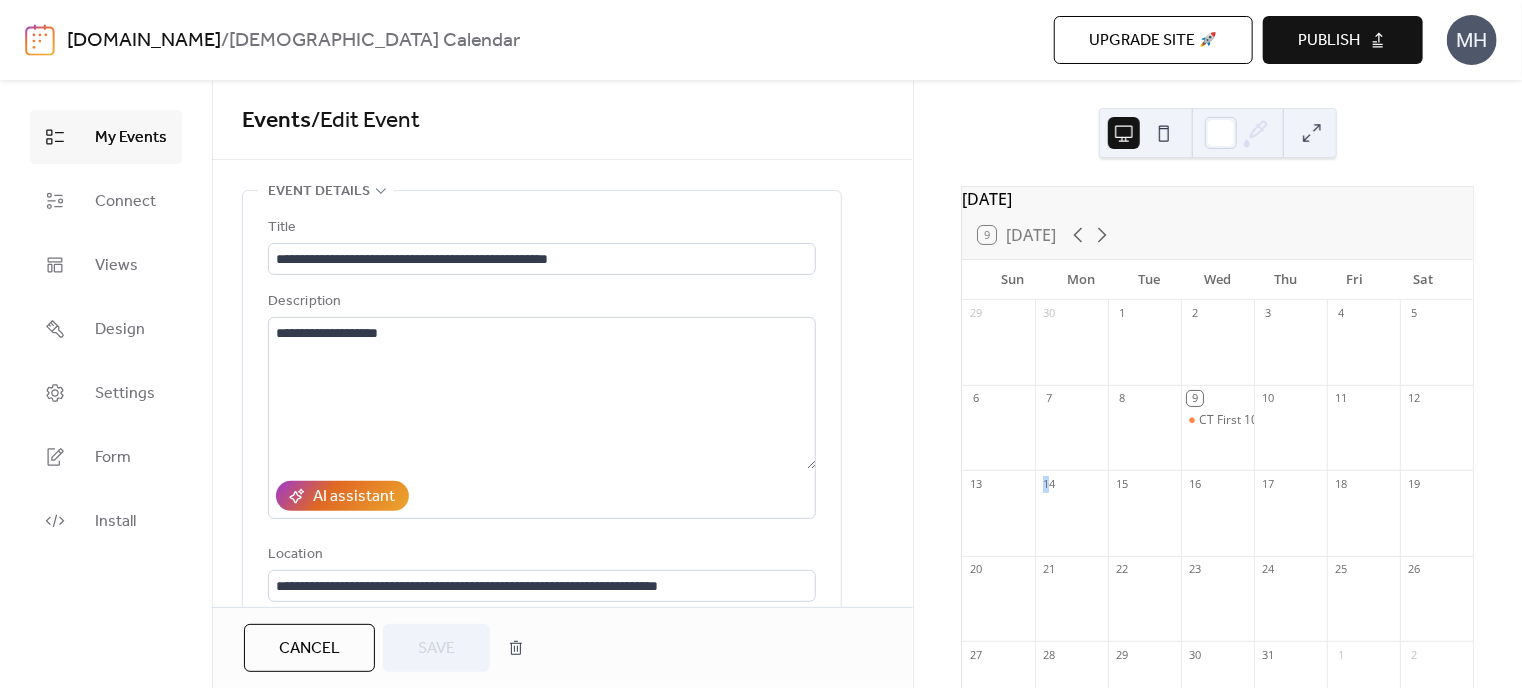 click on "14" at bounding box center [1048, 483] 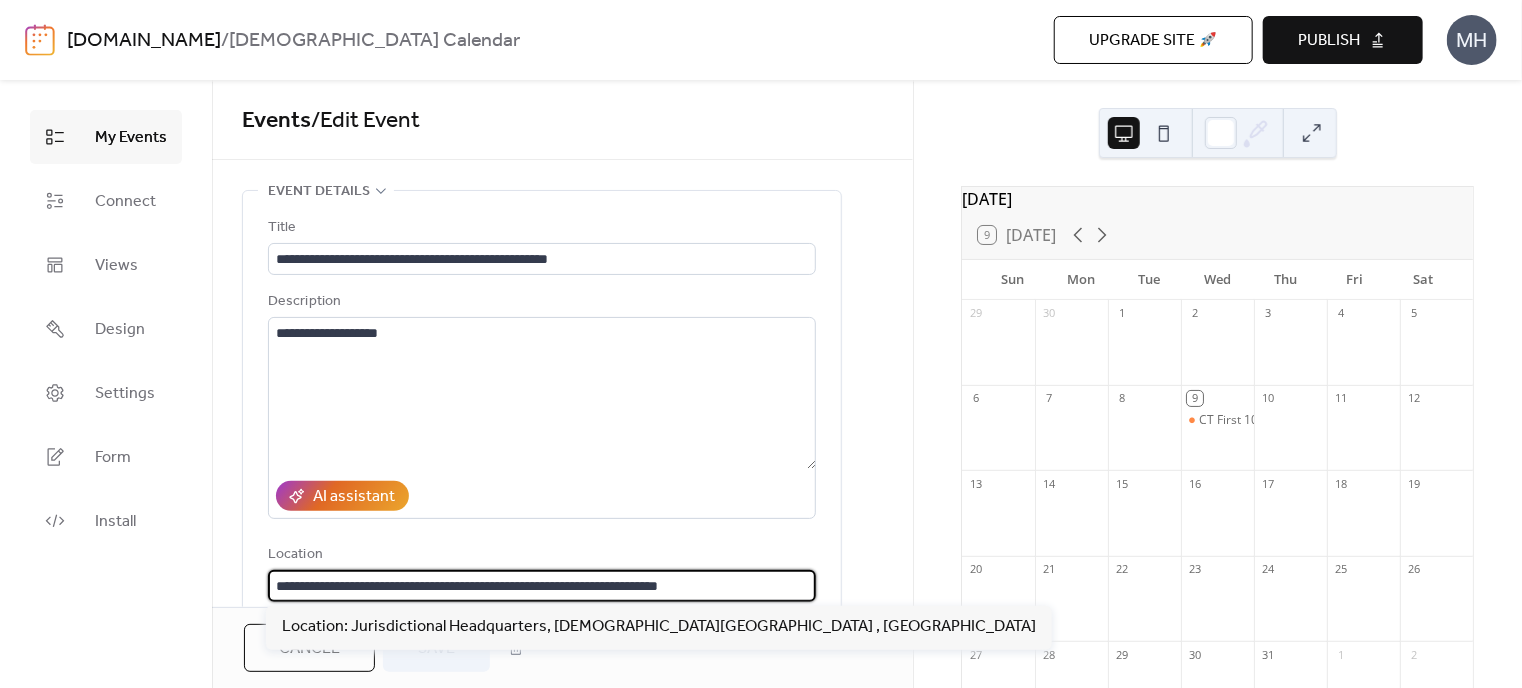 scroll, scrollTop: 0, scrollLeft: 0, axis: both 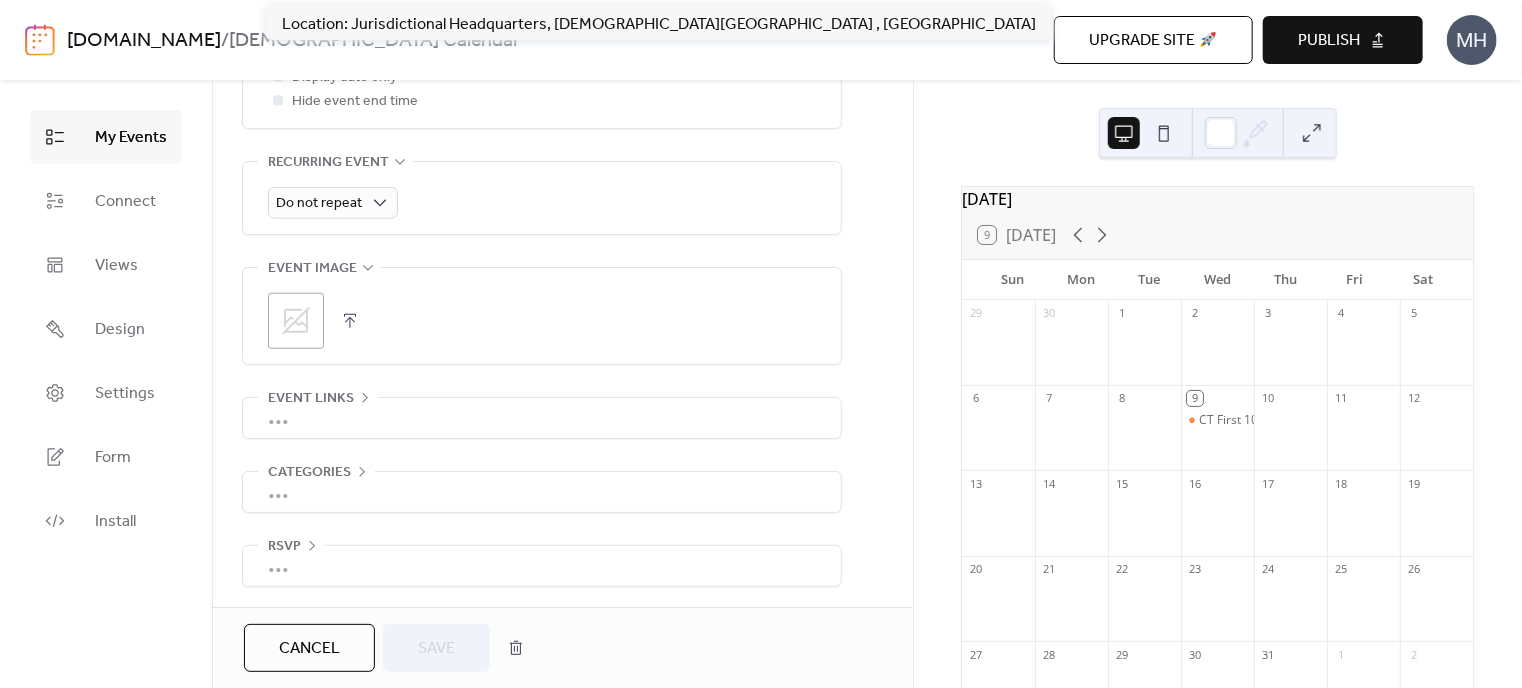 drag, startPoint x: 751, startPoint y: 584, endPoint x: 220, endPoint y: 655, distance: 535.72565 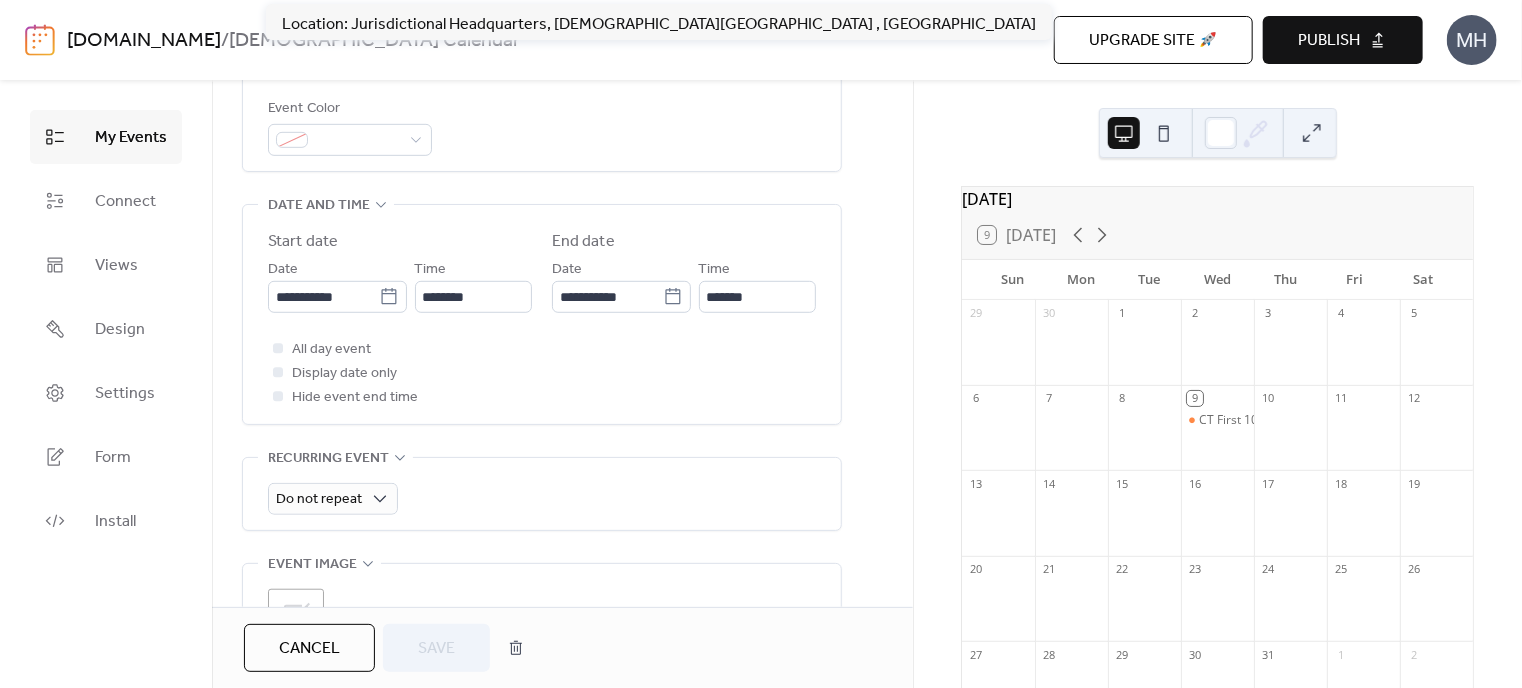 scroll, scrollTop: 564, scrollLeft: 0, axis: vertical 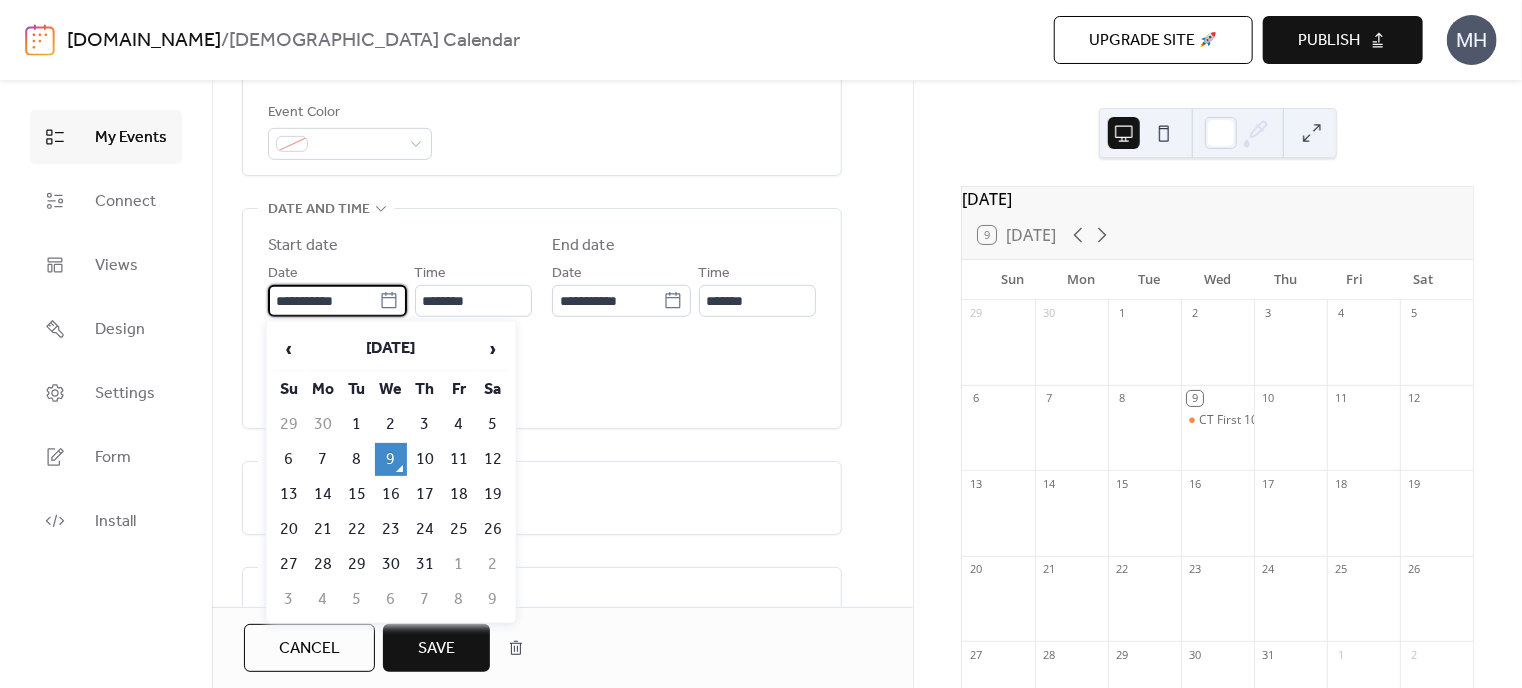 click on "**********" at bounding box center [323, 301] 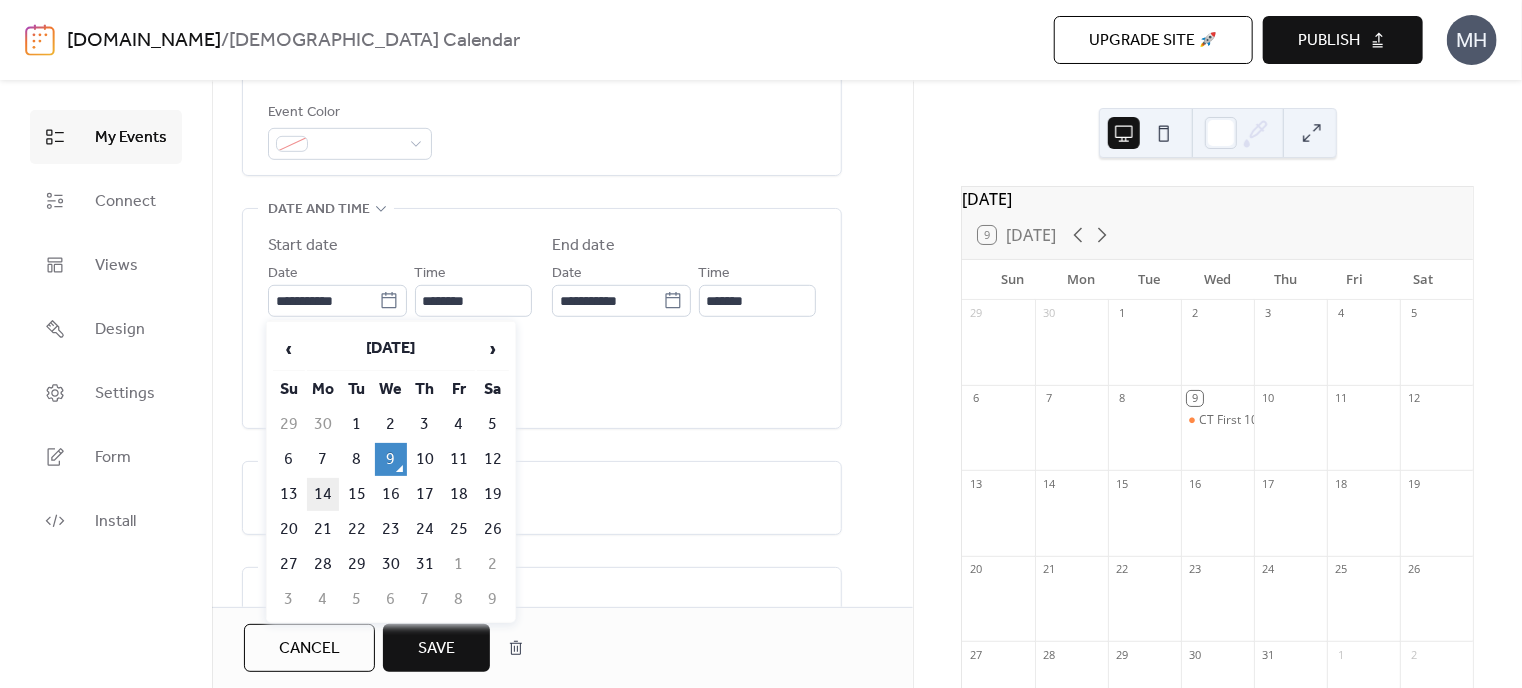 click on "14" at bounding box center (323, 494) 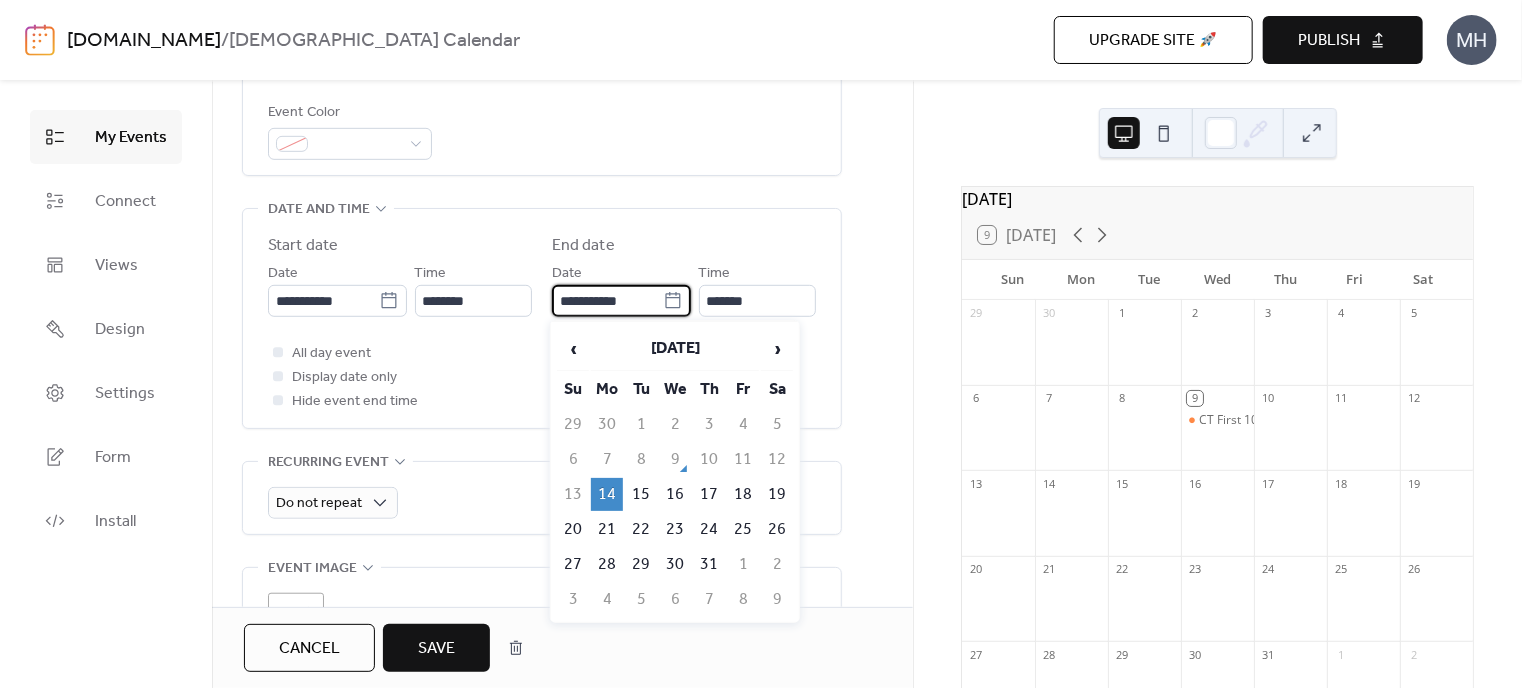 click on "**********" at bounding box center [607, 301] 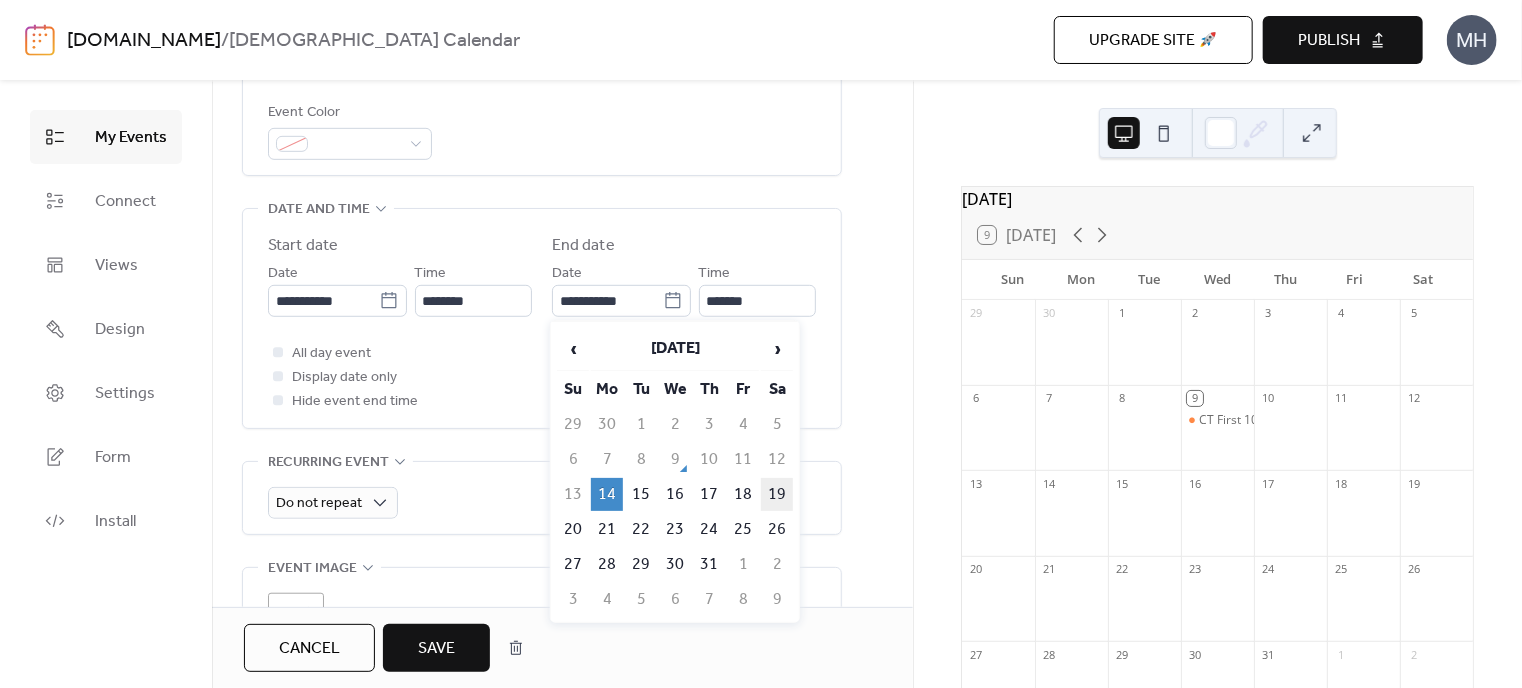 click on "19" at bounding box center (777, 494) 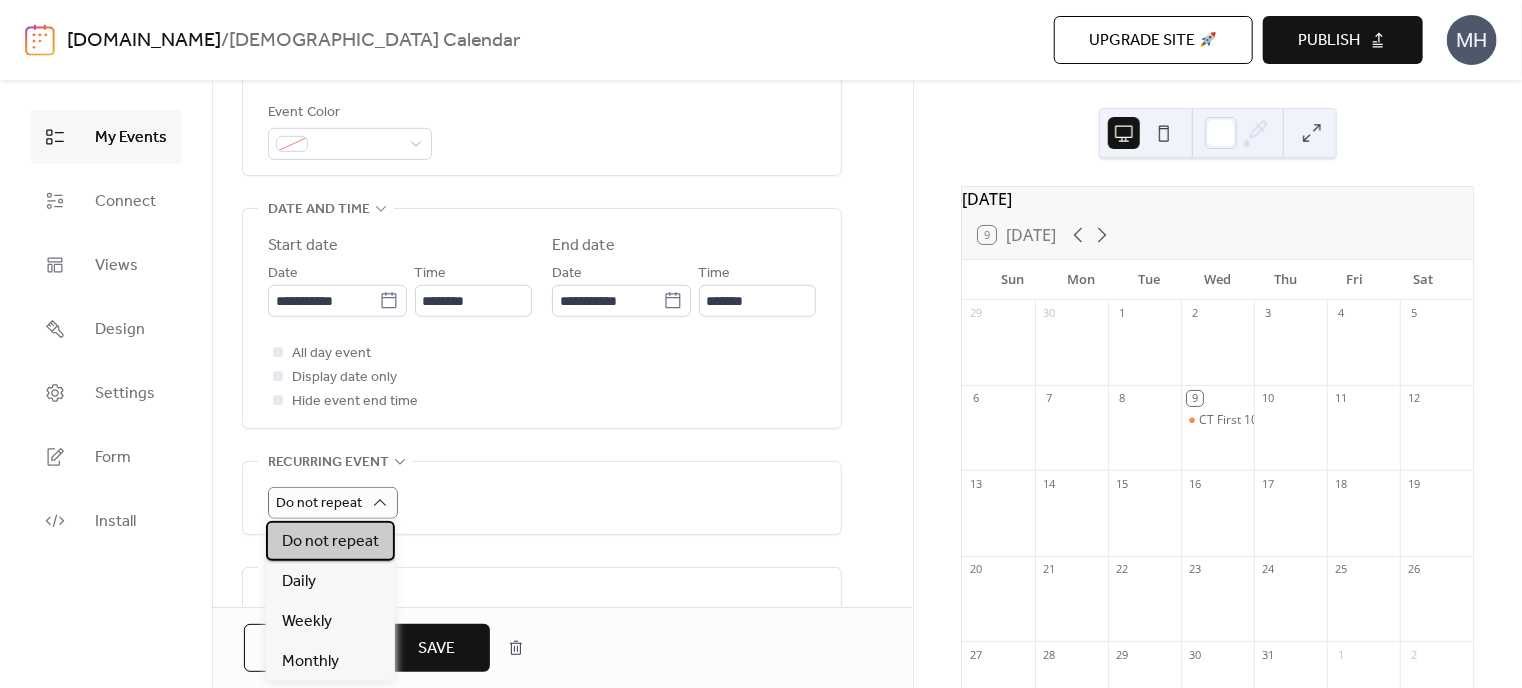 click on "Do not repeat" at bounding box center [330, 542] 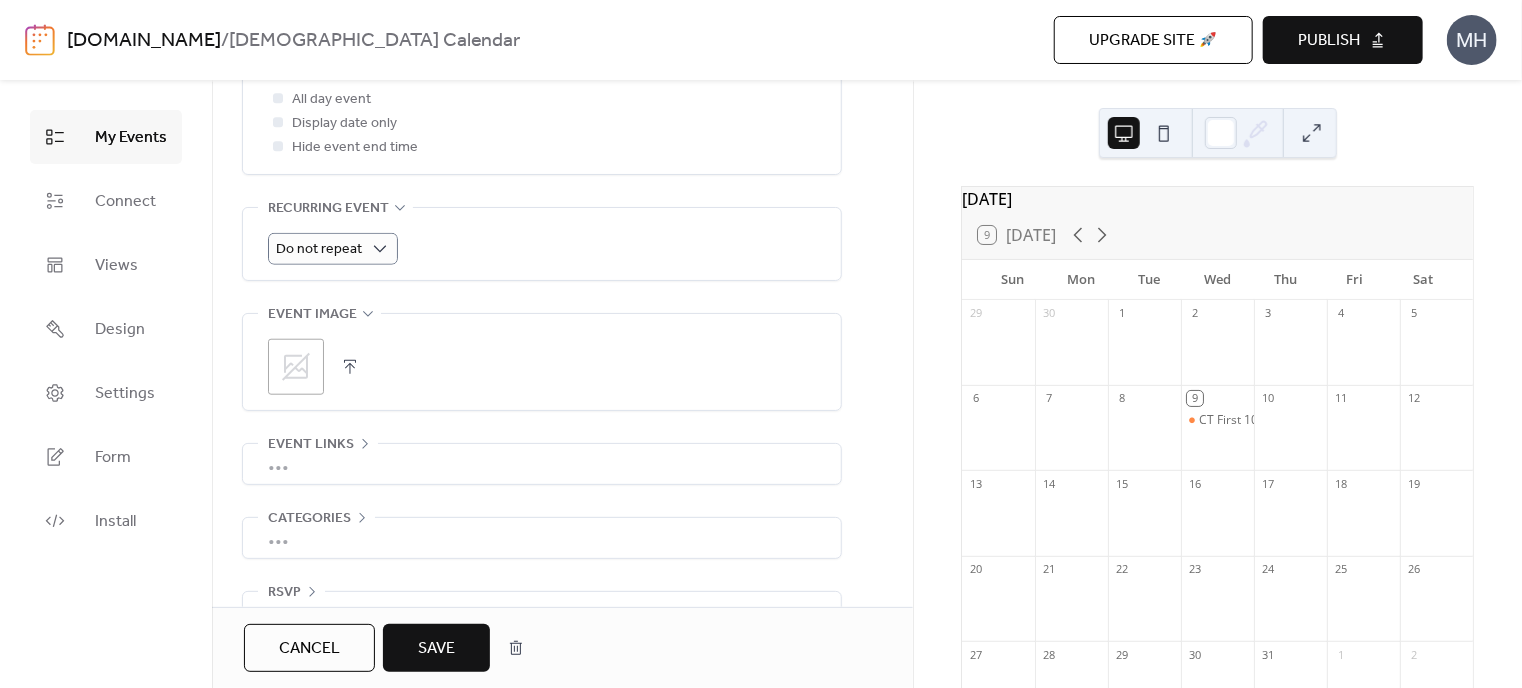 scroll, scrollTop: 864, scrollLeft: 0, axis: vertical 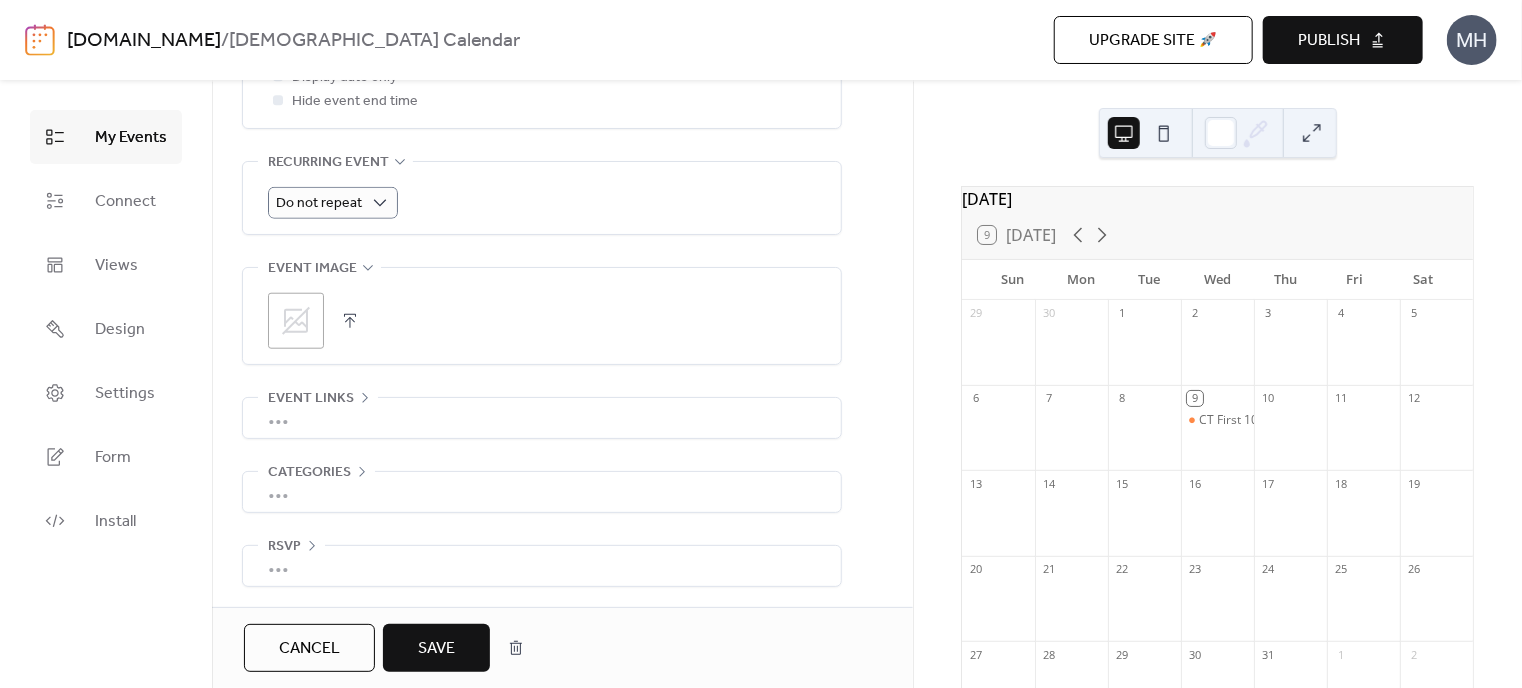 click on "Save" at bounding box center (436, 649) 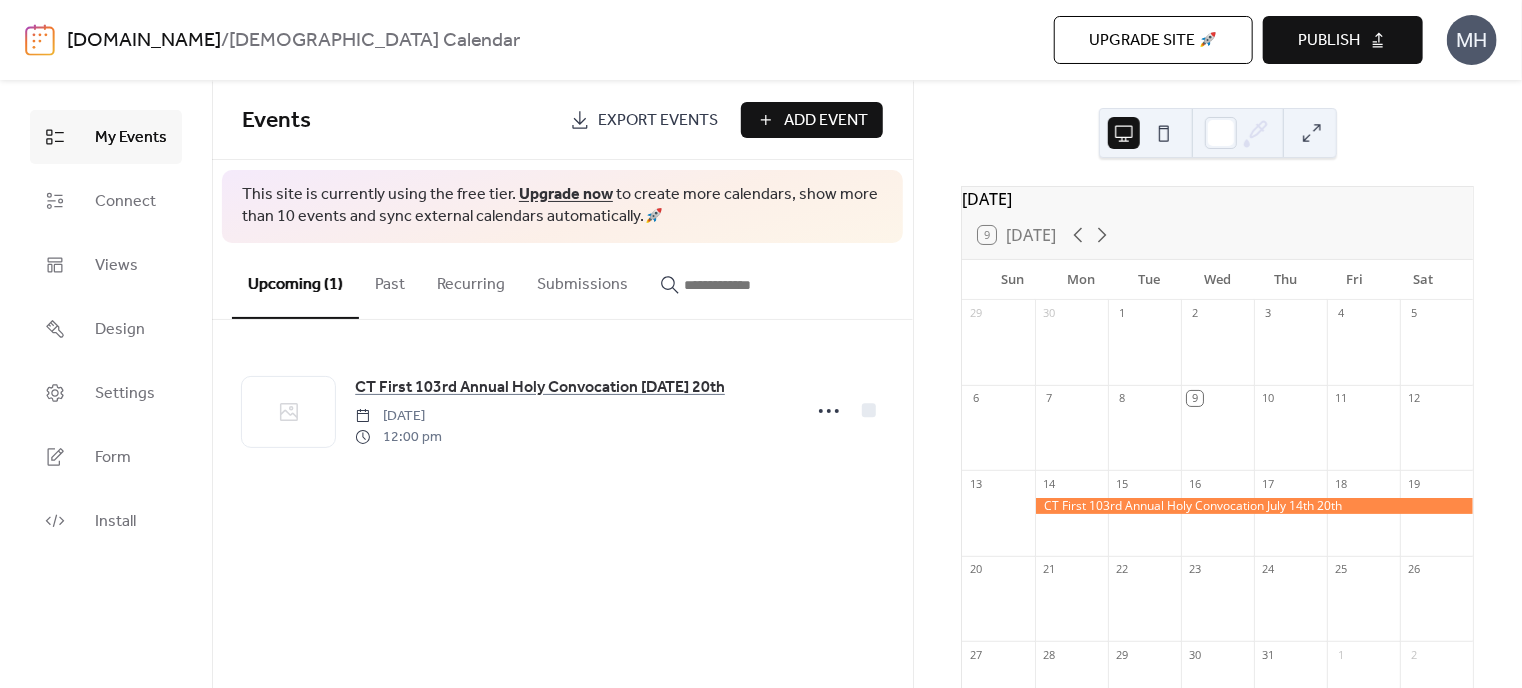 click on "Add Event" at bounding box center (826, 121) 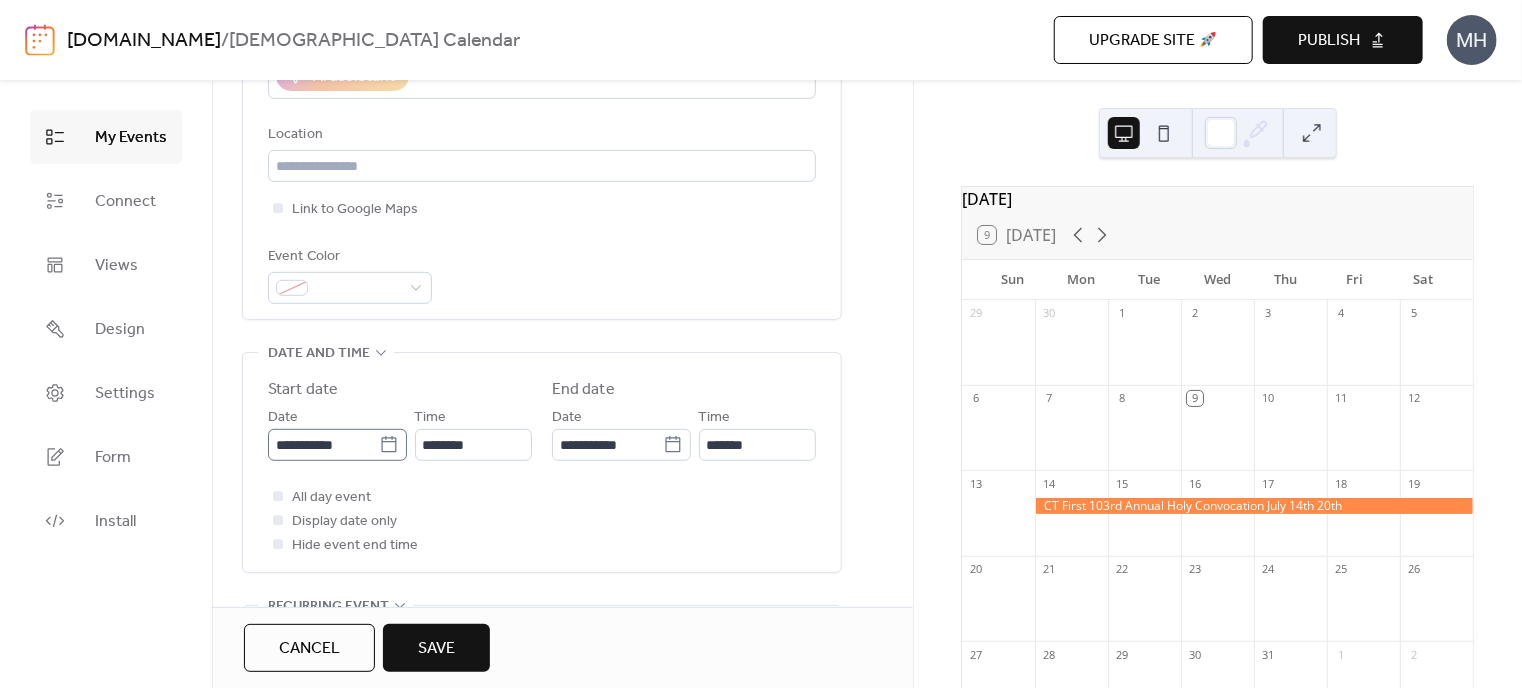 scroll, scrollTop: 400, scrollLeft: 0, axis: vertical 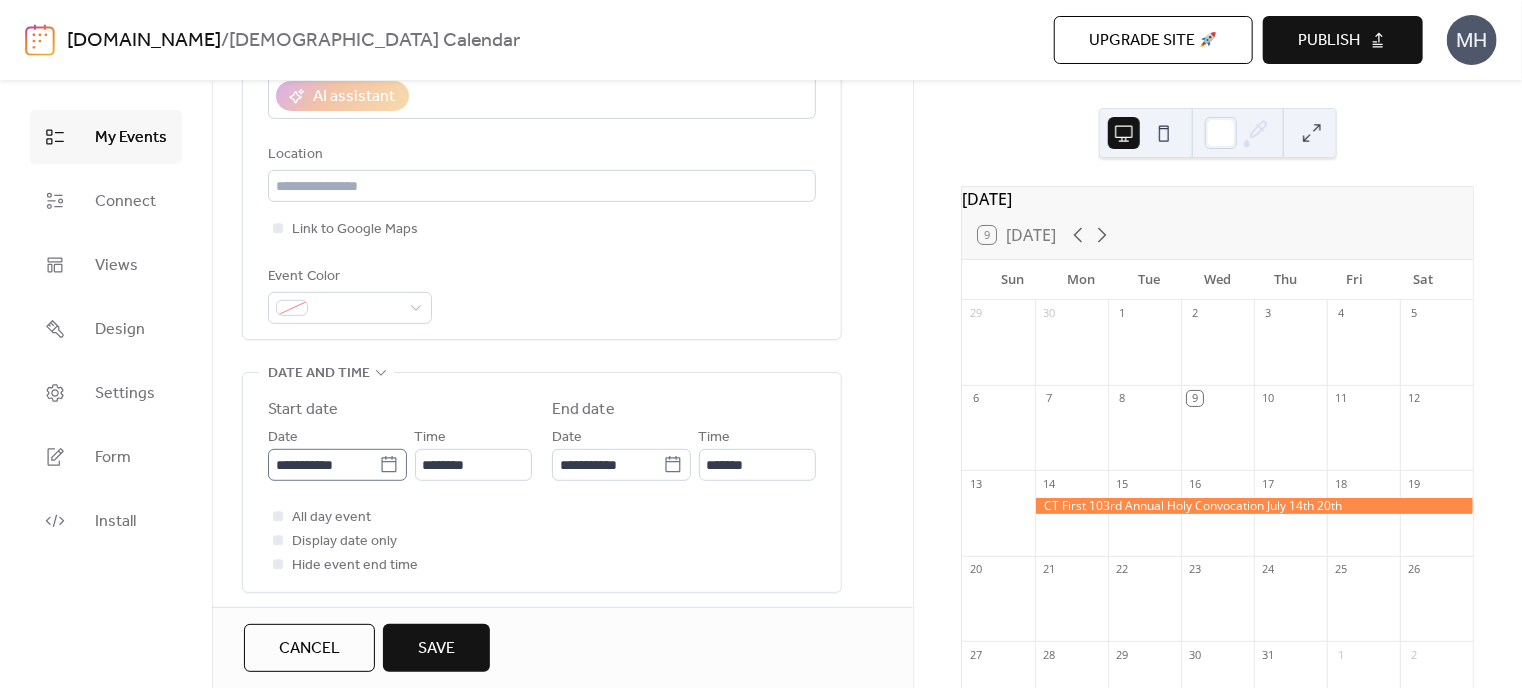 type on "**********" 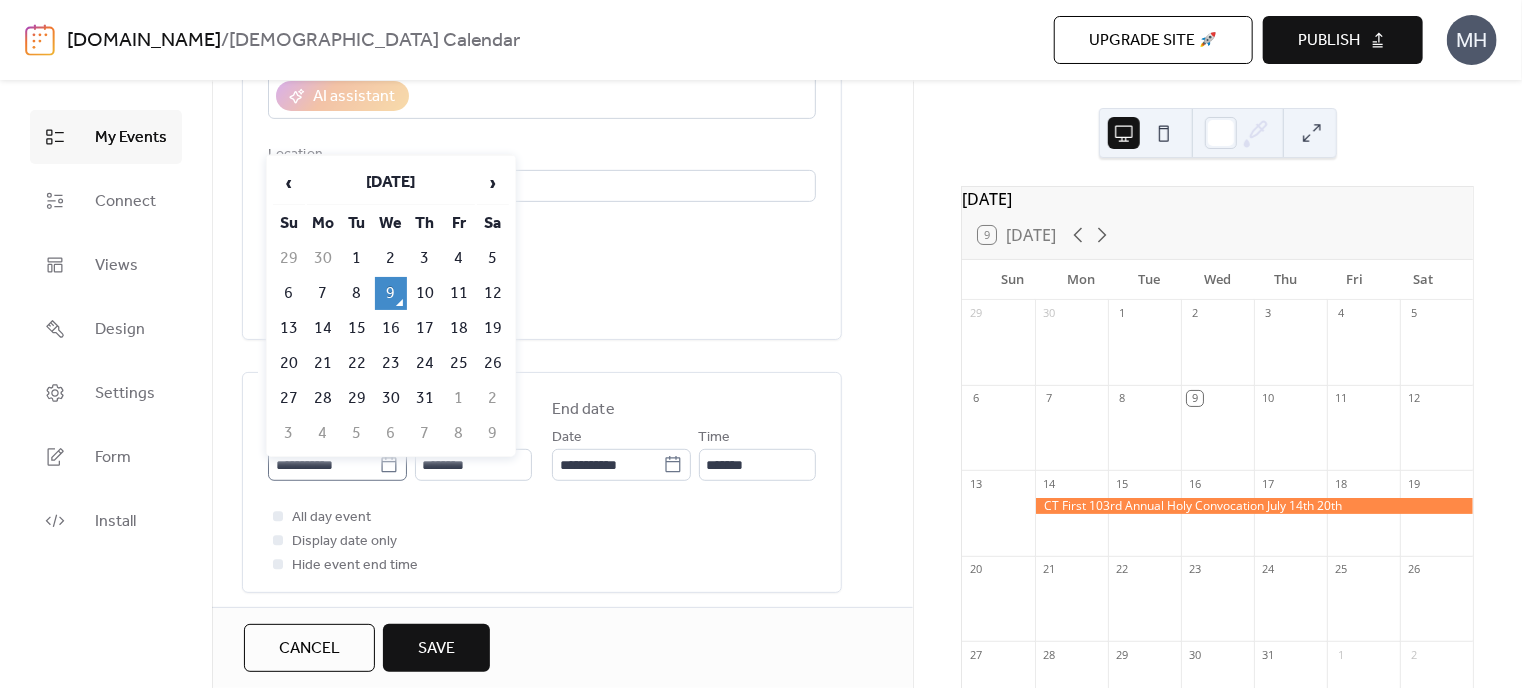 click 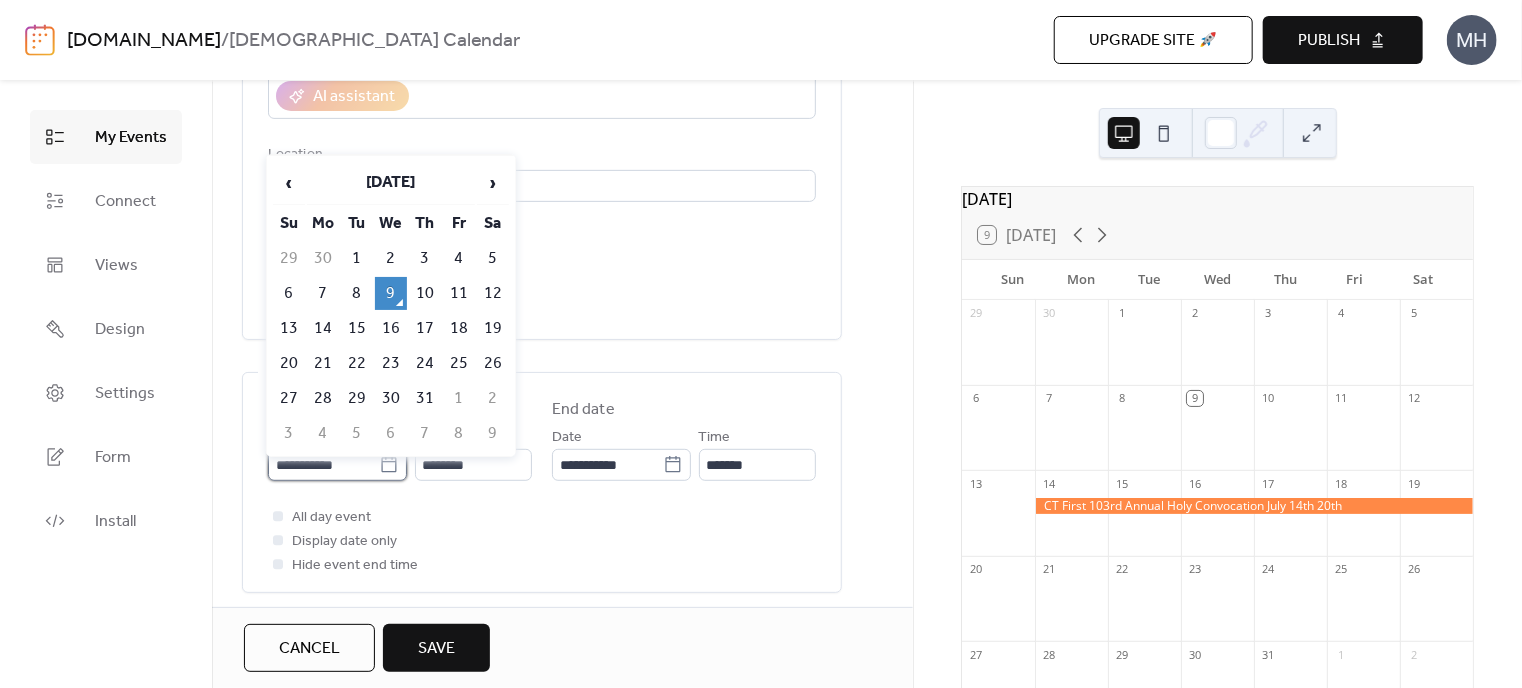 click on "**********" at bounding box center [323, 465] 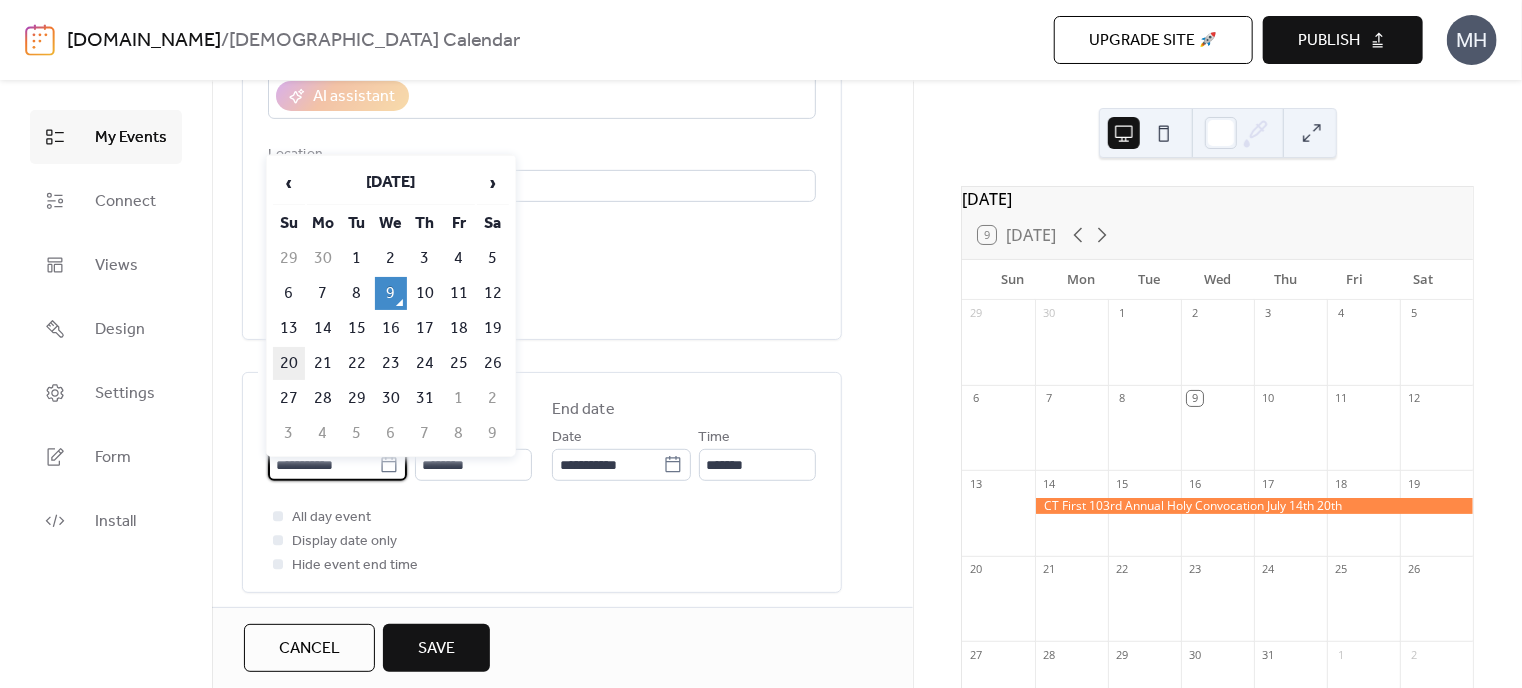 click on "20" at bounding box center [289, 363] 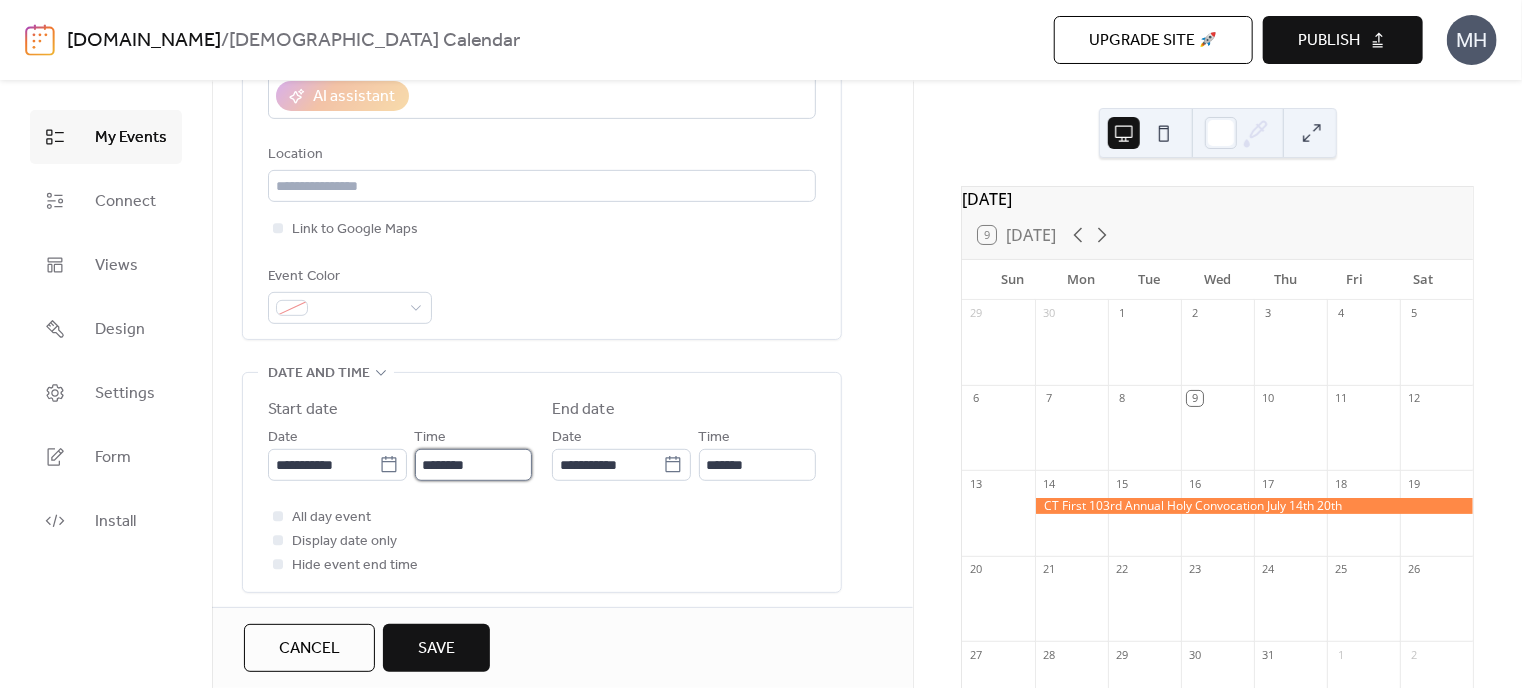 click on "********" at bounding box center (473, 465) 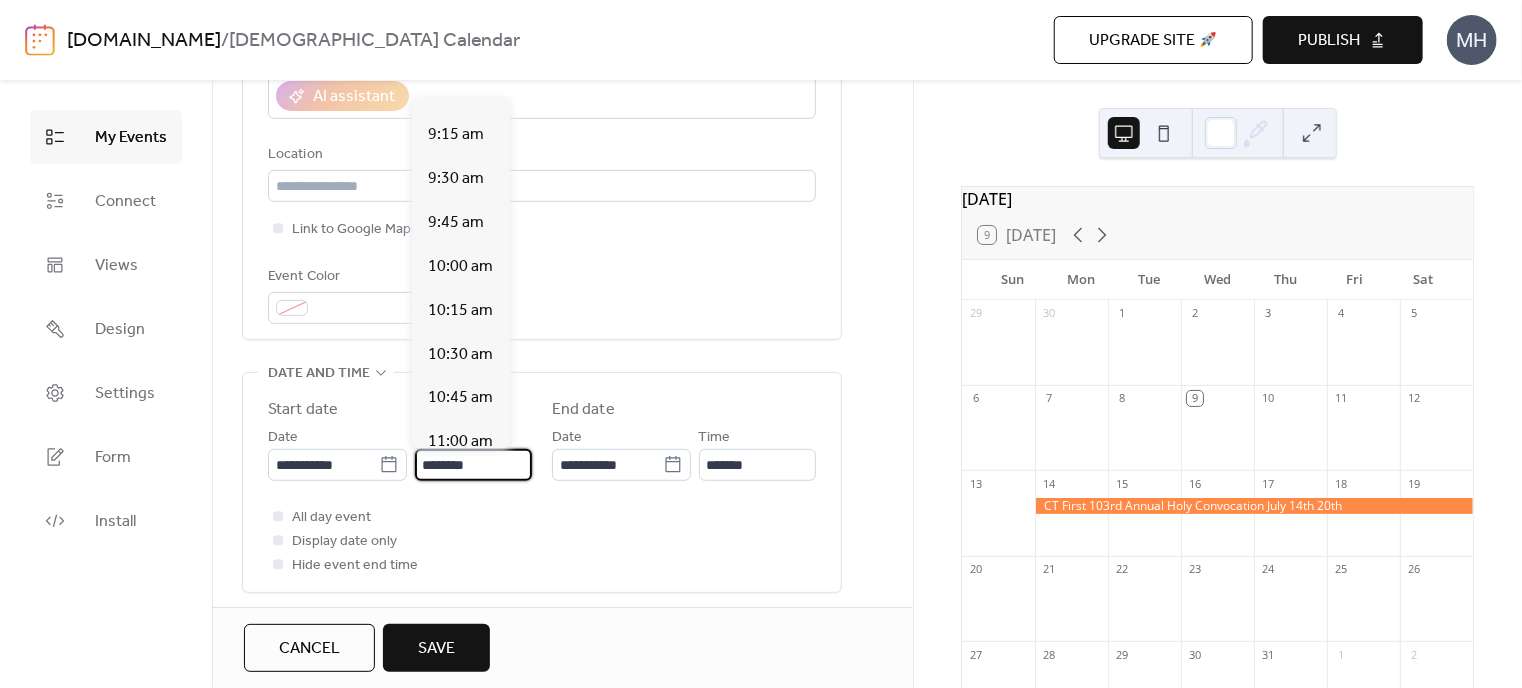 scroll, scrollTop: 1512, scrollLeft: 0, axis: vertical 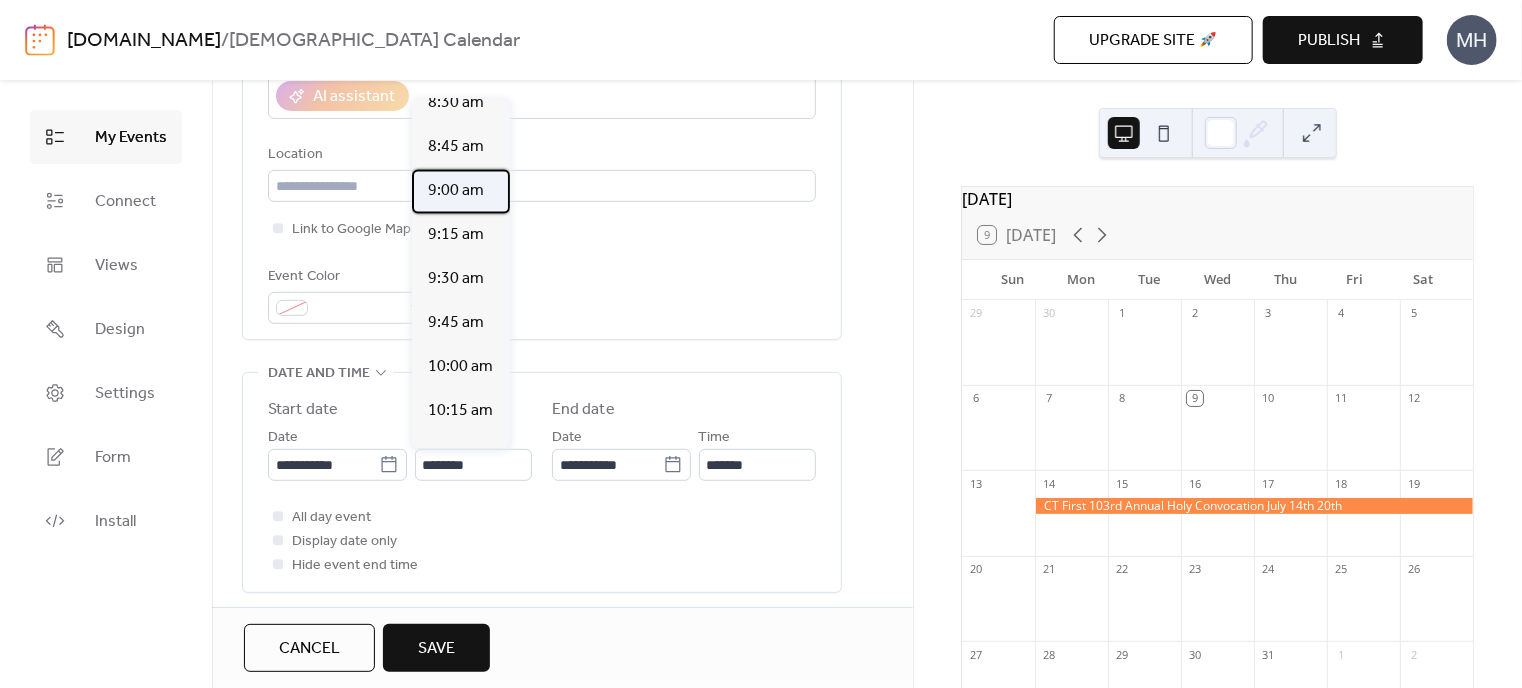 click on "9:00 am" at bounding box center [456, 191] 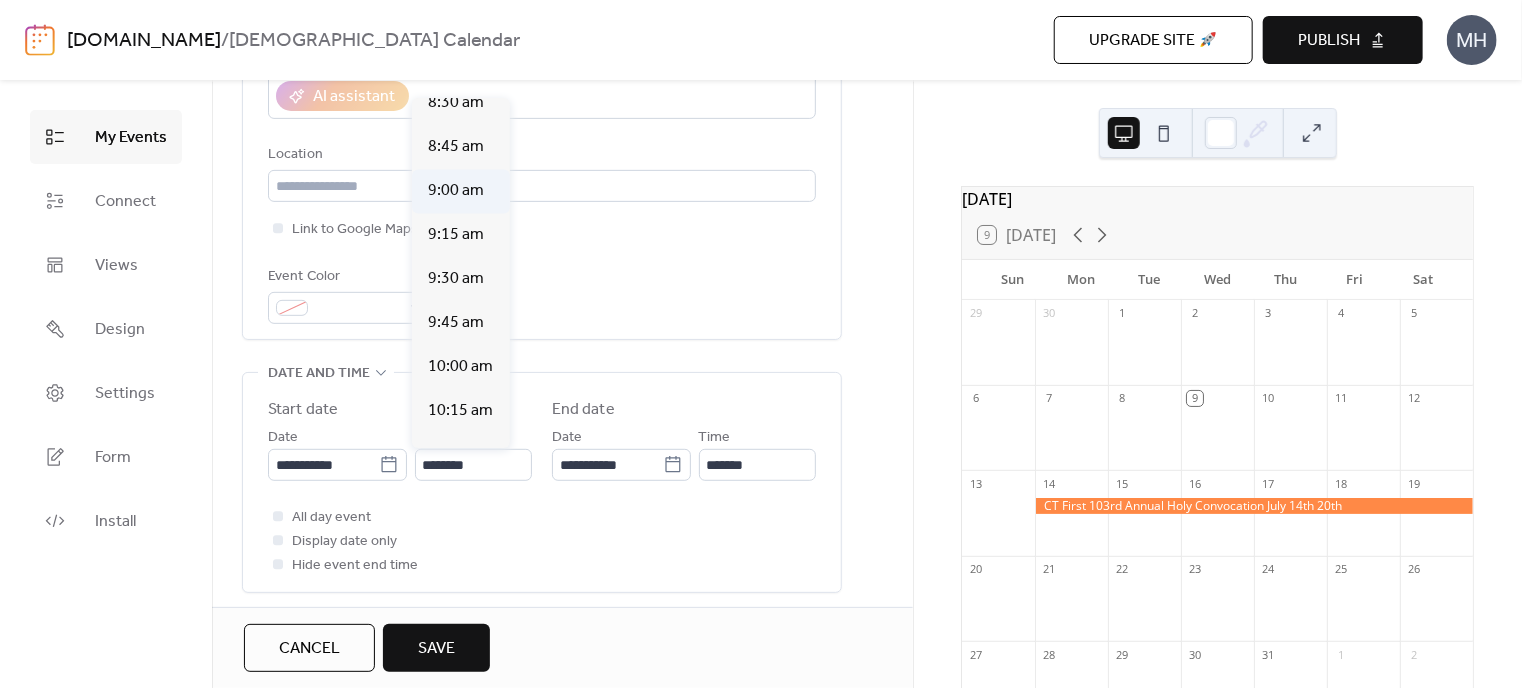 type on "*******" 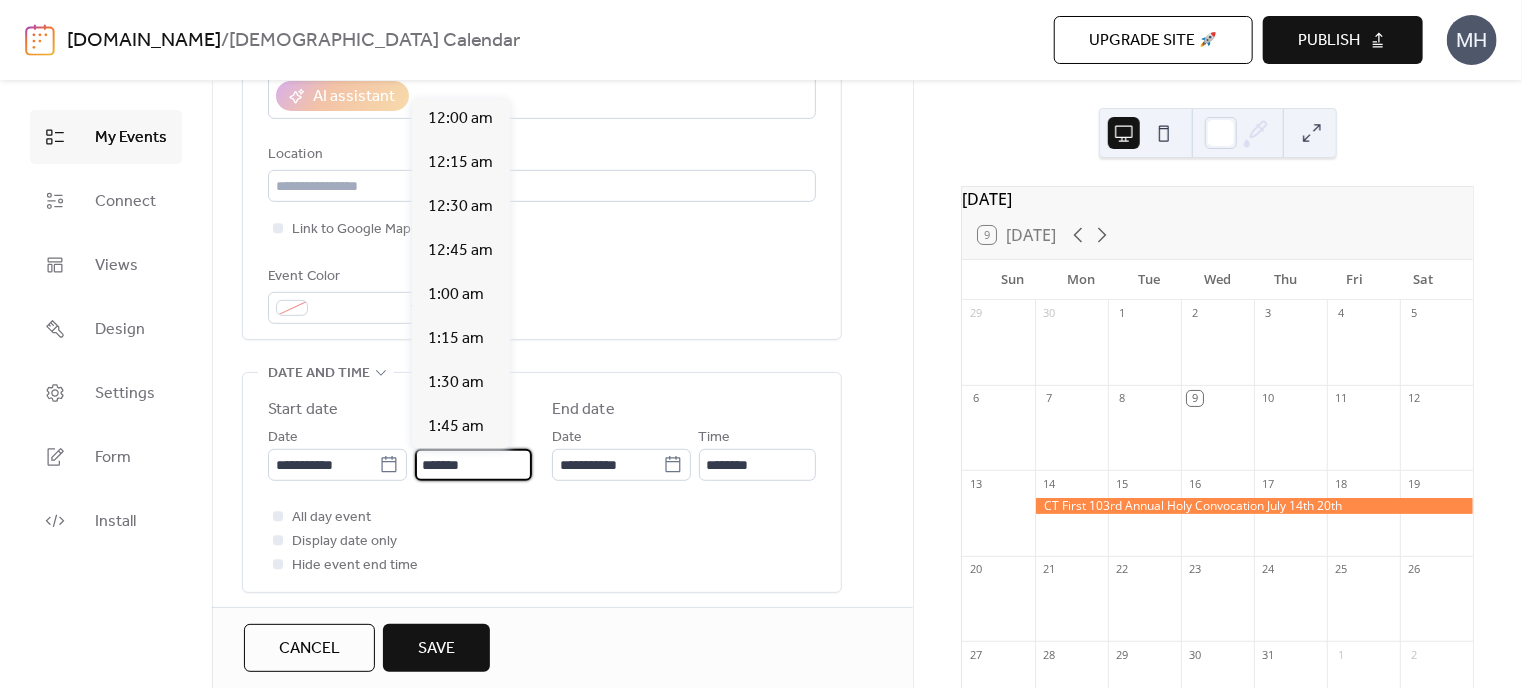 click on "*******" at bounding box center [473, 465] 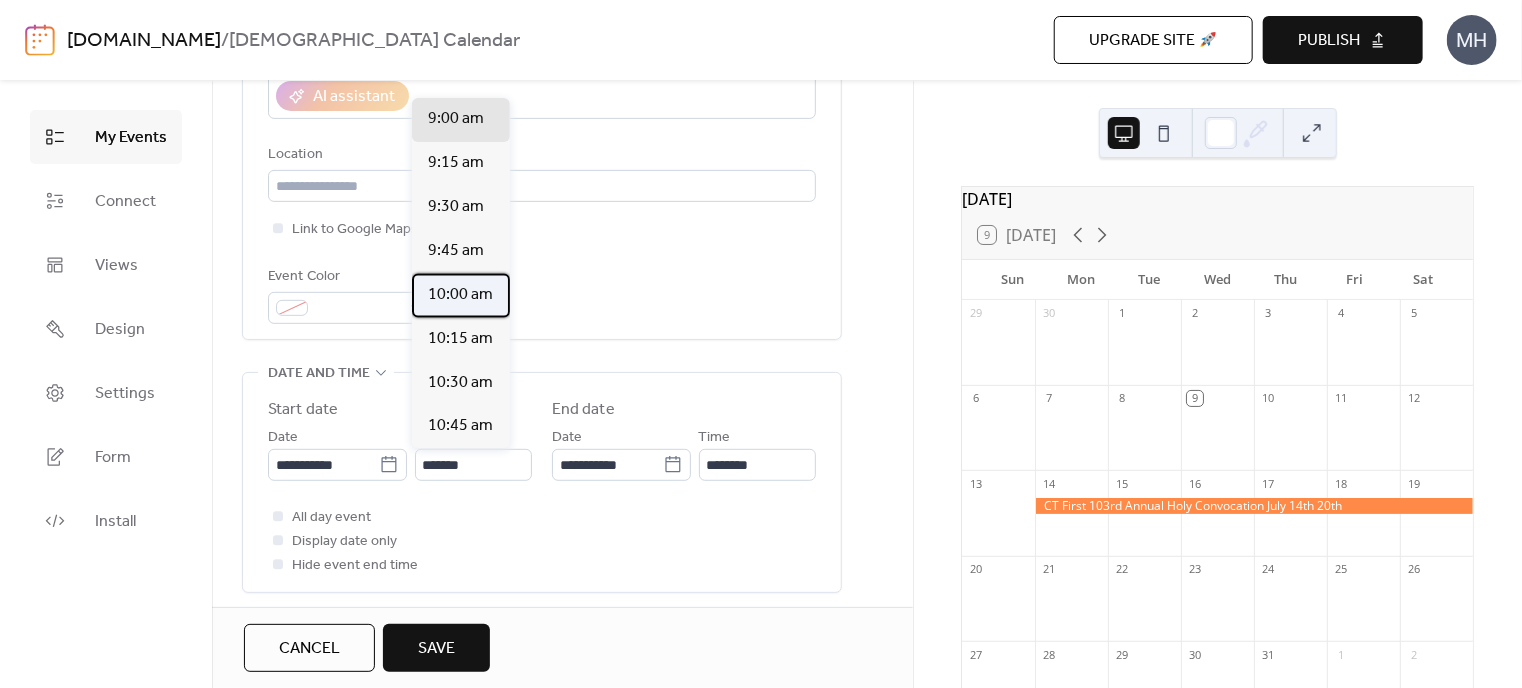 click on "10:00 am" at bounding box center [460, 295] 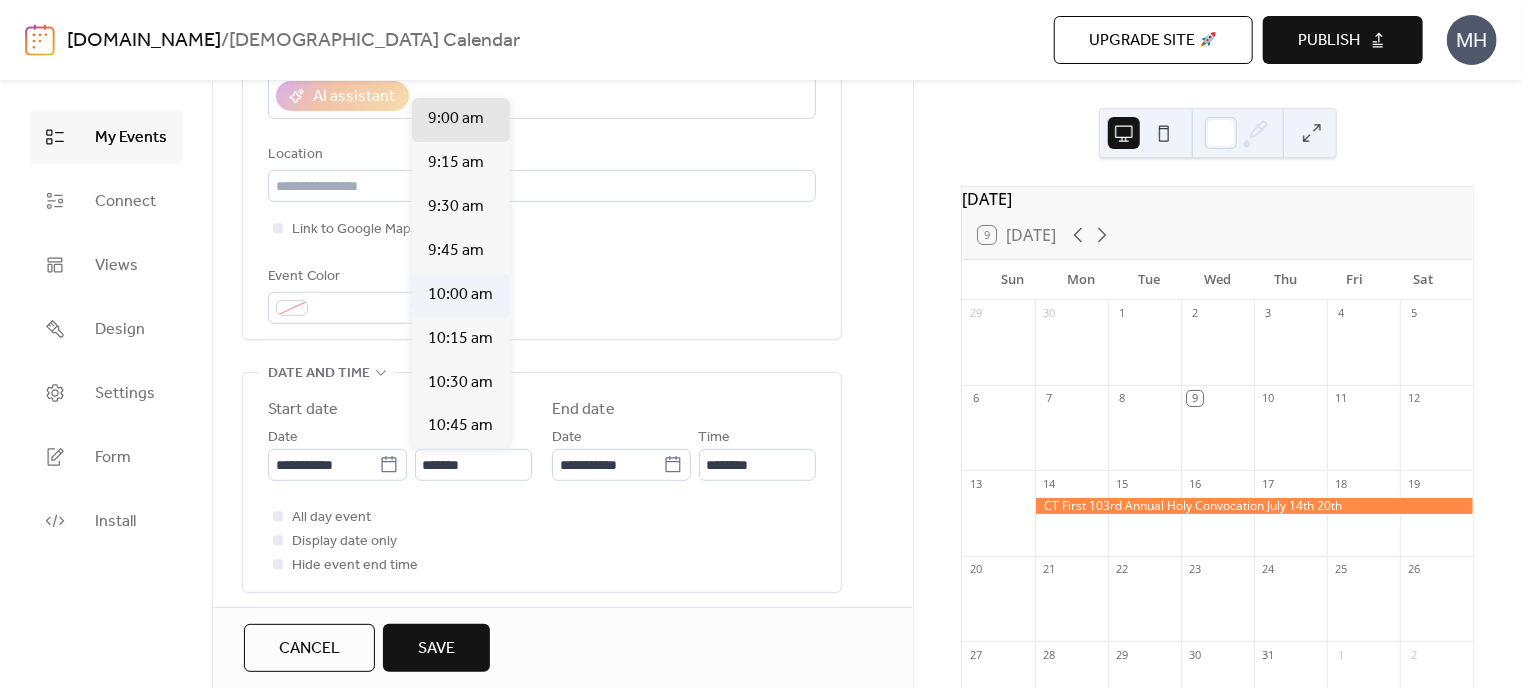 type on "********" 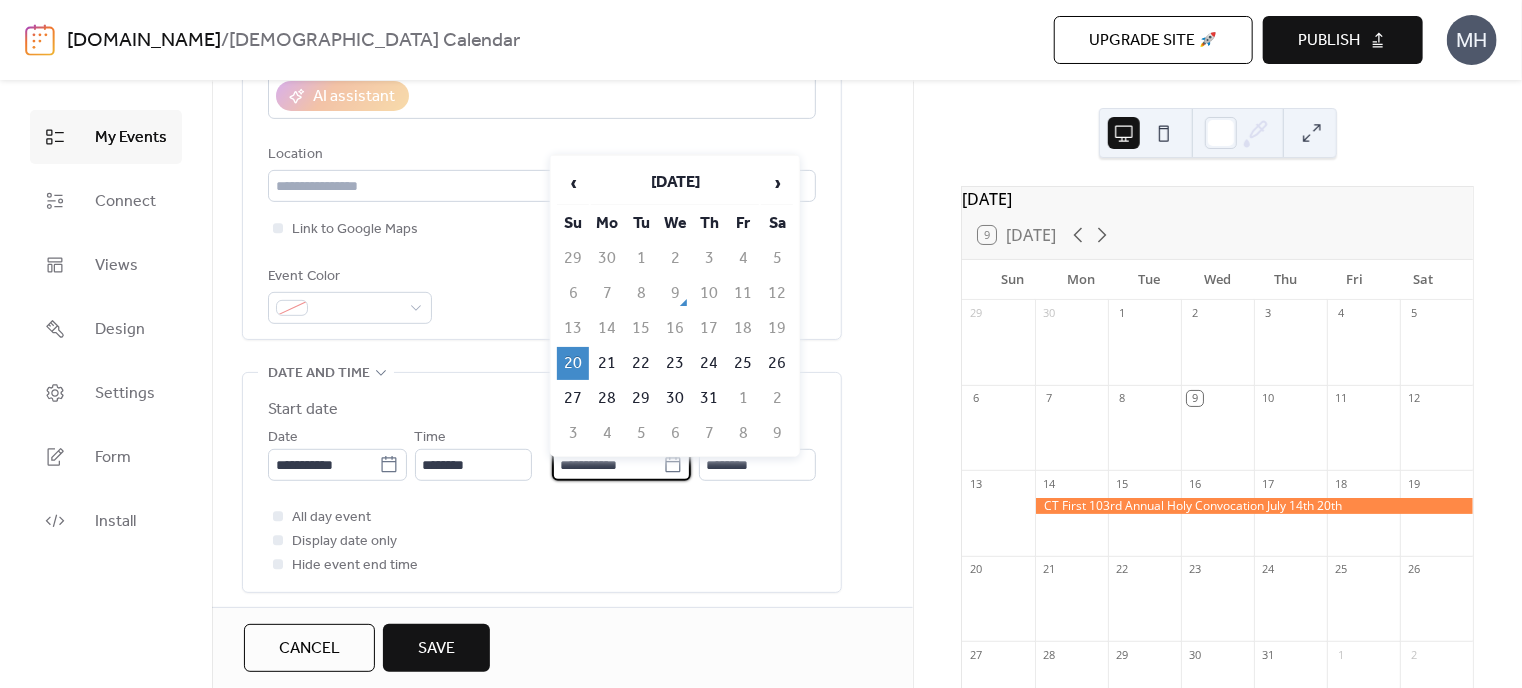 click on "**********" at bounding box center [607, 465] 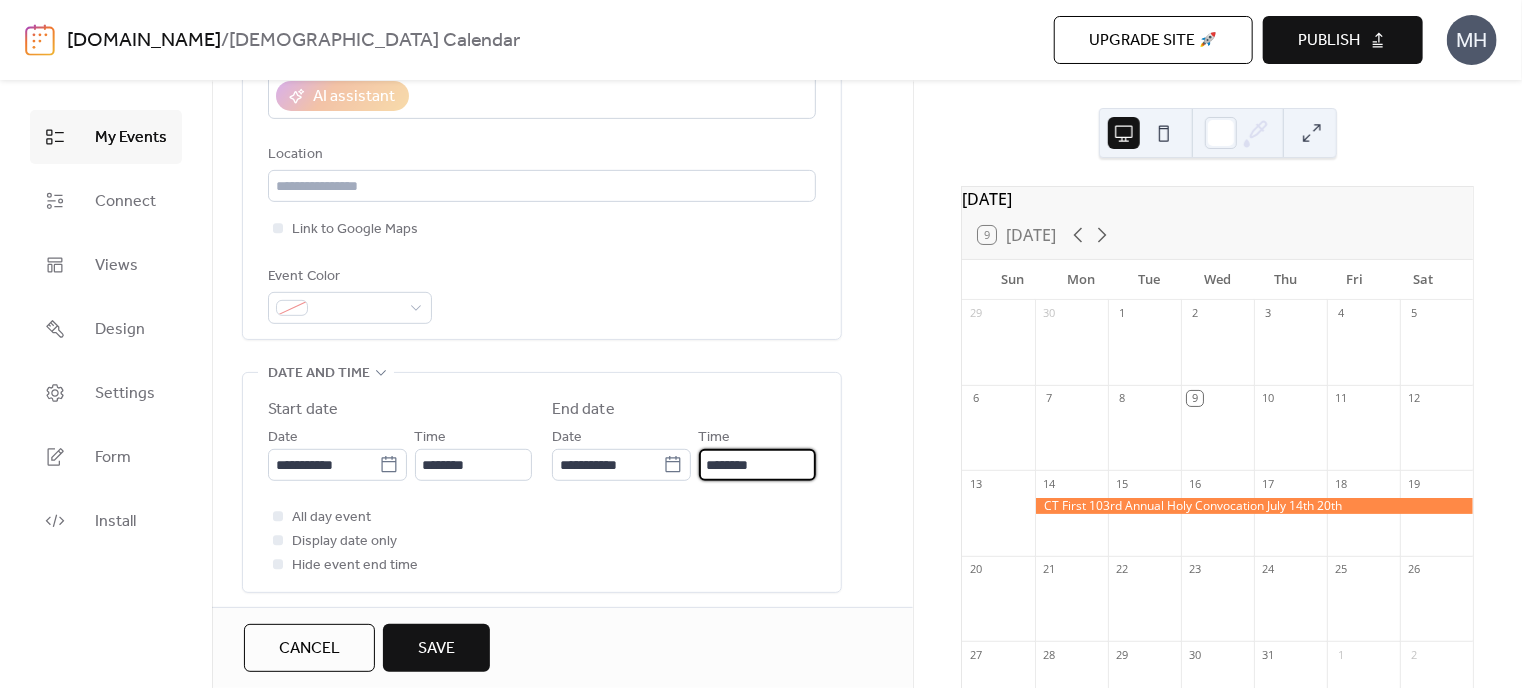 click on "********" at bounding box center (757, 465) 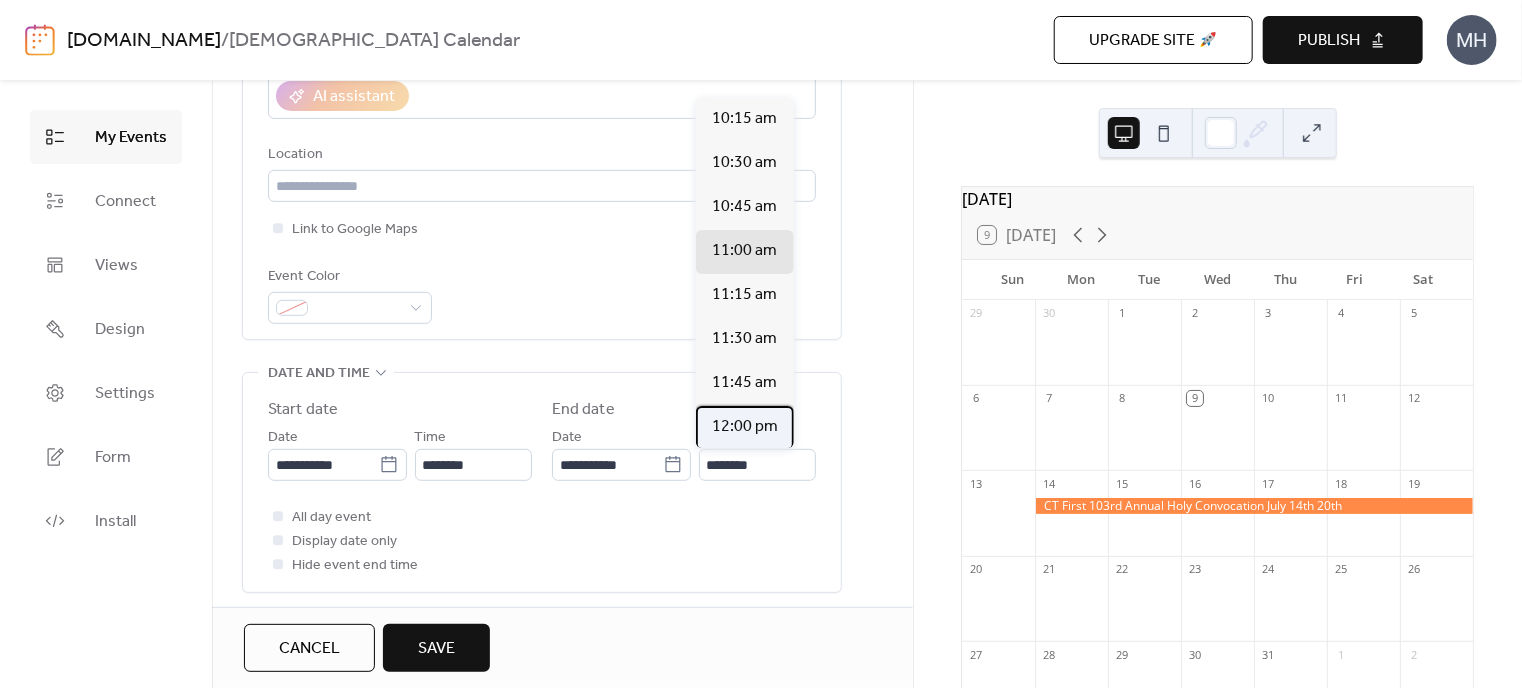 click on "12:00 pm" at bounding box center (745, 427) 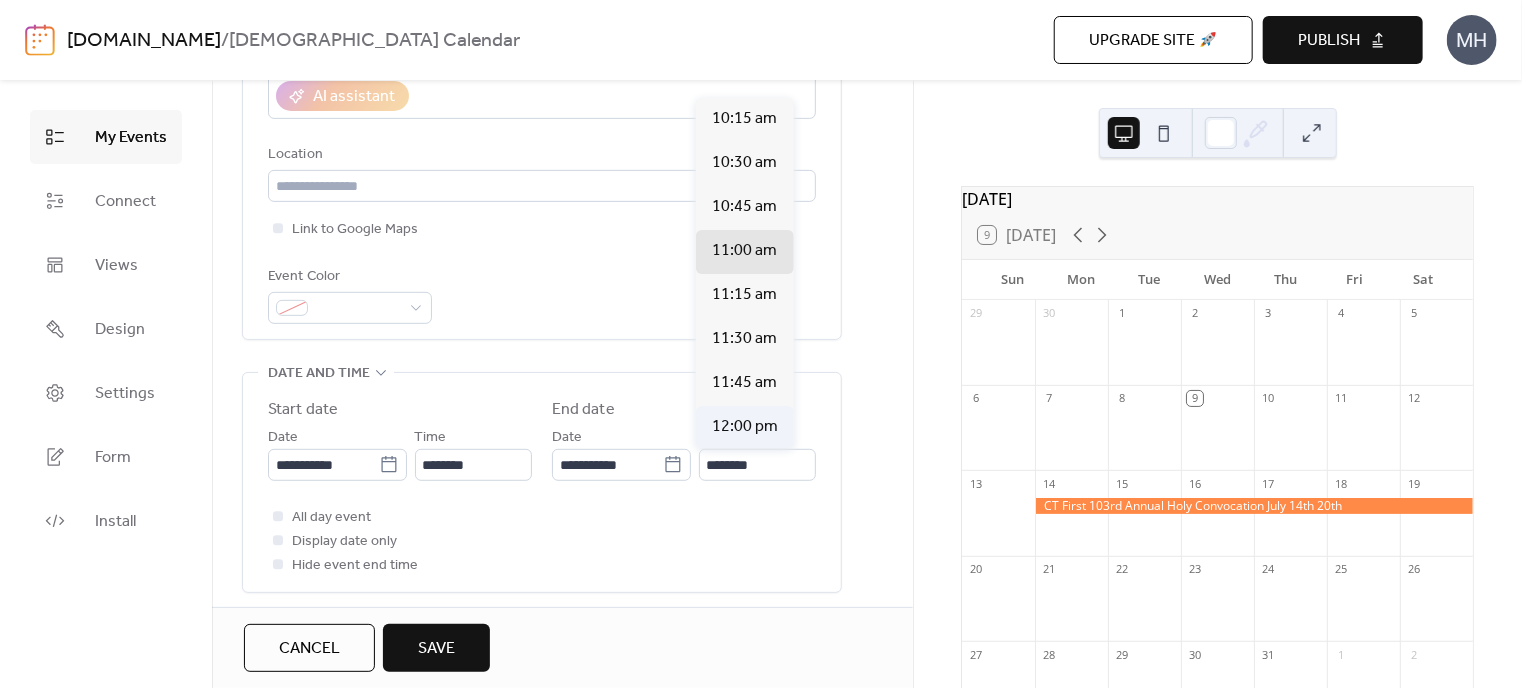 type on "********" 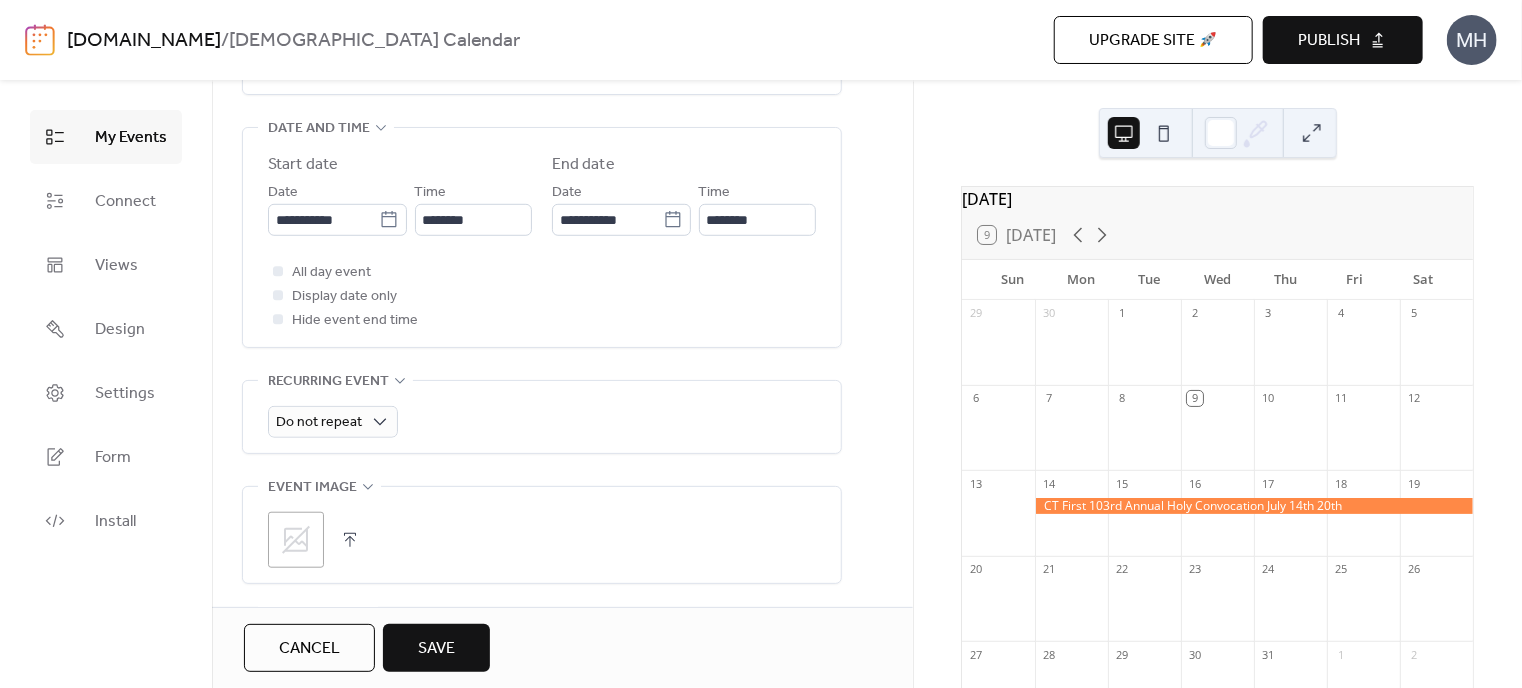 scroll, scrollTop: 700, scrollLeft: 0, axis: vertical 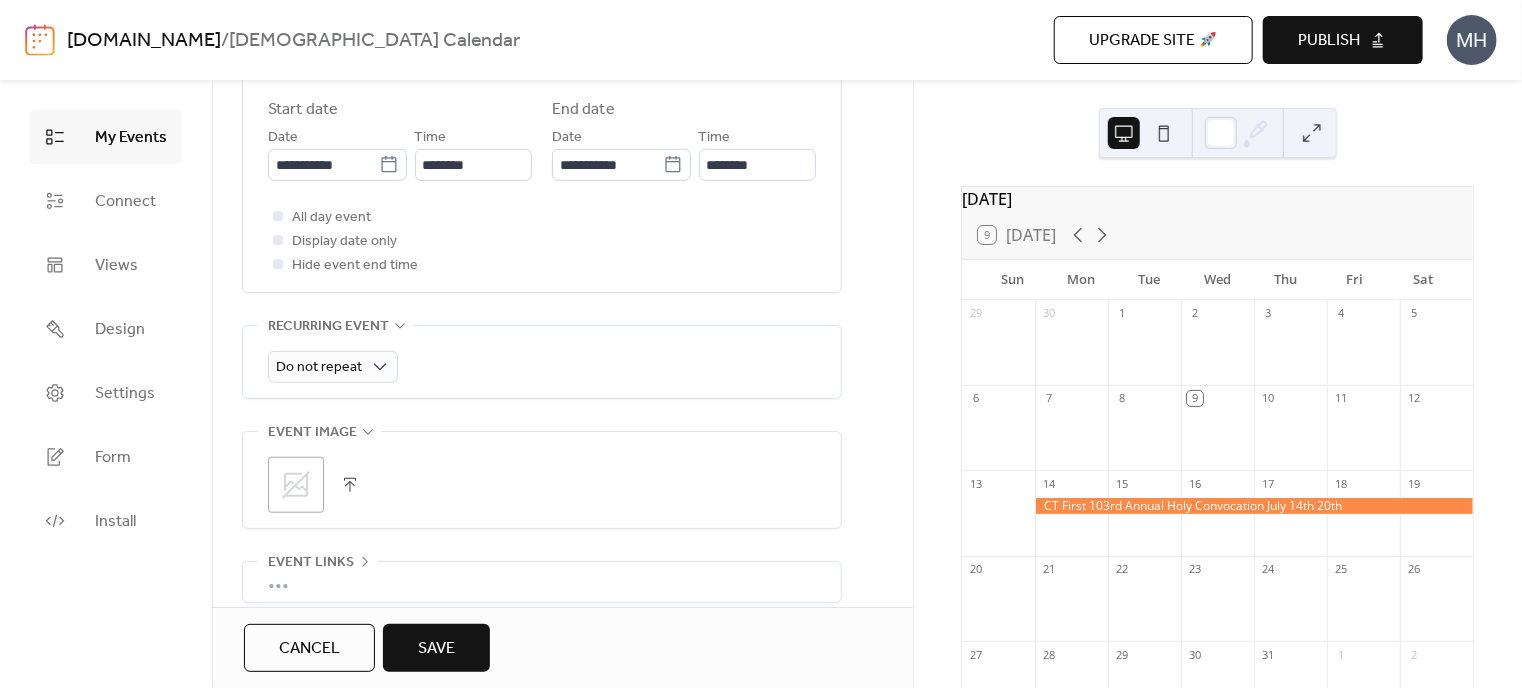 click on ";" at bounding box center (296, 485) 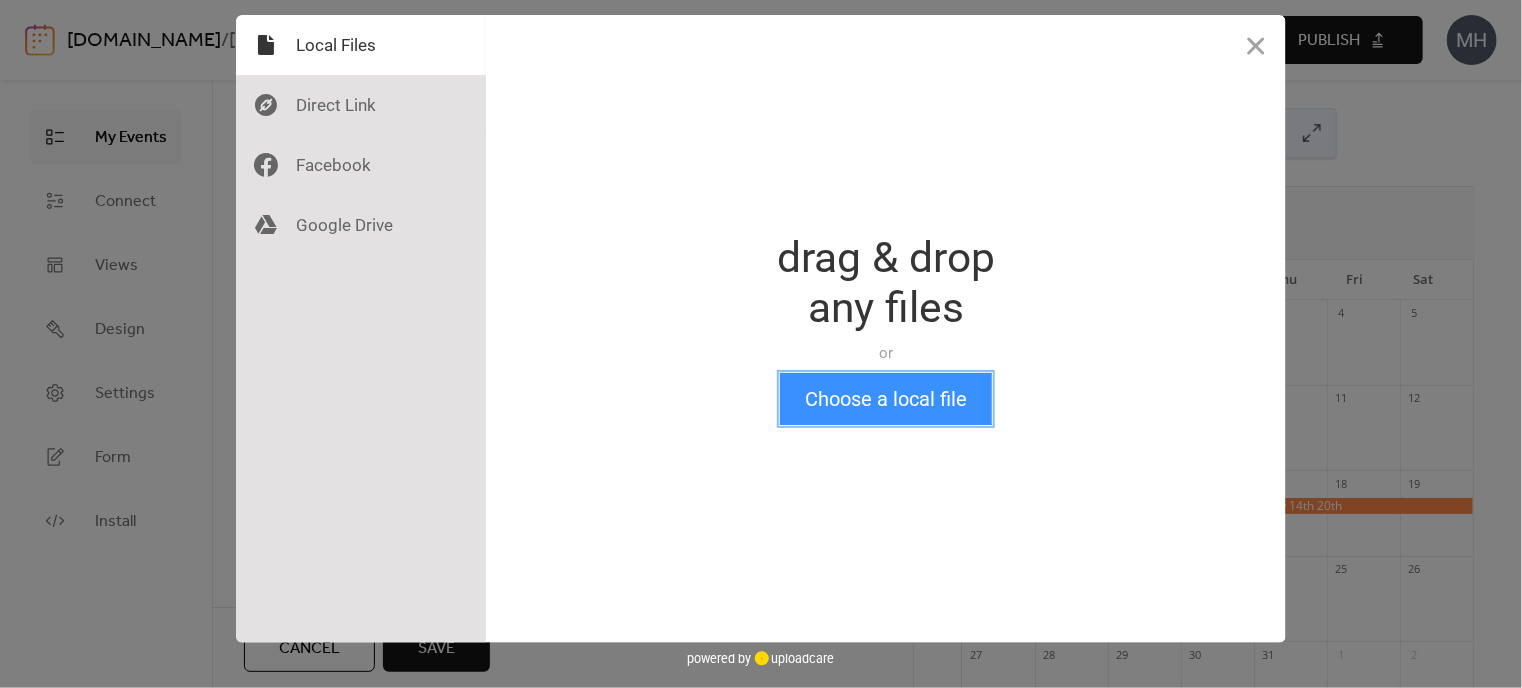 click on "Choose a local file" at bounding box center [886, 399] 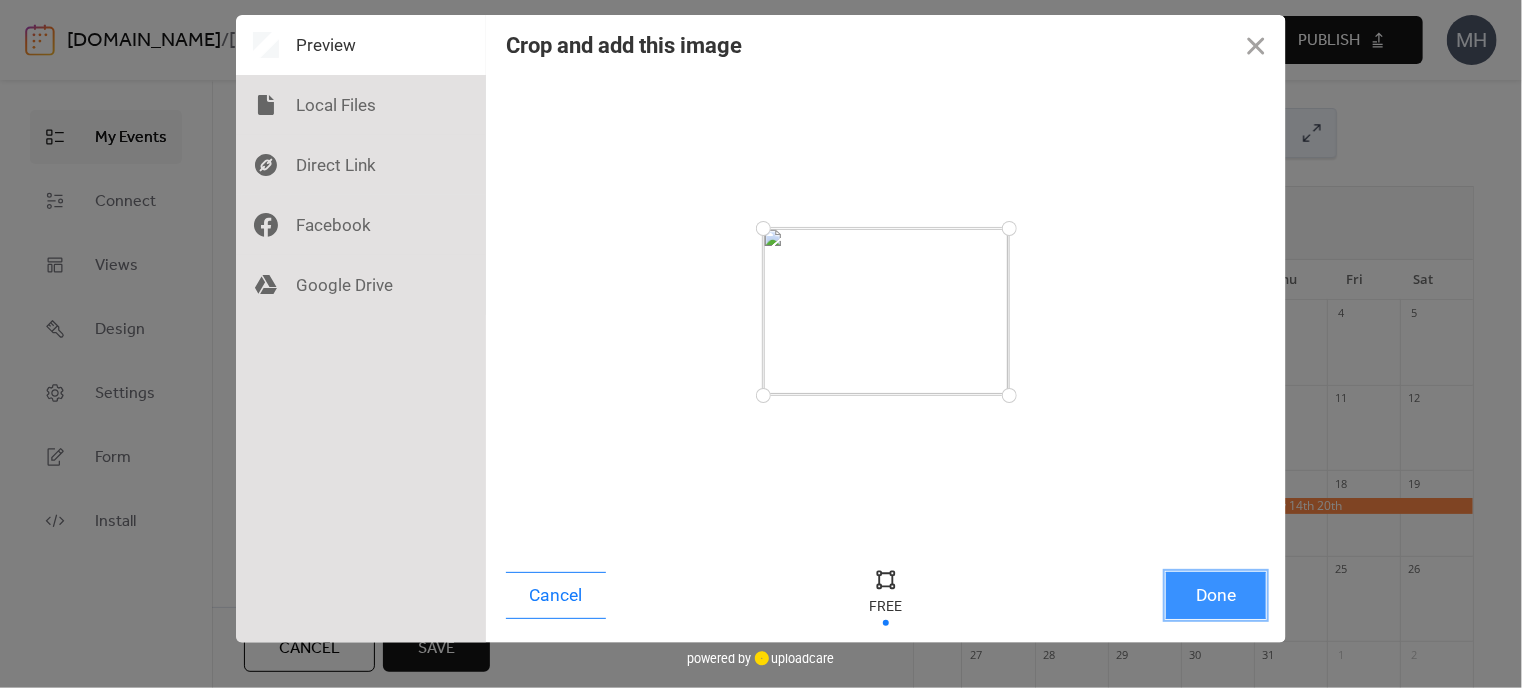 click on "Done" at bounding box center [1216, 595] 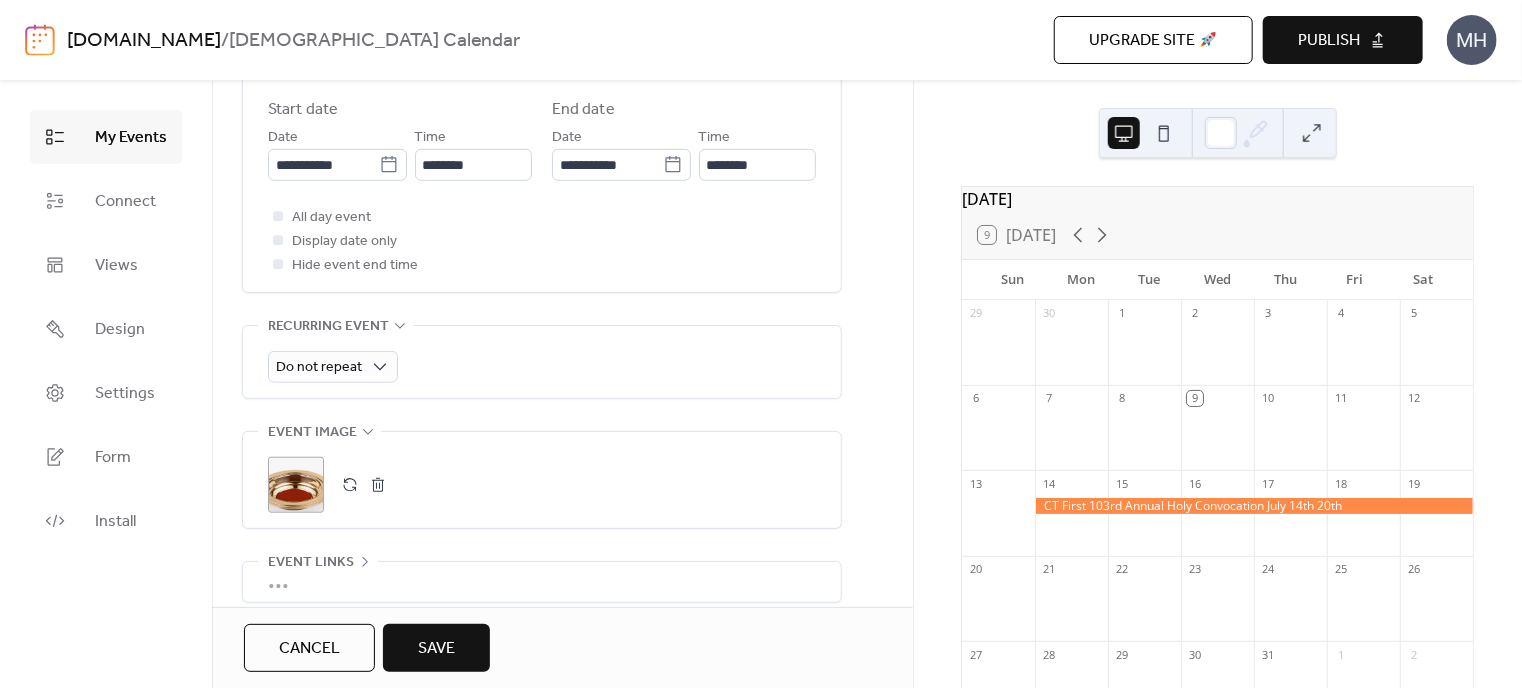 click on "Save" at bounding box center [436, 649] 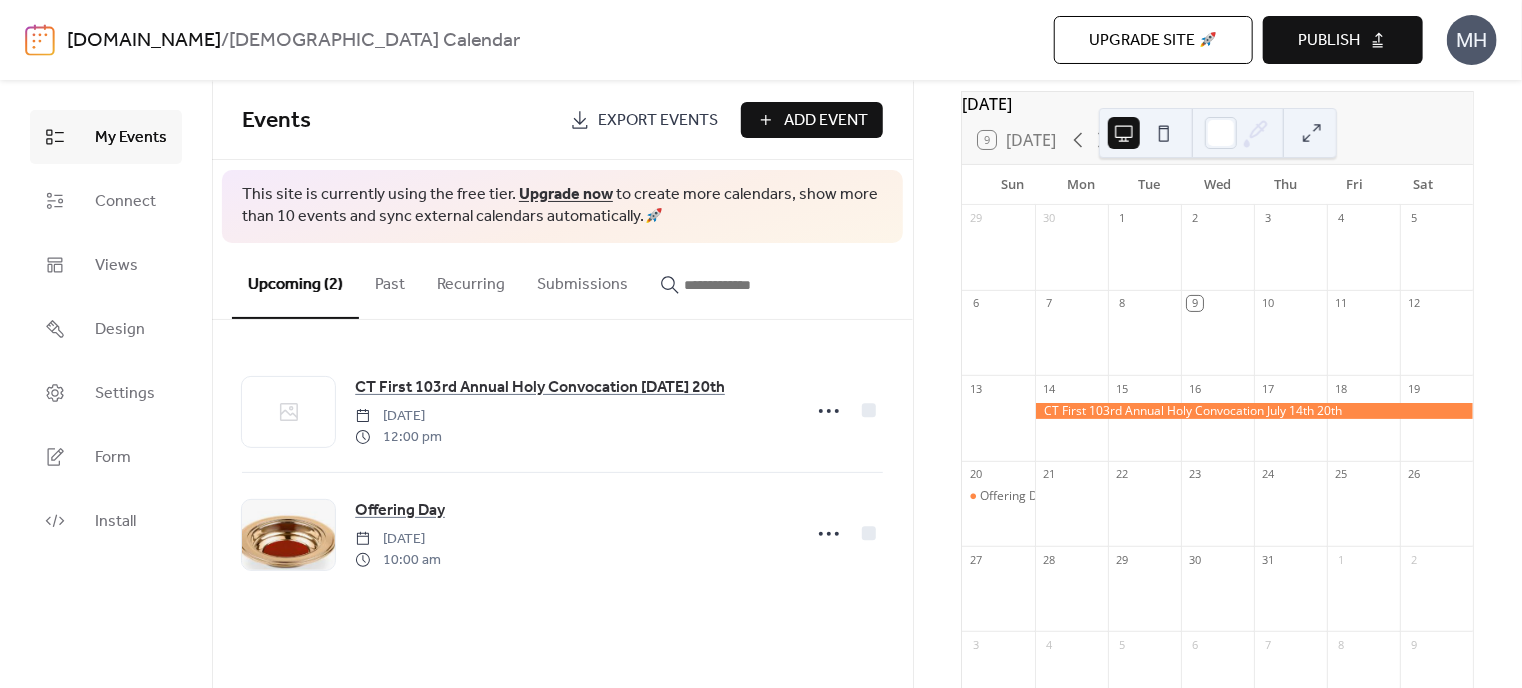 scroll, scrollTop: 200, scrollLeft: 0, axis: vertical 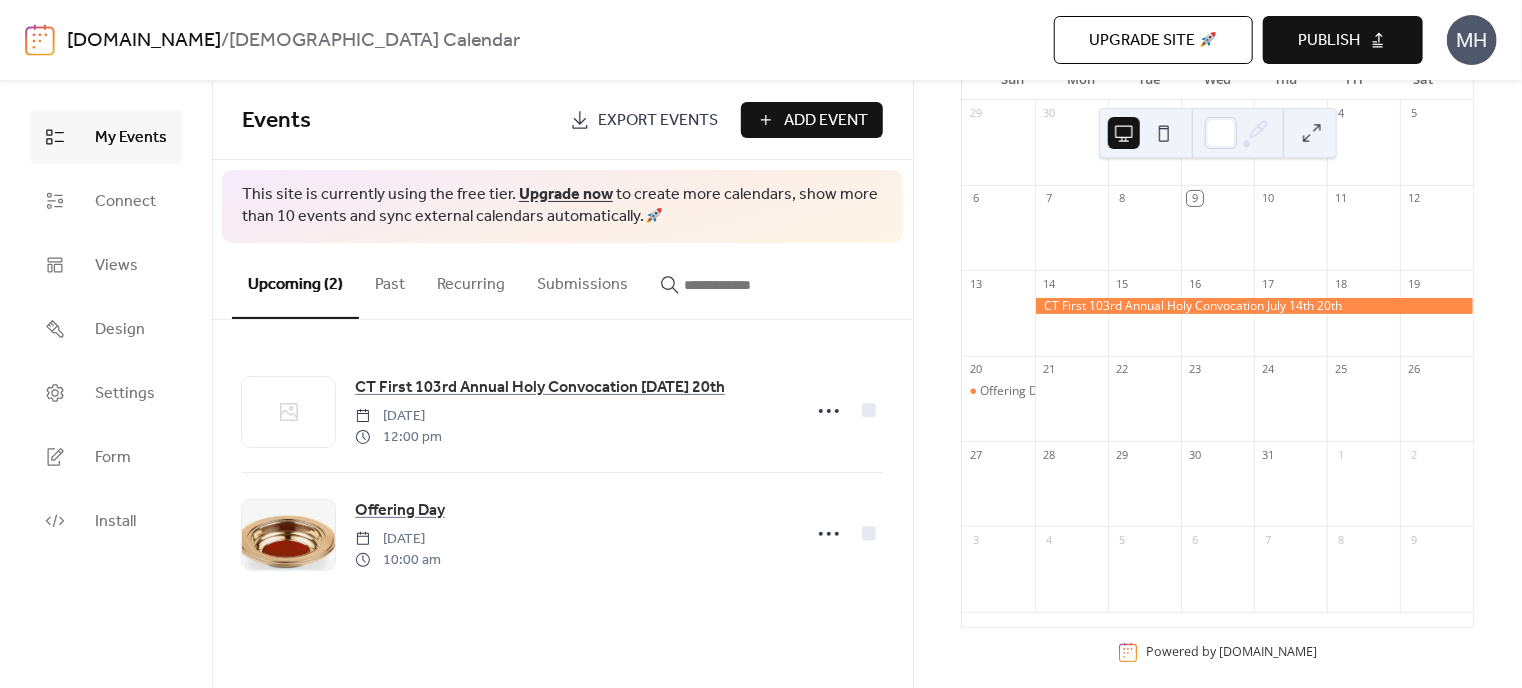 click on "Add Event" at bounding box center [826, 121] 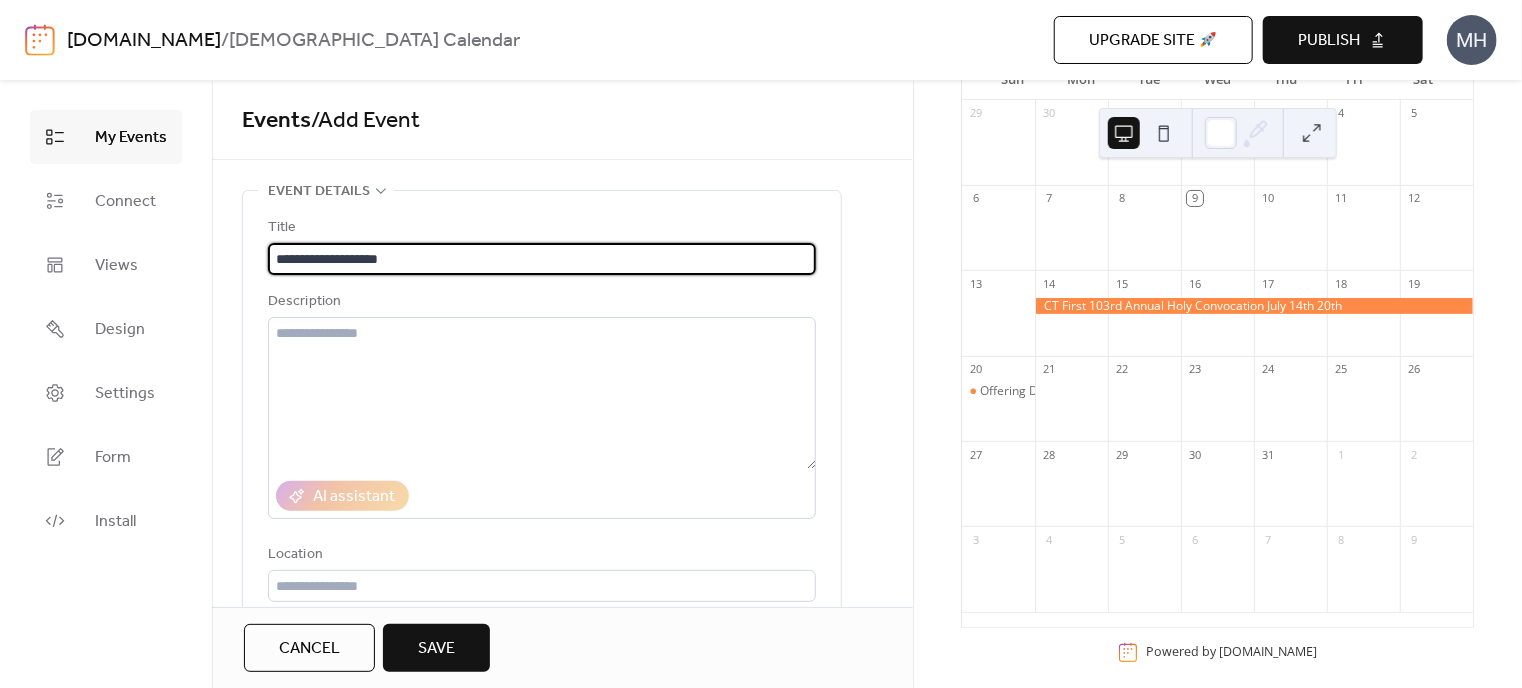click on "**********" at bounding box center [542, 259] 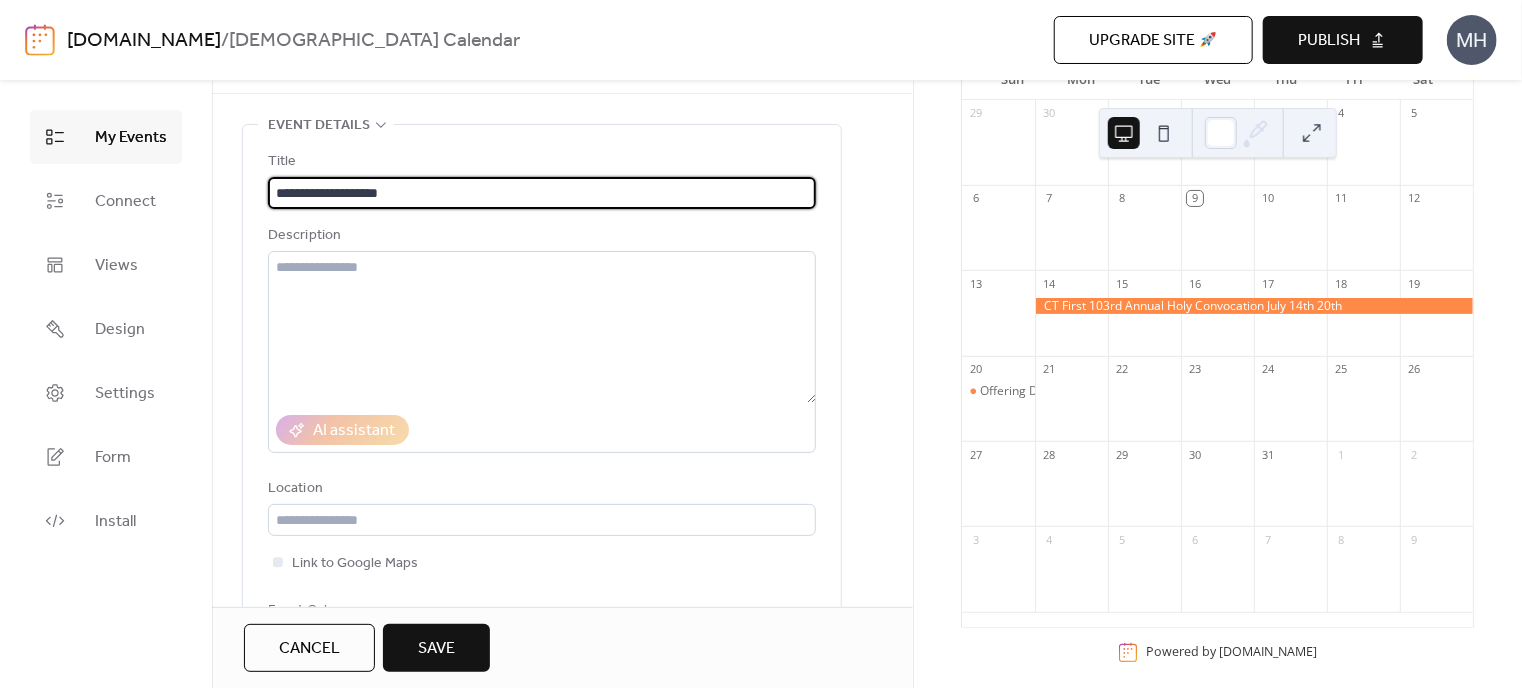 scroll, scrollTop: 200, scrollLeft: 0, axis: vertical 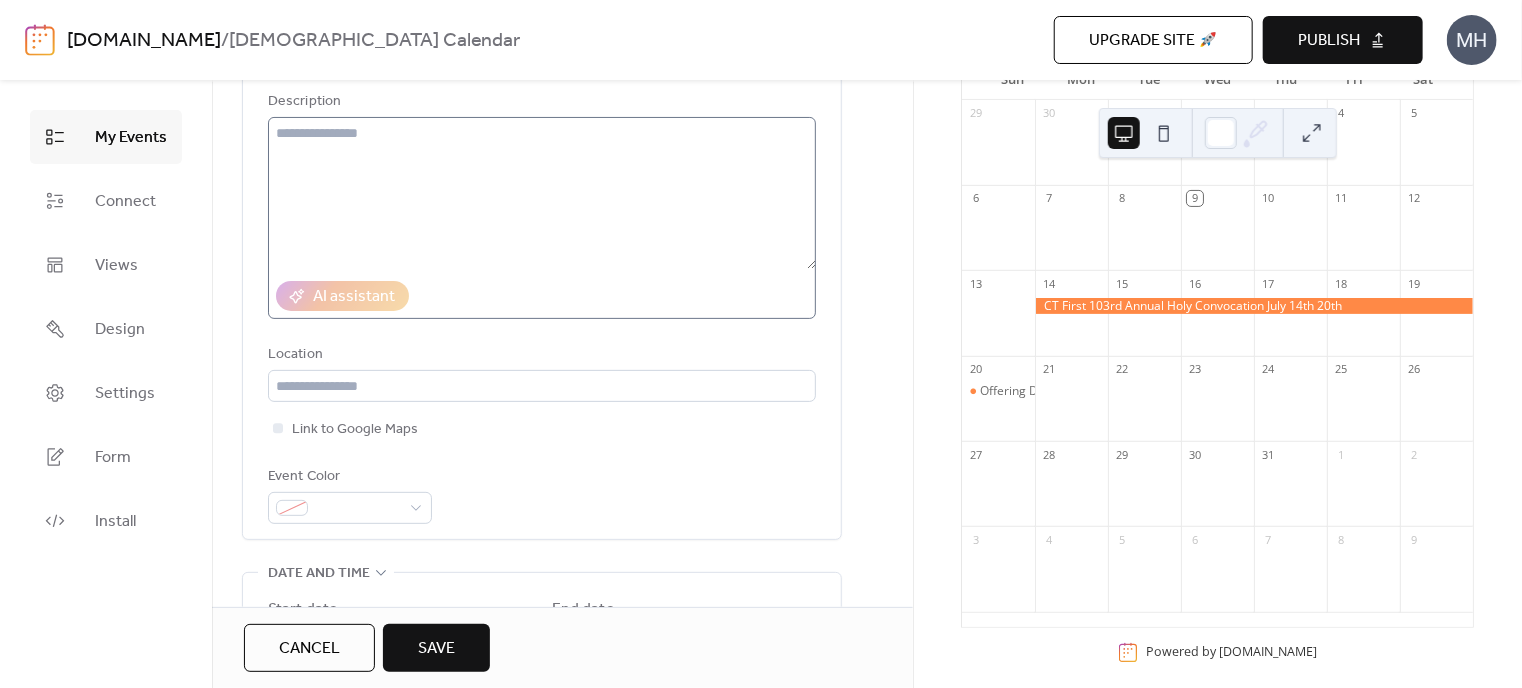 type on "**********" 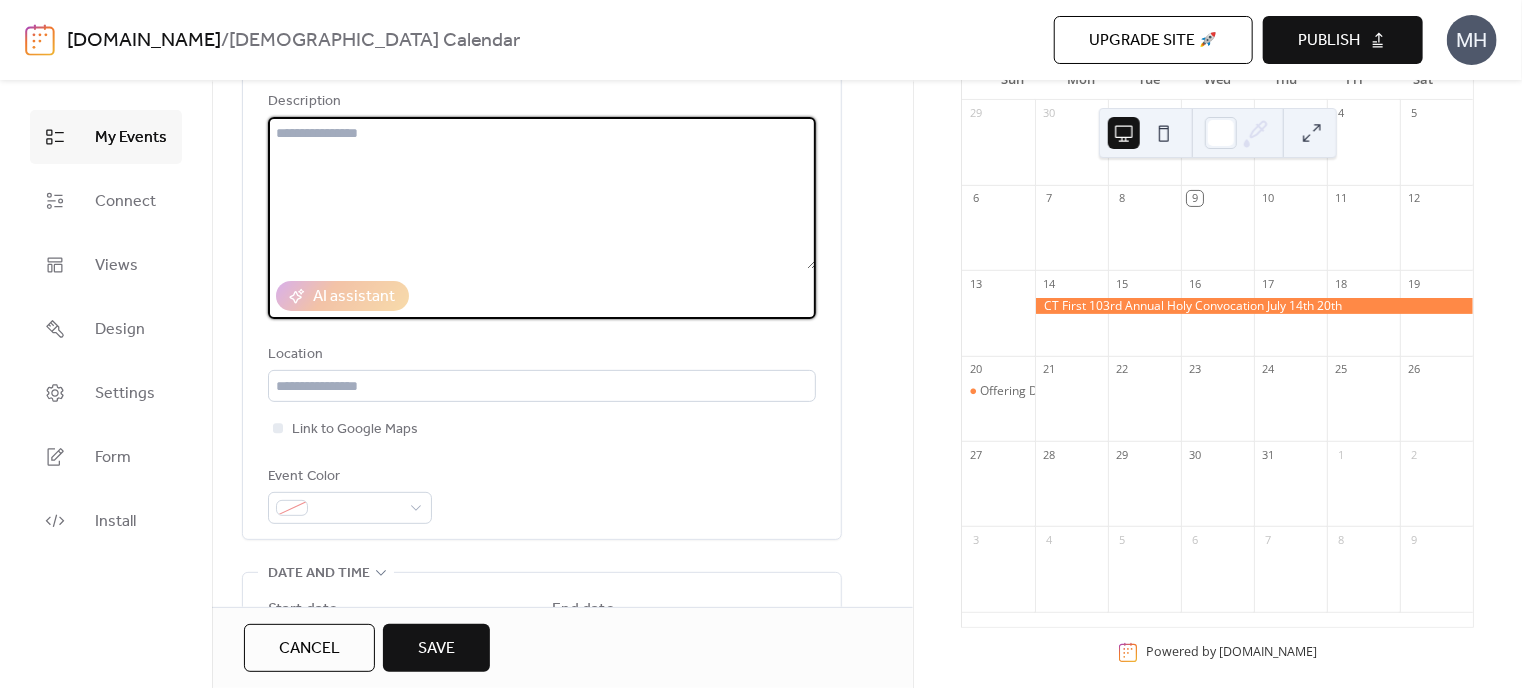 click at bounding box center [542, 193] 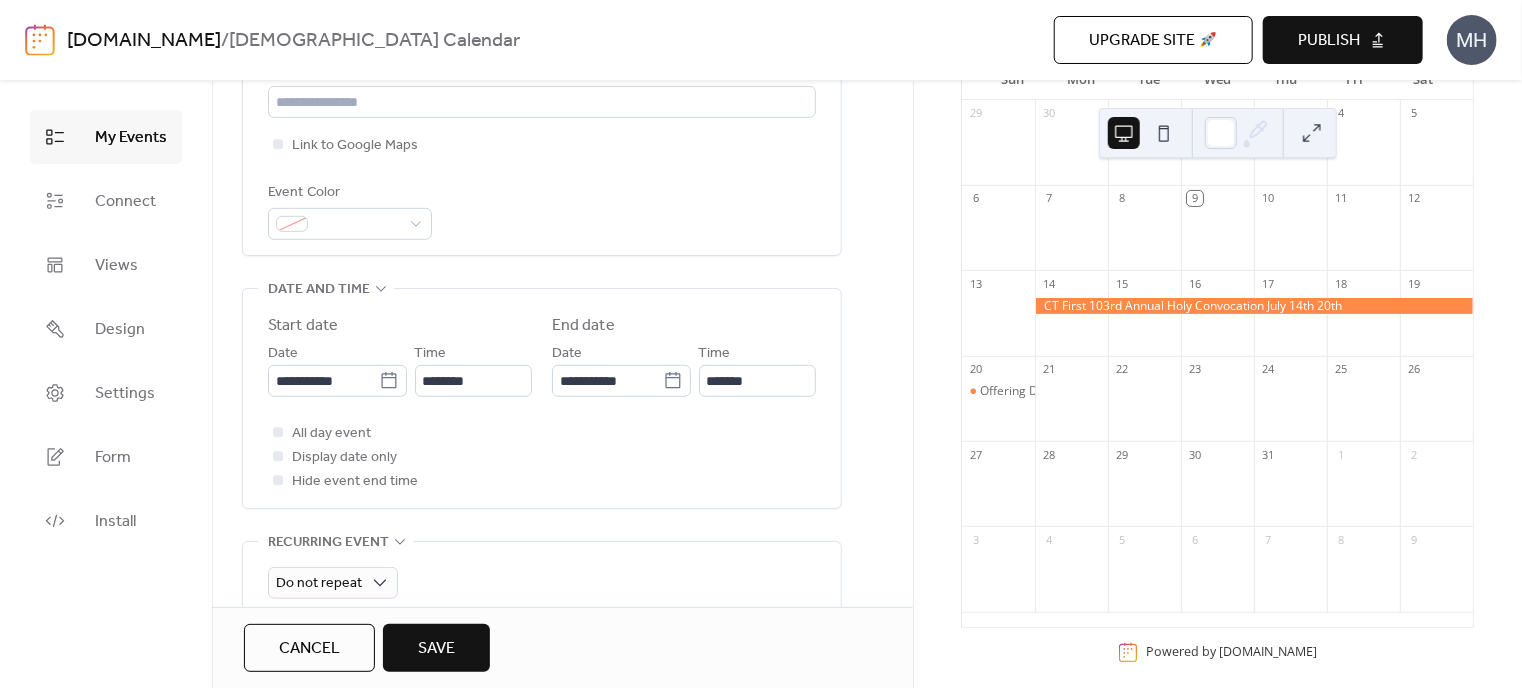 scroll, scrollTop: 500, scrollLeft: 0, axis: vertical 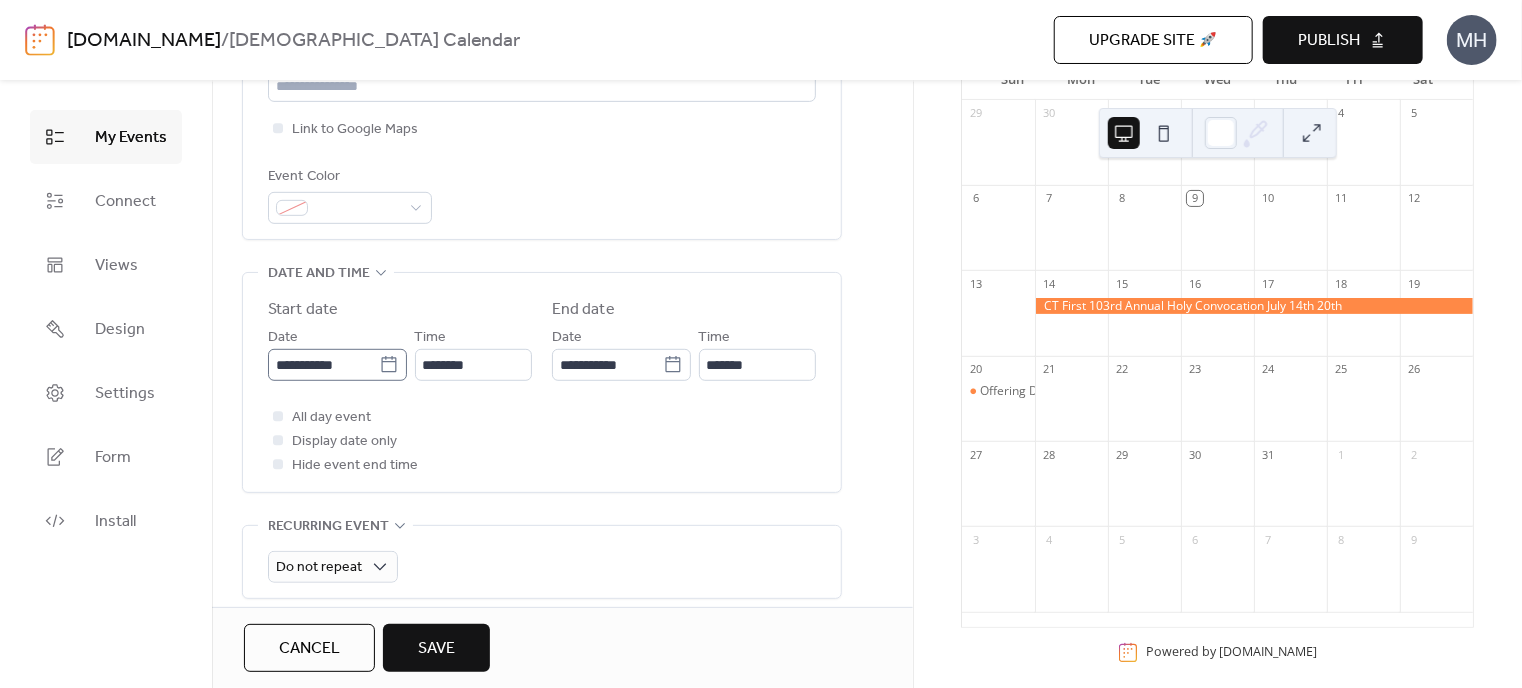 type on "**********" 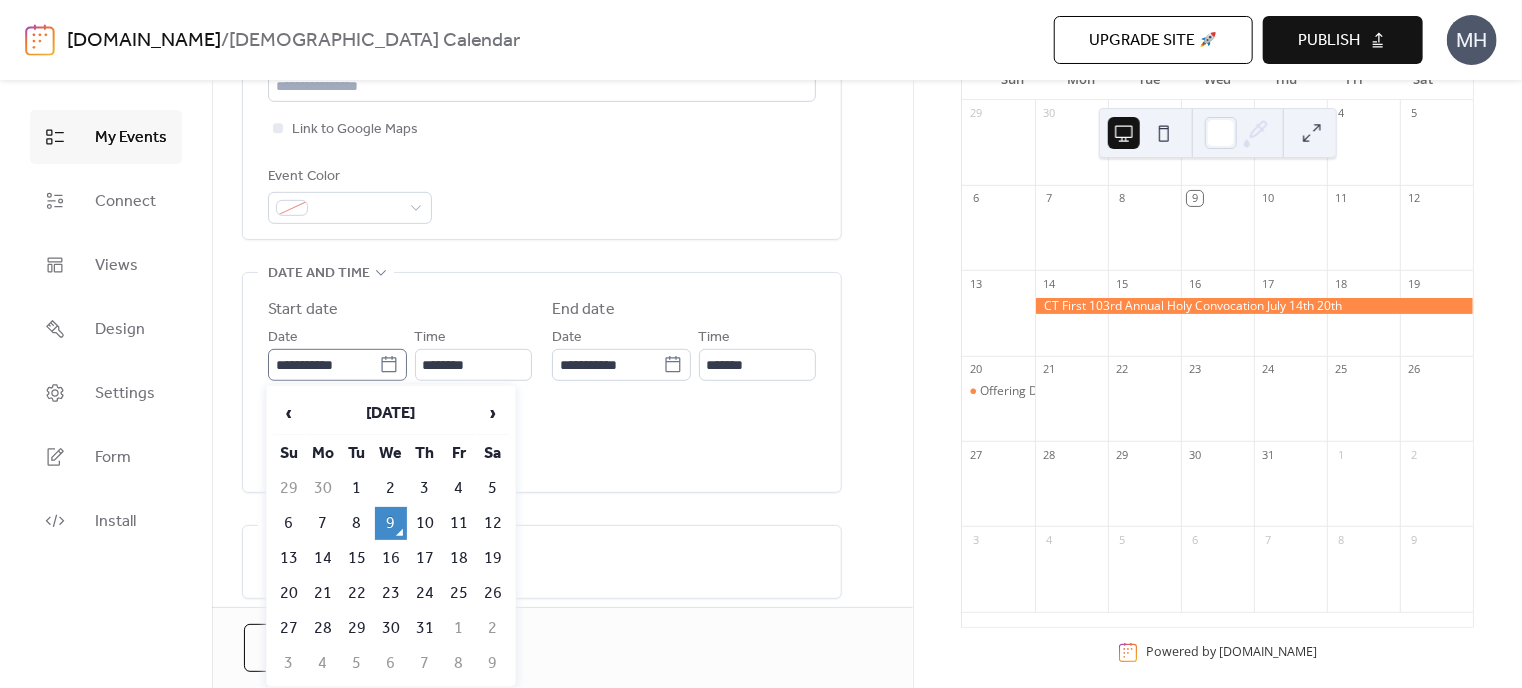 click 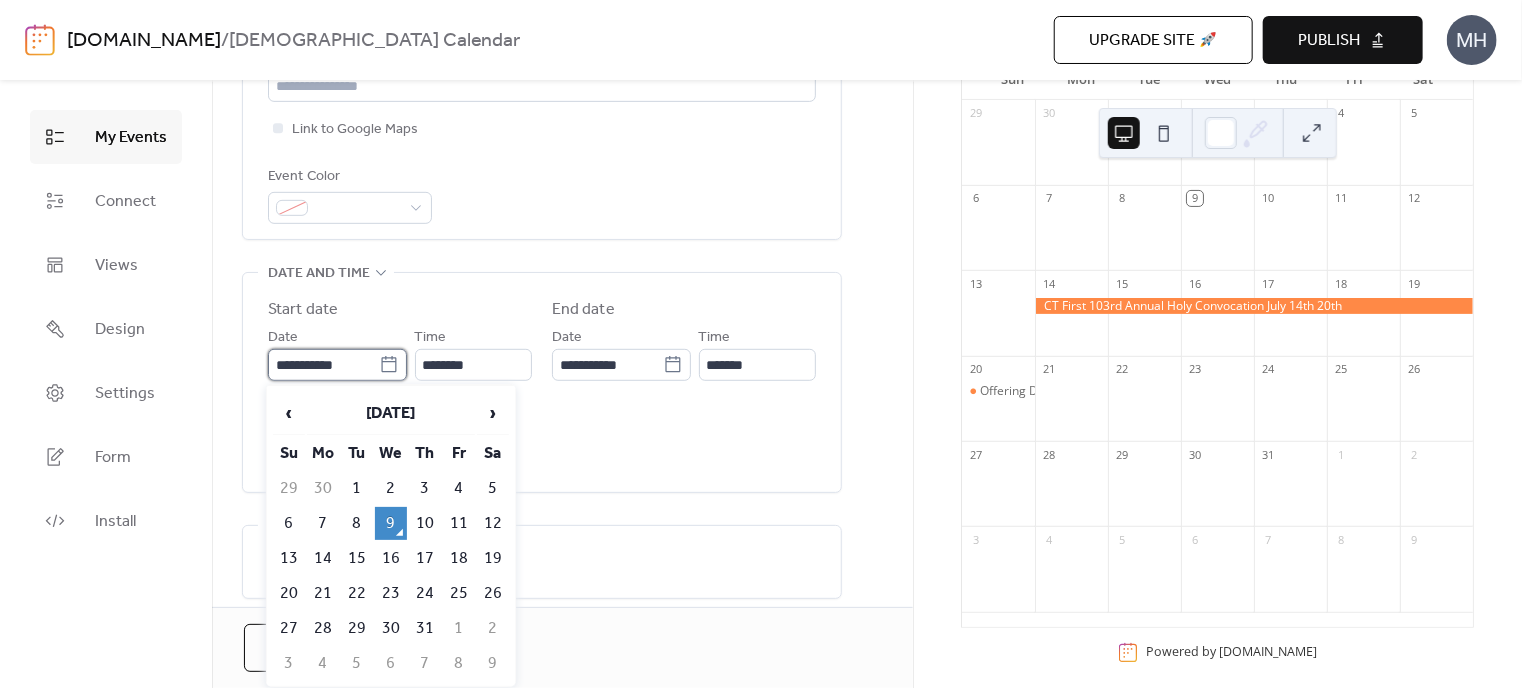 click on "**********" at bounding box center (323, 365) 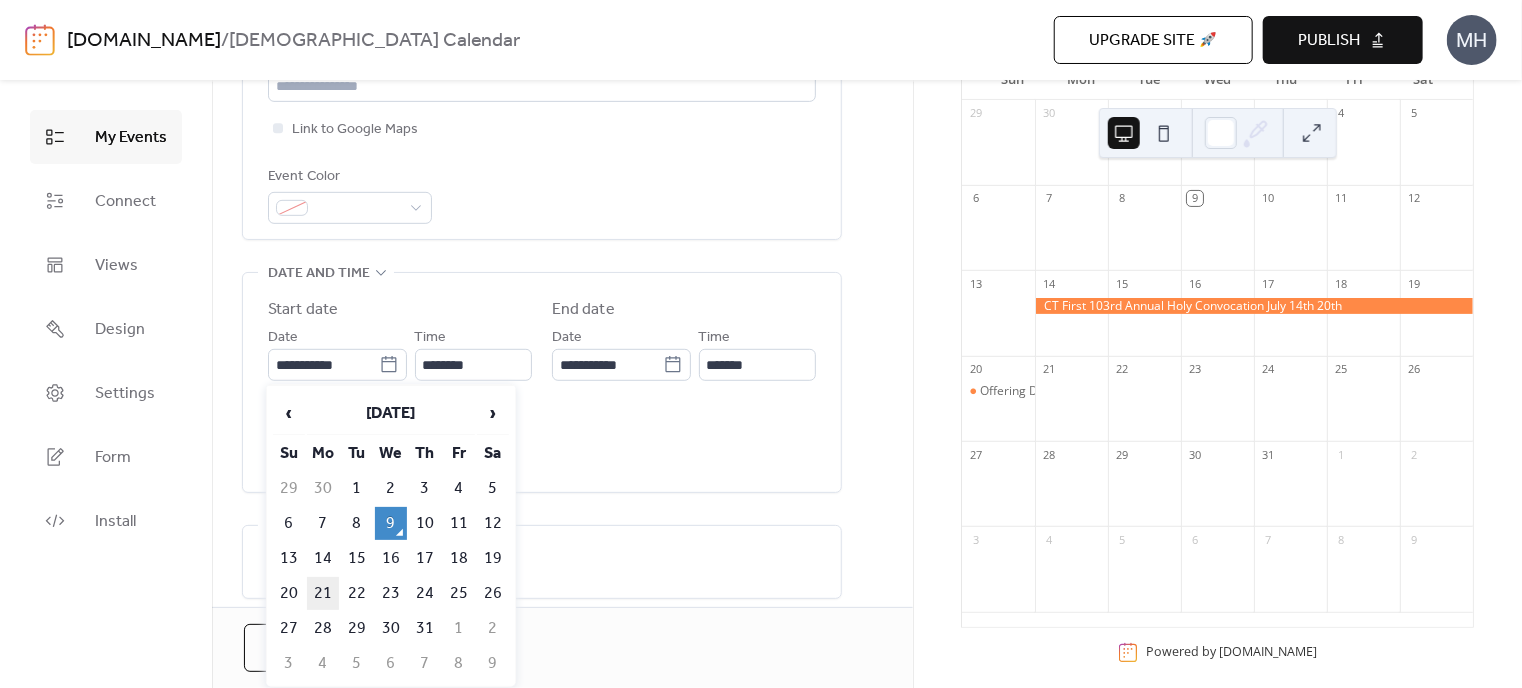 click on "21" at bounding box center (323, 593) 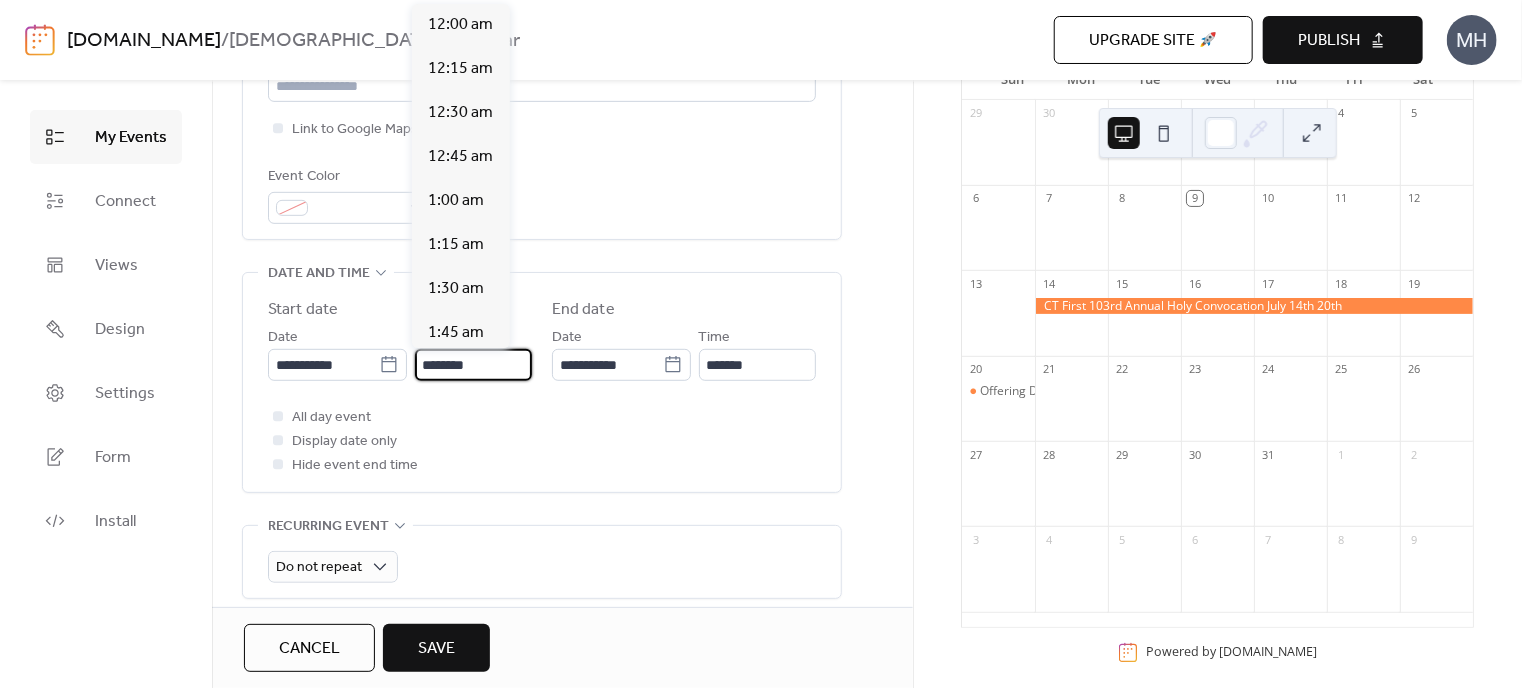 scroll, scrollTop: 2112, scrollLeft: 0, axis: vertical 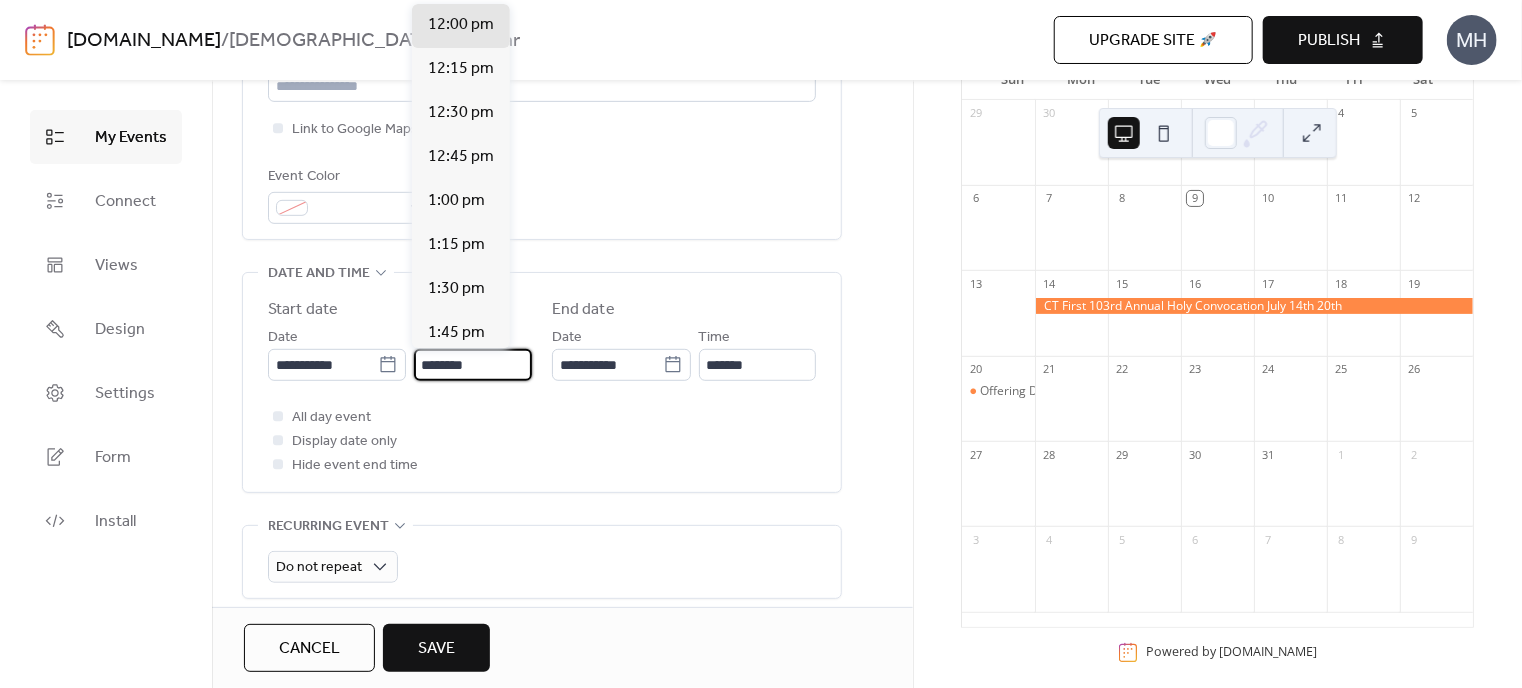 drag, startPoint x: 500, startPoint y: 368, endPoint x: 414, endPoint y: 381, distance: 86.977005 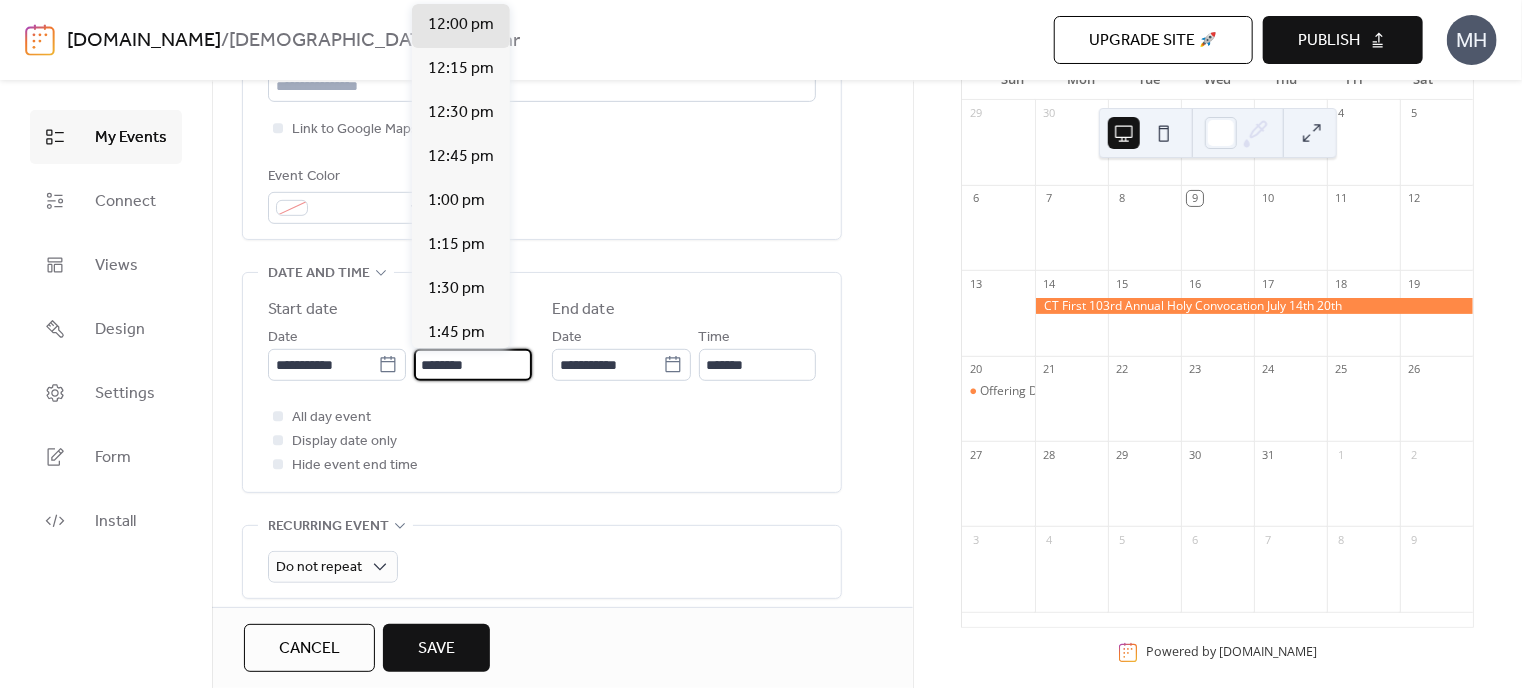 click on "**********" at bounding box center (542, 387) 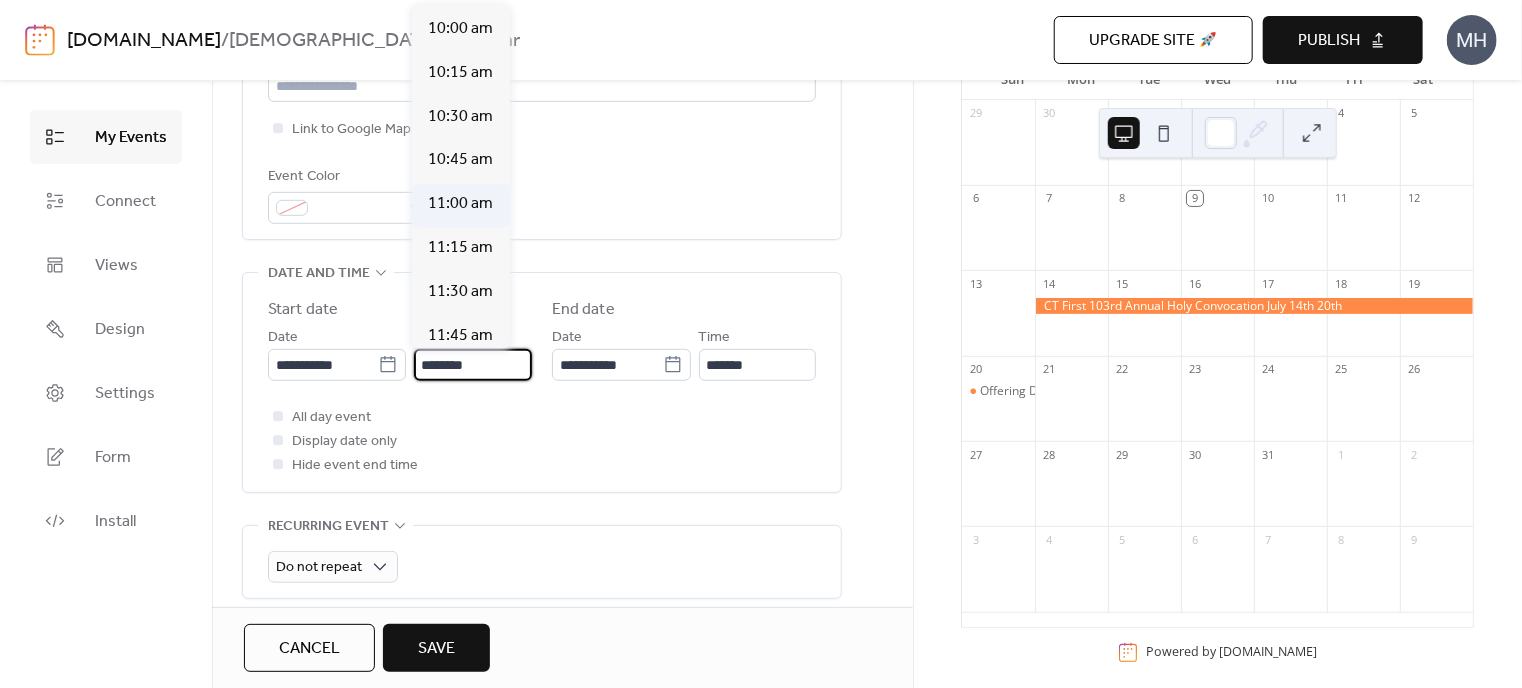 scroll, scrollTop: 1712, scrollLeft: 0, axis: vertical 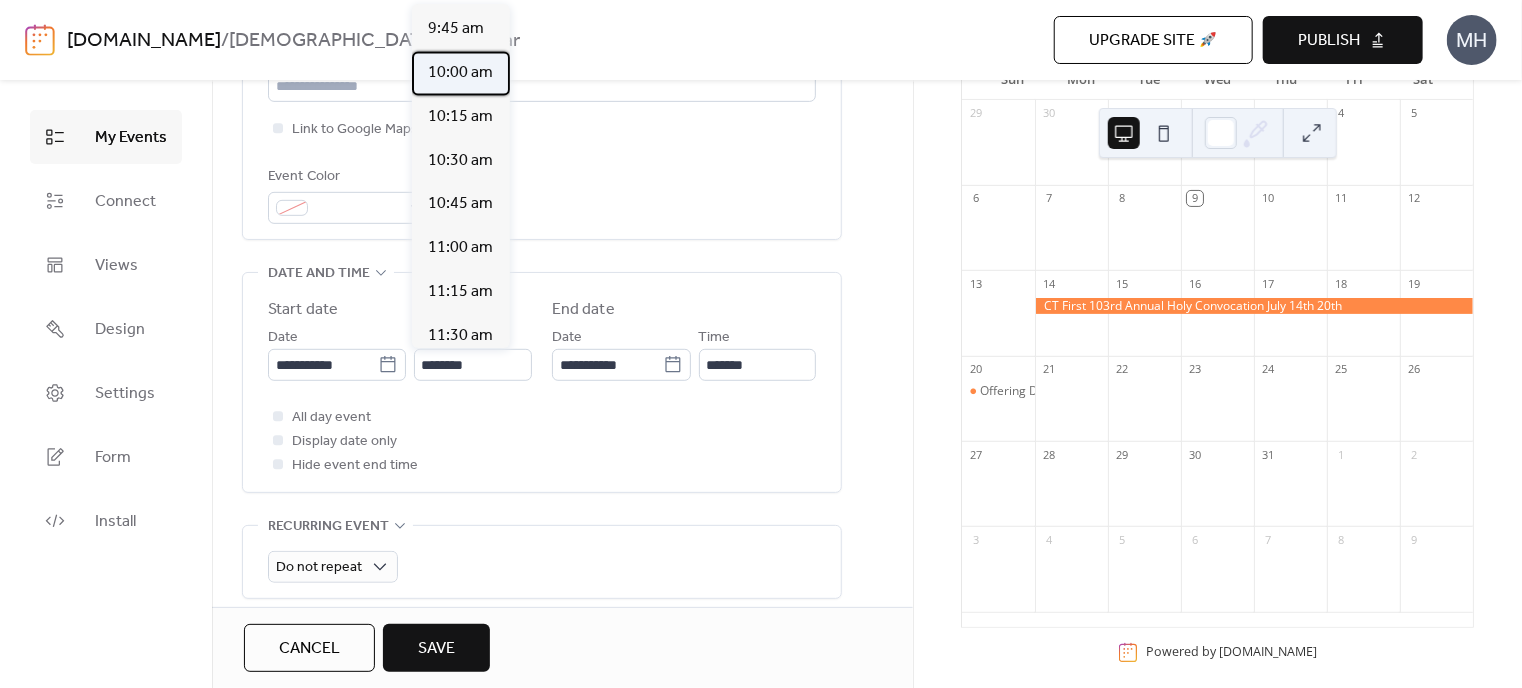 click on "10:00 am" at bounding box center [460, 73] 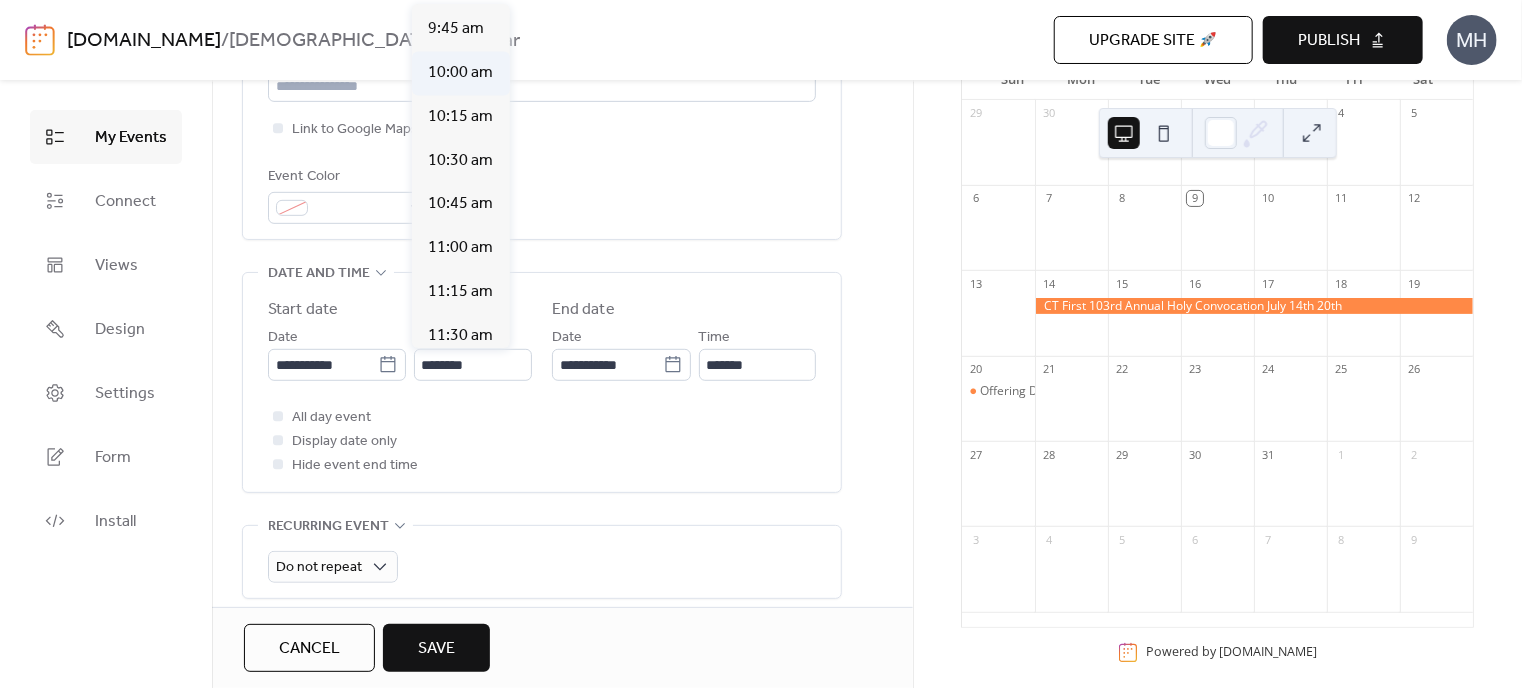 type on "********" 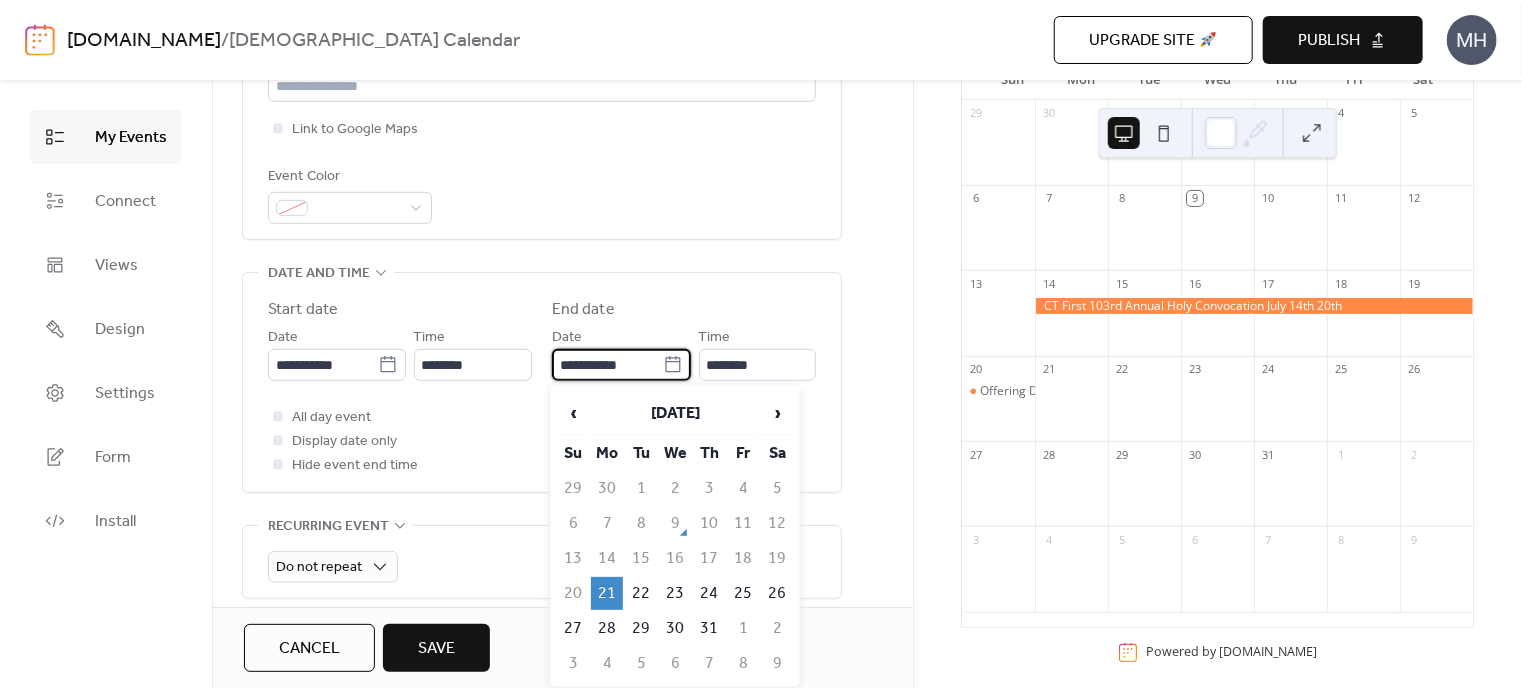 click on "**********" at bounding box center (607, 365) 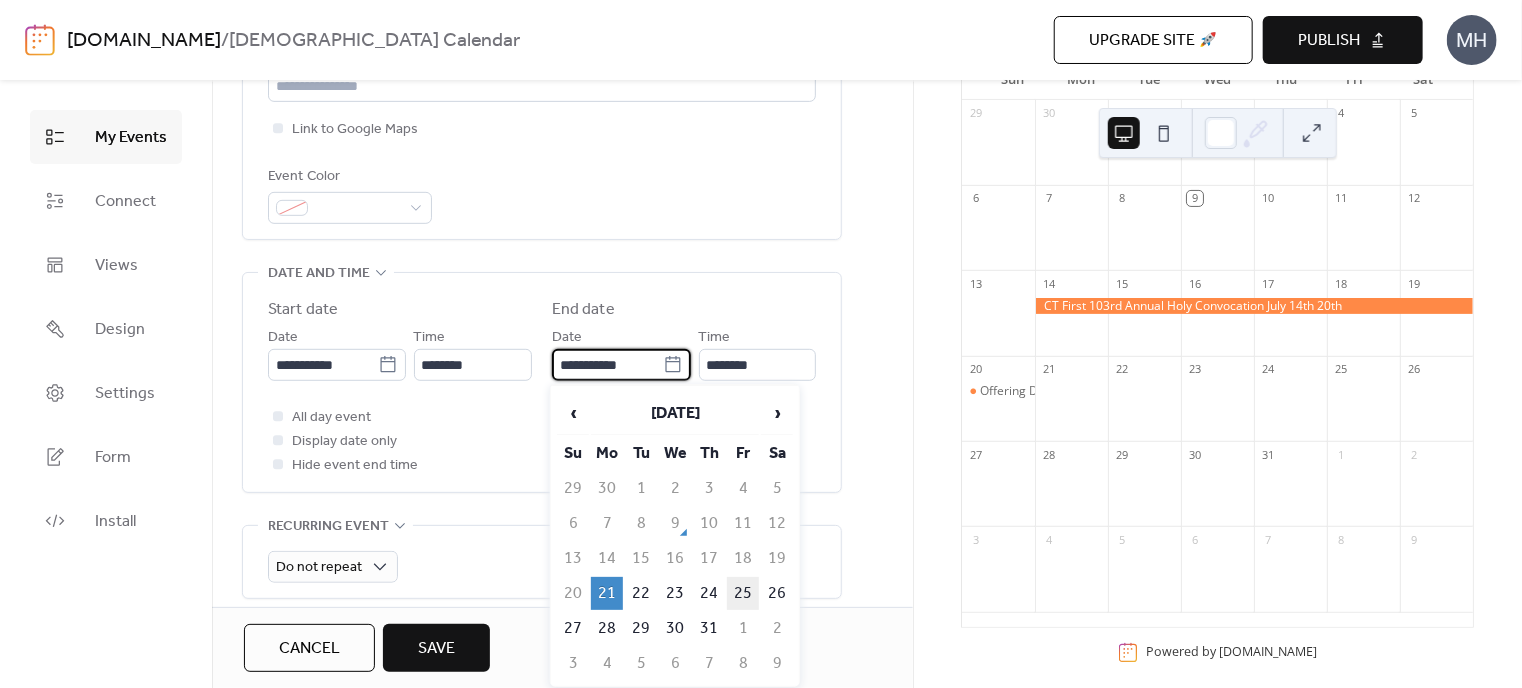 click on "25" at bounding box center (743, 593) 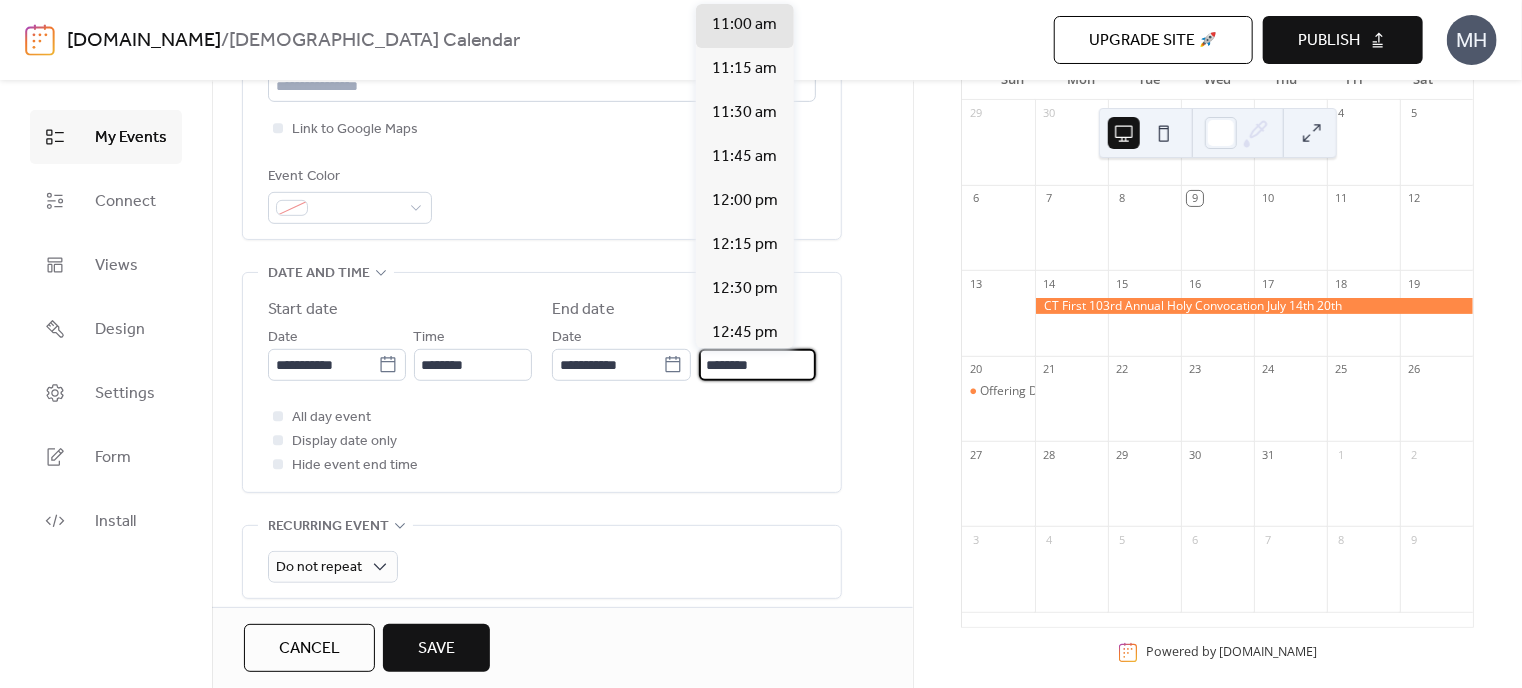 click on "********" at bounding box center [757, 365] 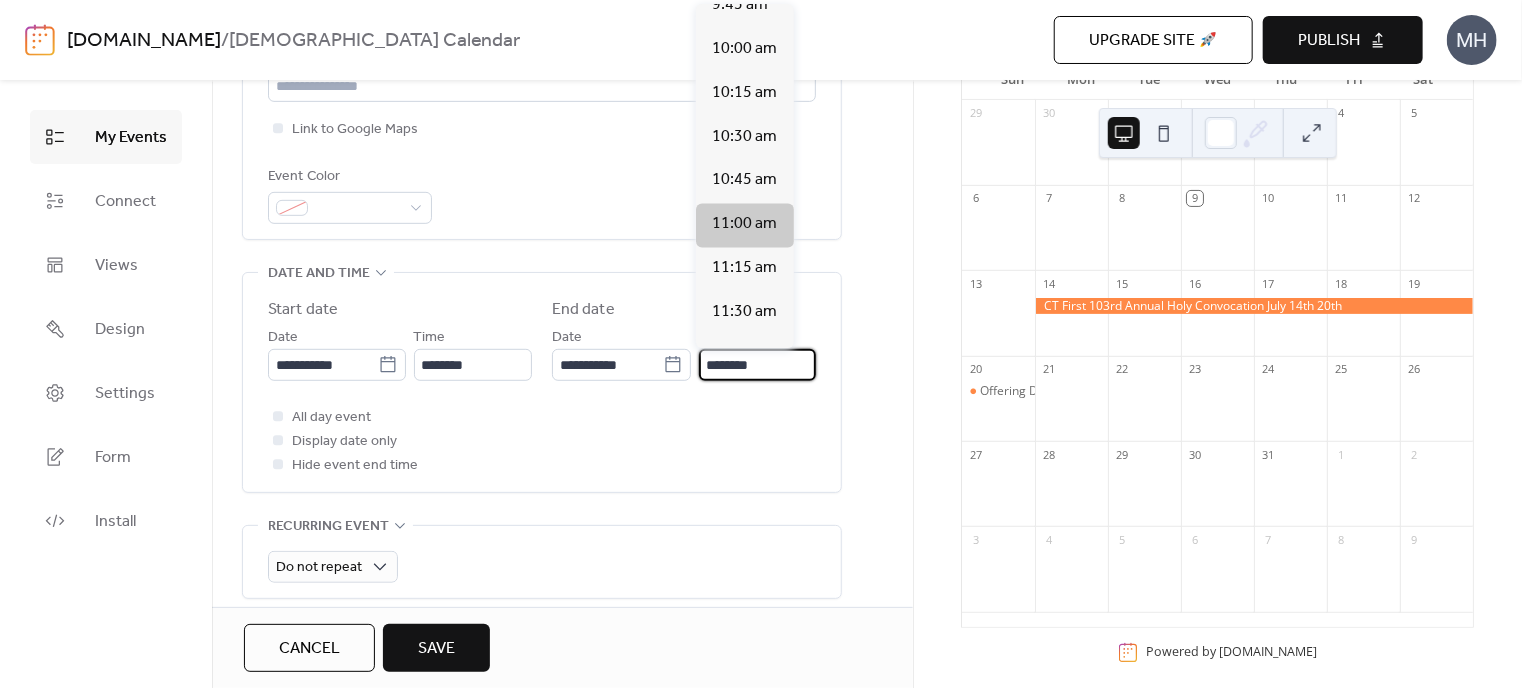 scroll, scrollTop: 1636, scrollLeft: 0, axis: vertical 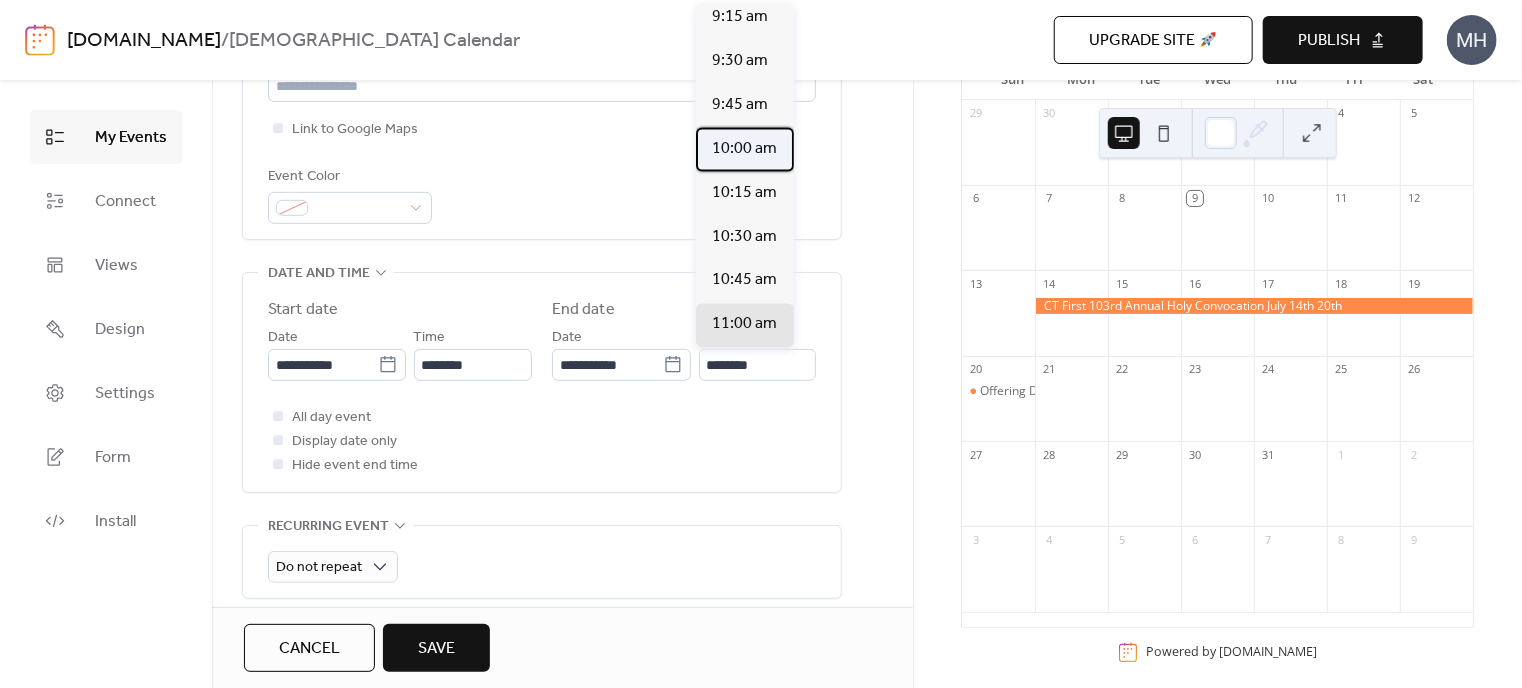 click on "10:00 am" at bounding box center [745, 150] 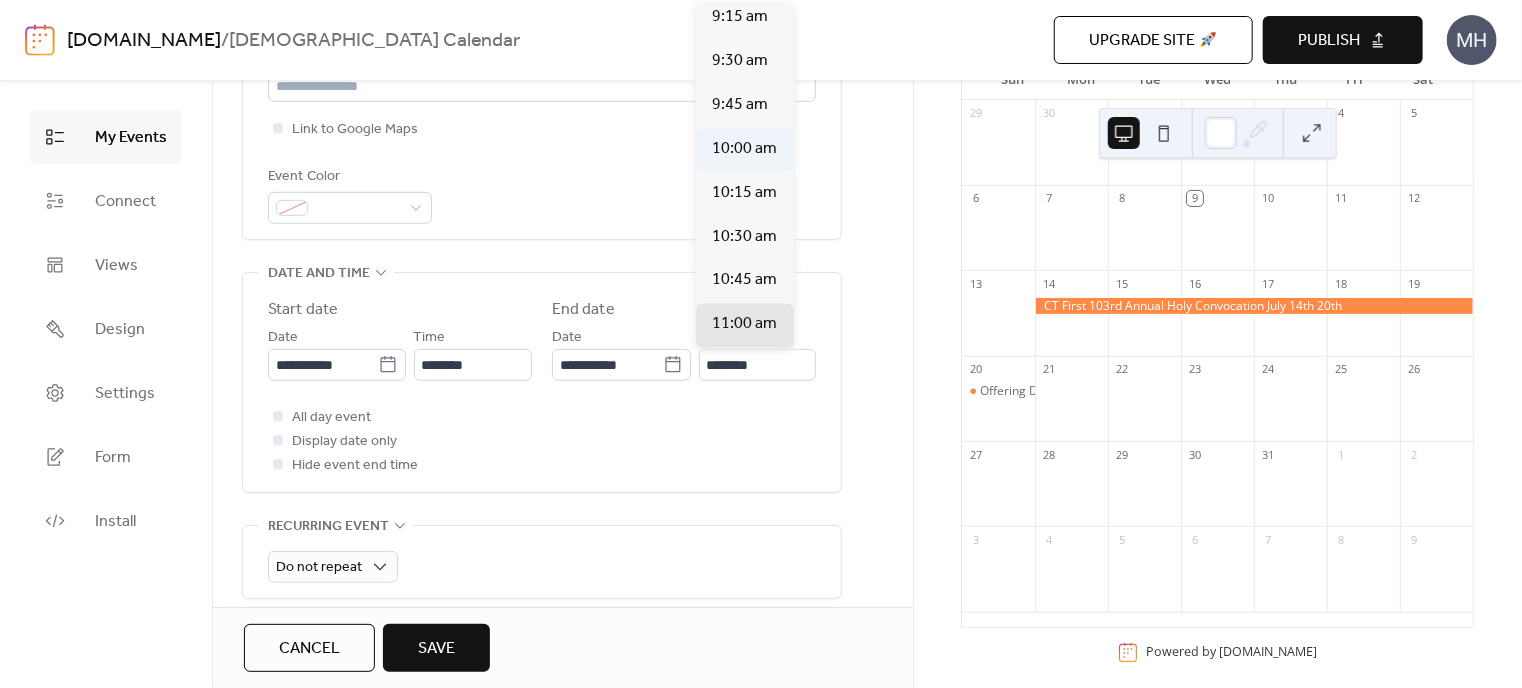 type on "********" 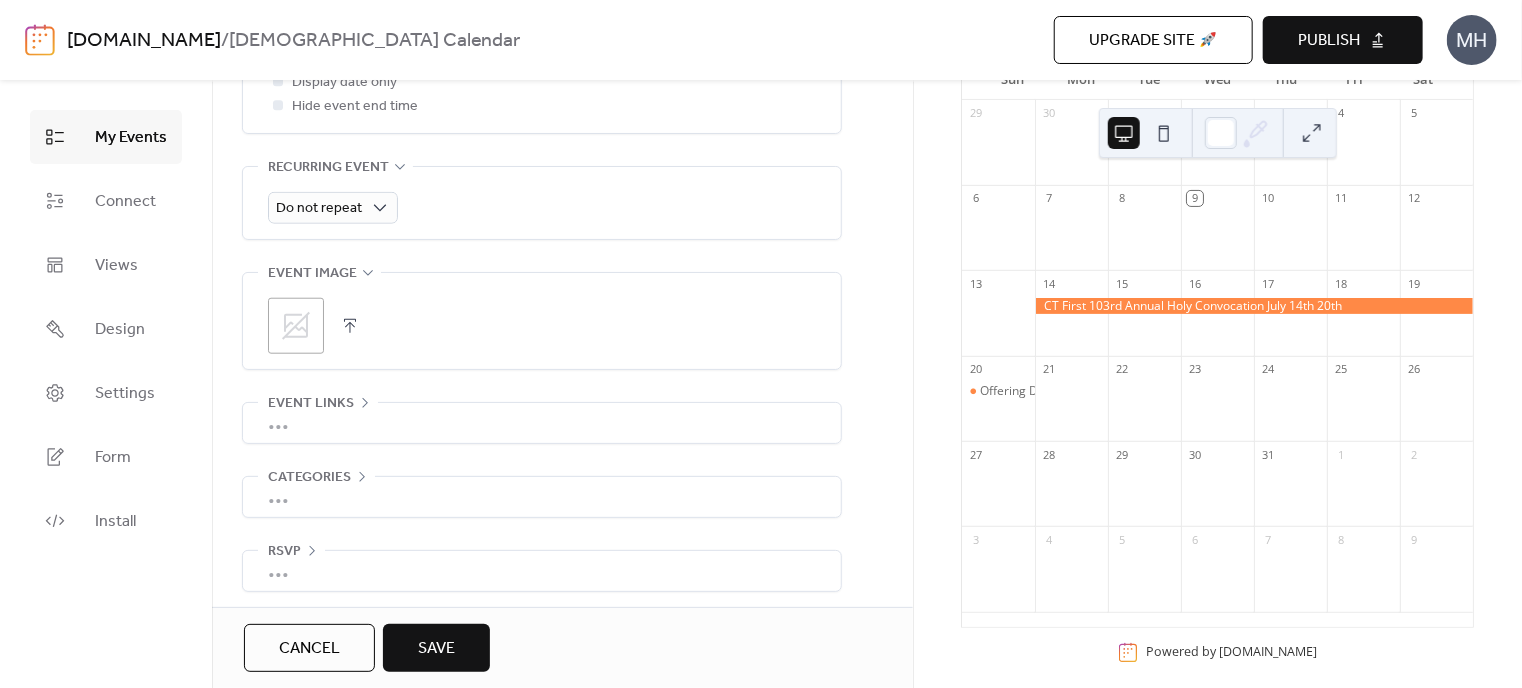 scroll, scrollTop: 864, scrollLeft: 0, axis: vertical 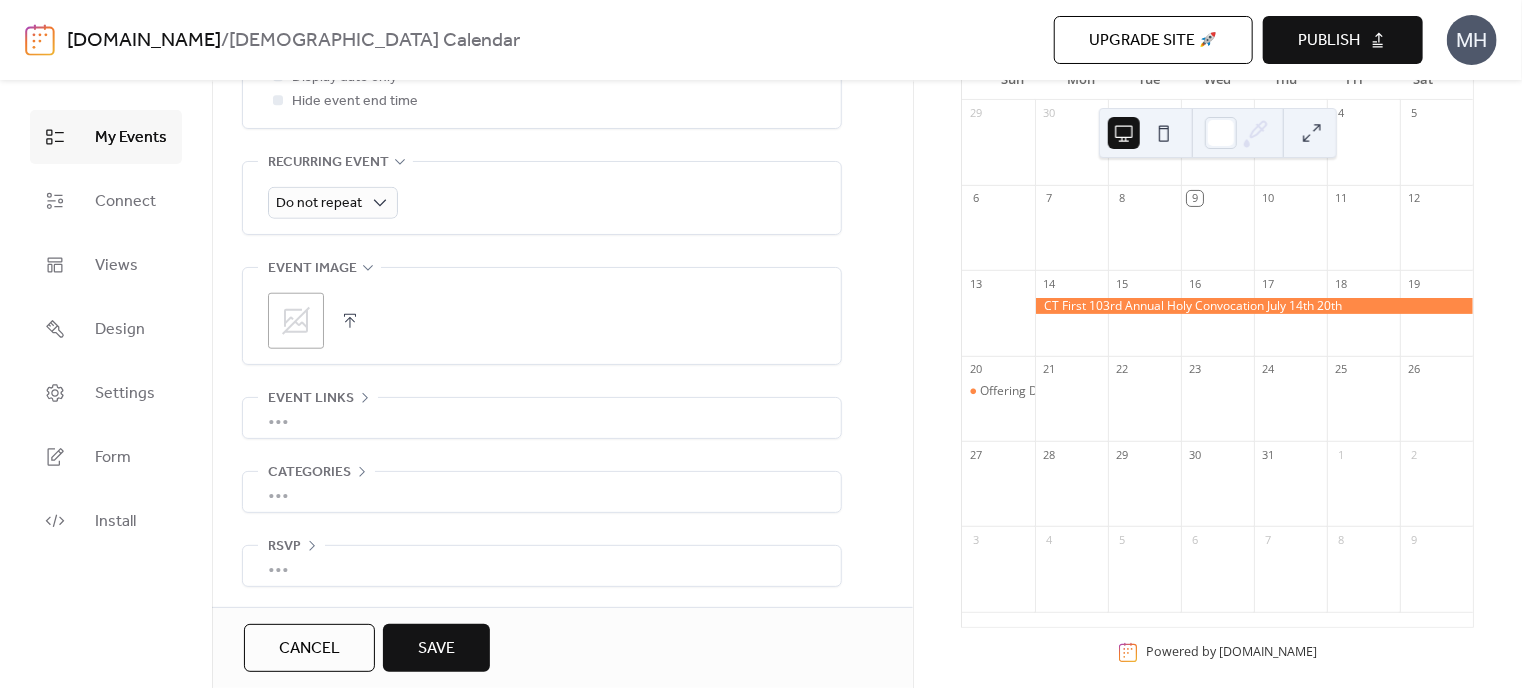 click on "Save" at bounding box center (436, 648) 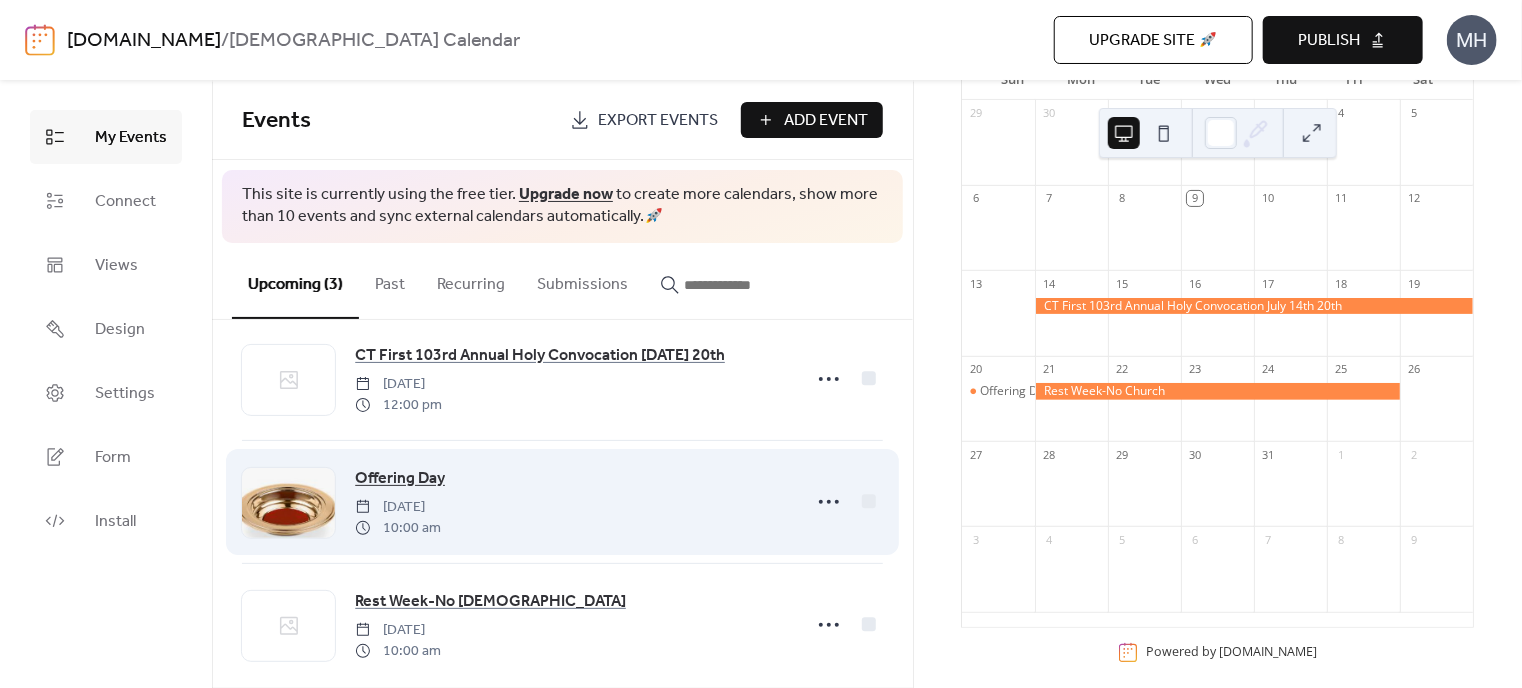 scroll, scrollTop: 60, scrollLeft: 0, axis: vertical 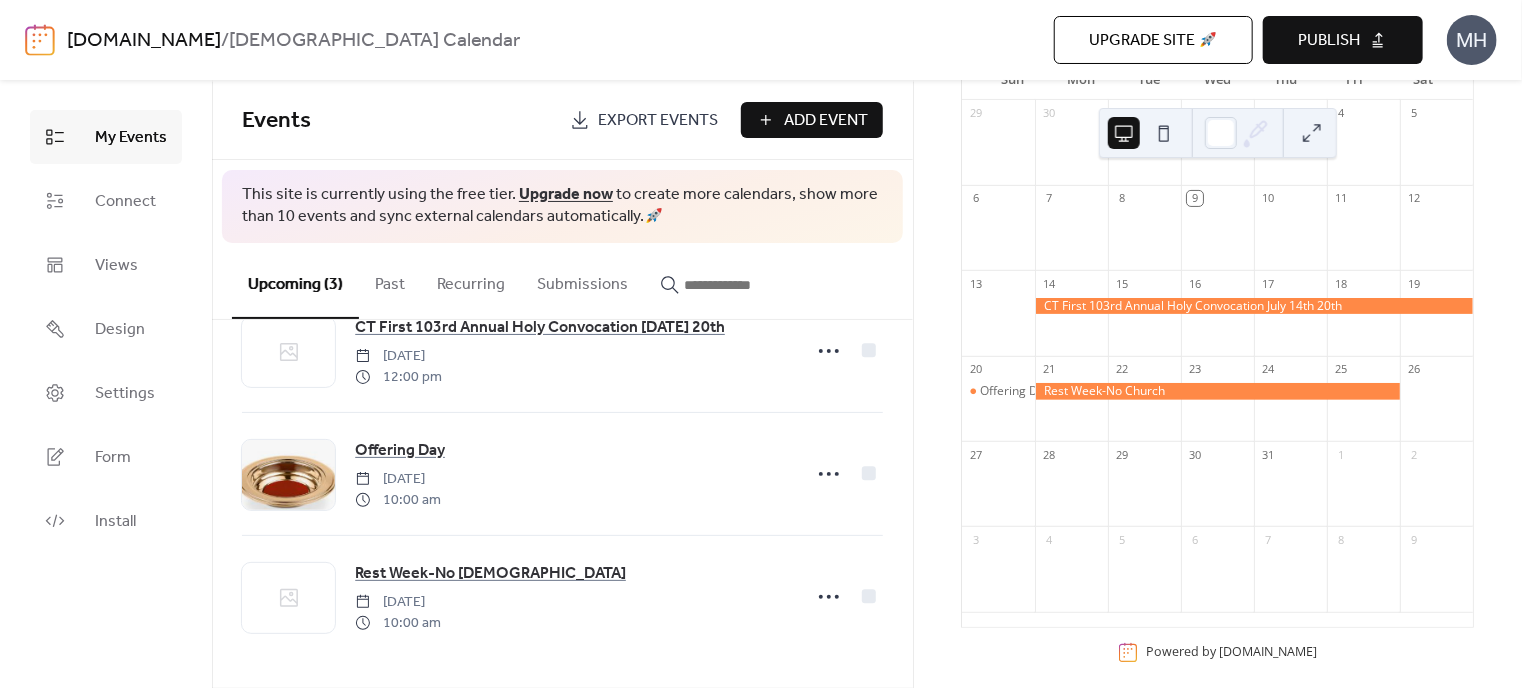 click at bounding box center (998, 323) 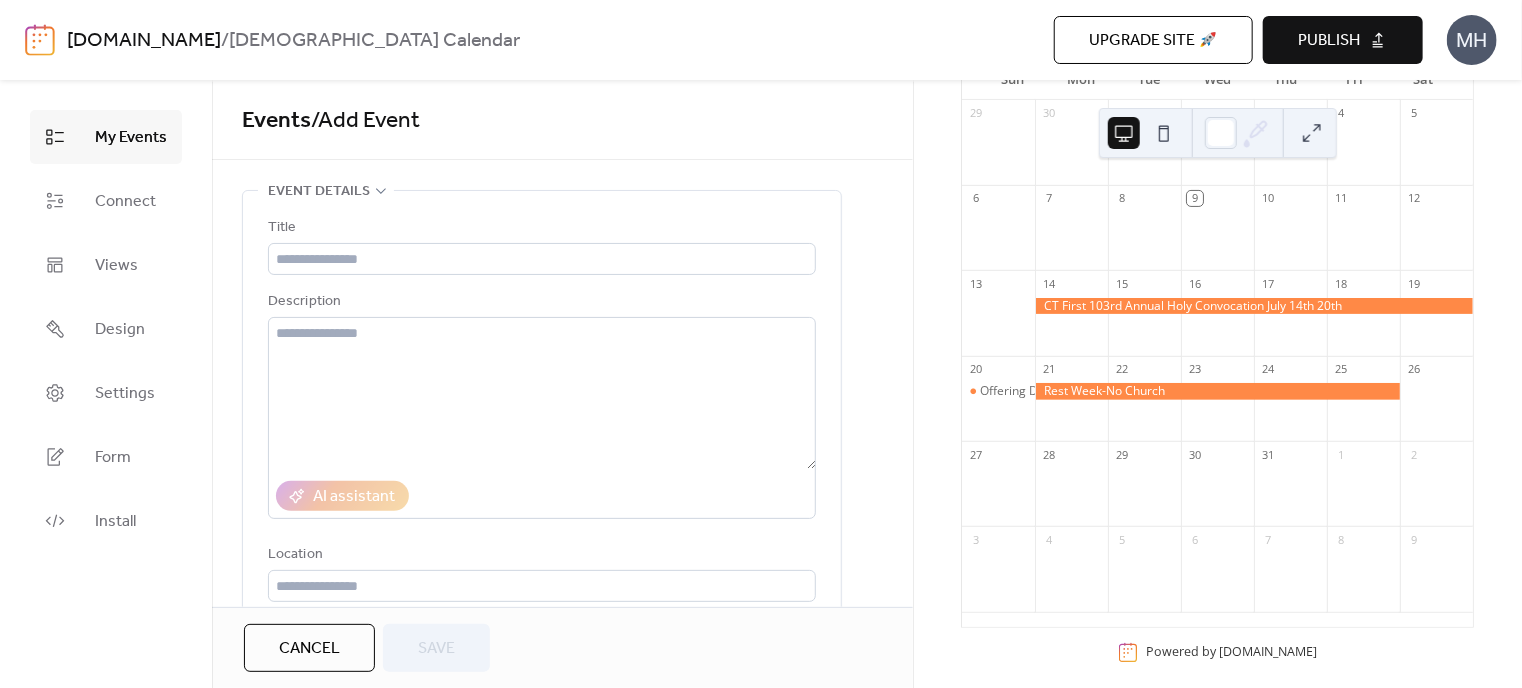 click on "Upgrade site 🚀" at bounding box center [1153, 41] 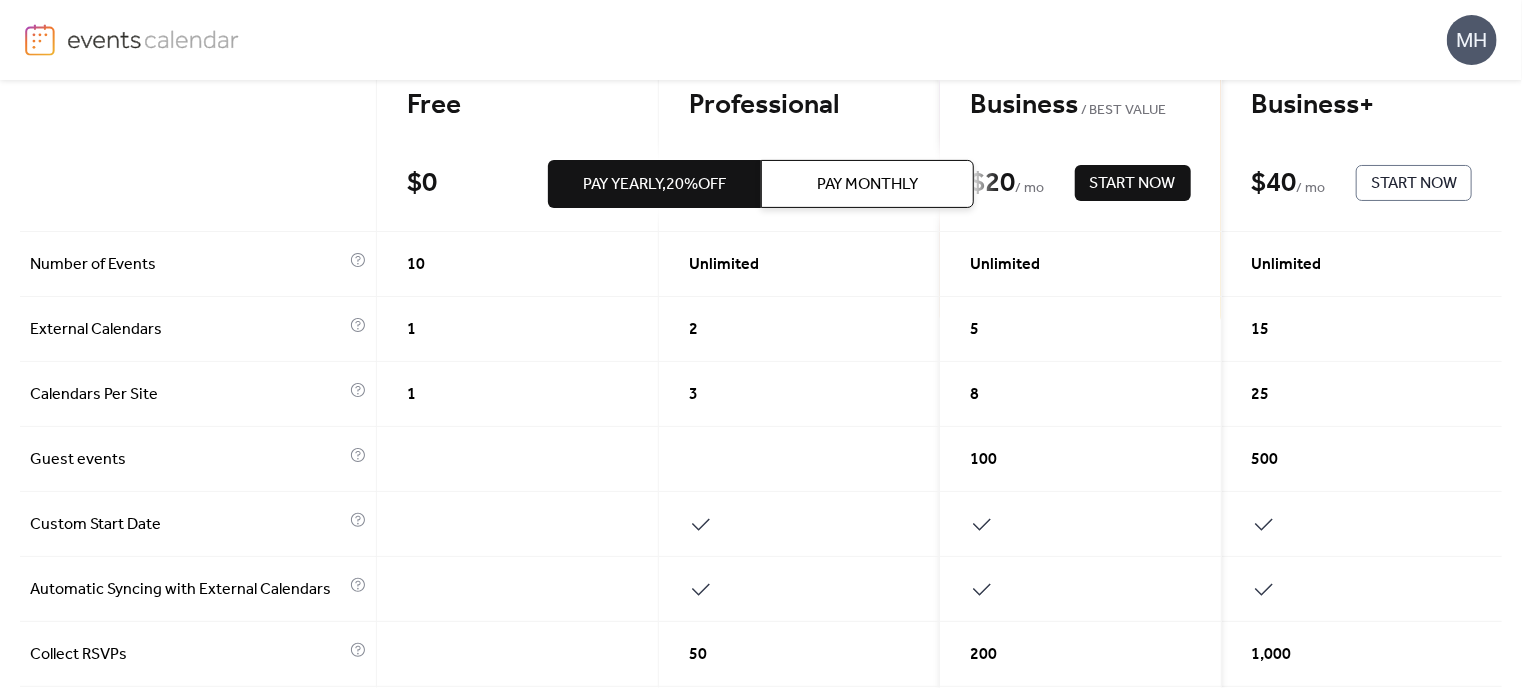 scroll, scrollTop: 200, scrollLeft: 0, axis: vertical 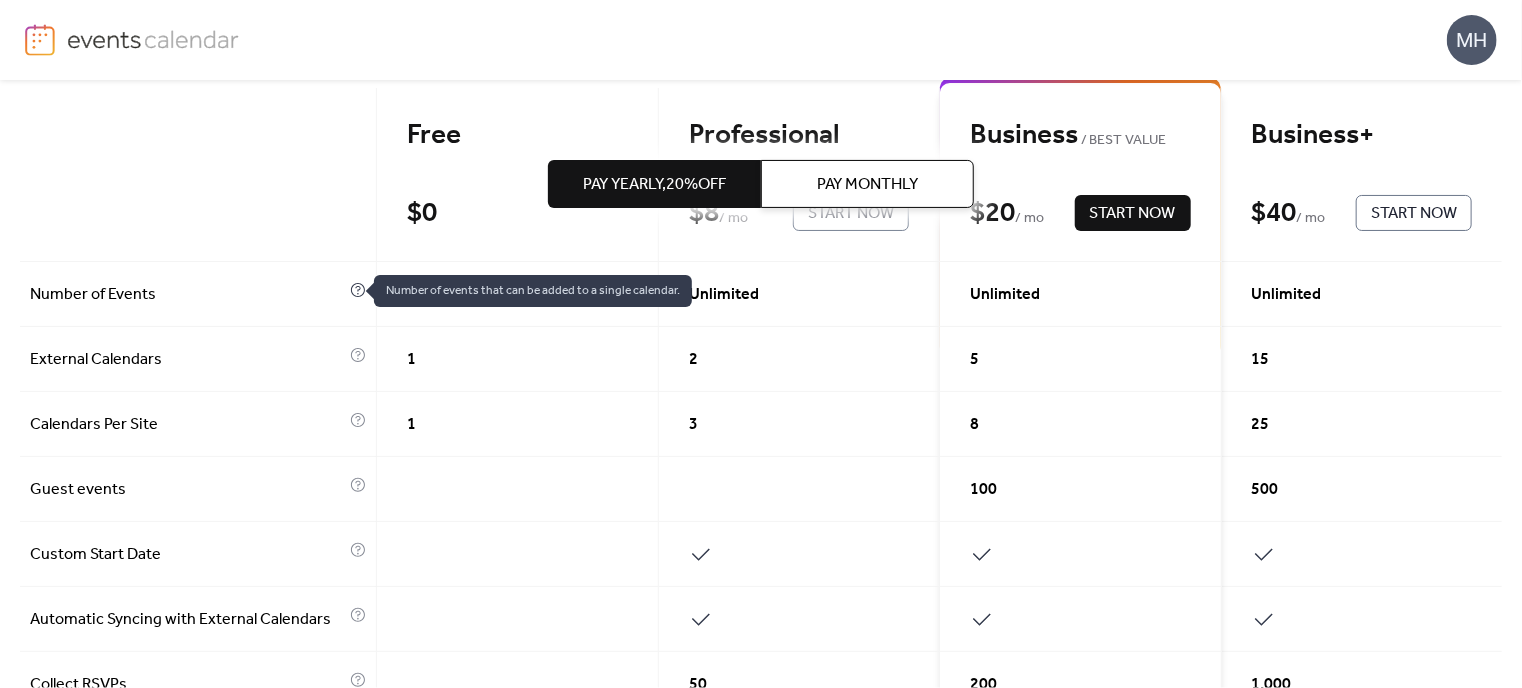 click 